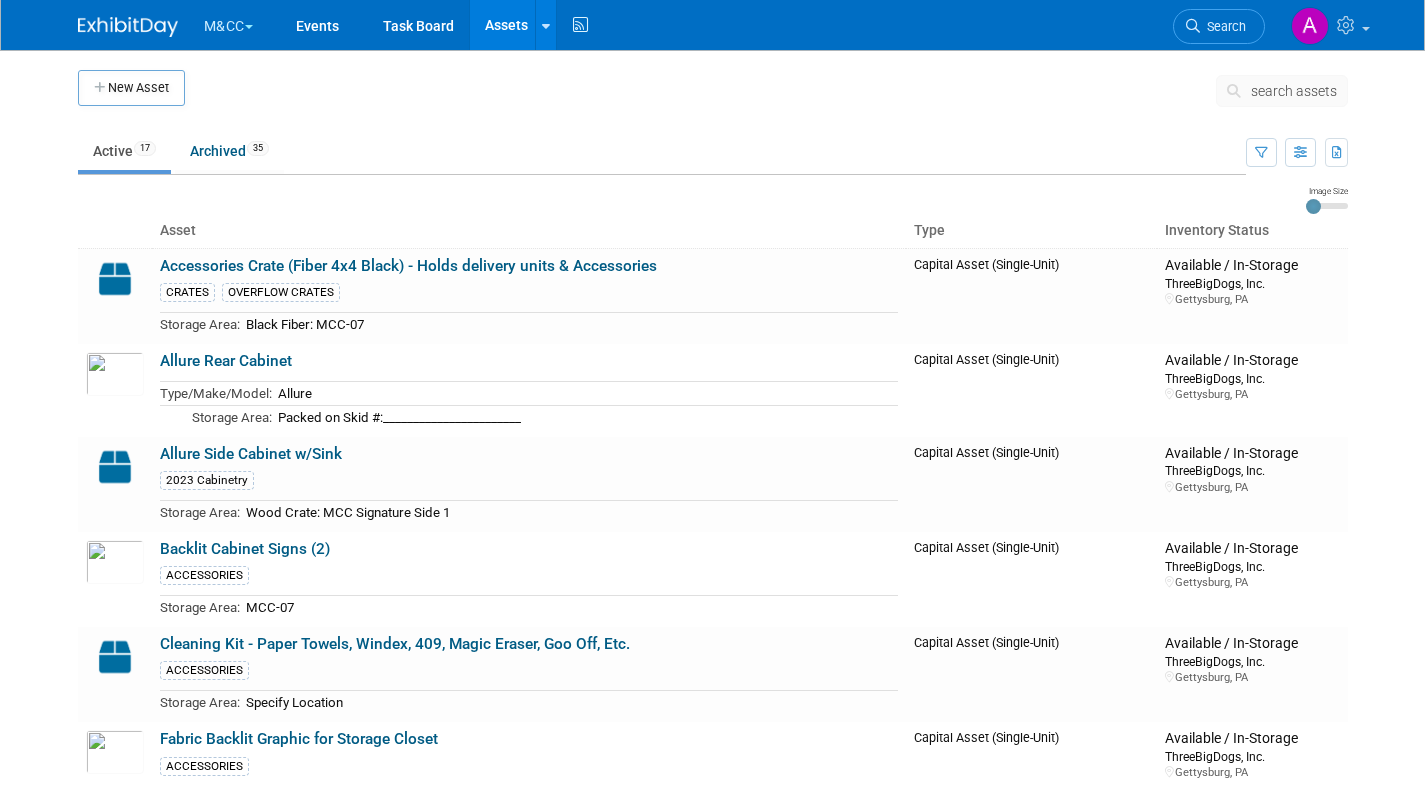 scroll, scrollTop: 0, scrollLeft: 0, axis: both 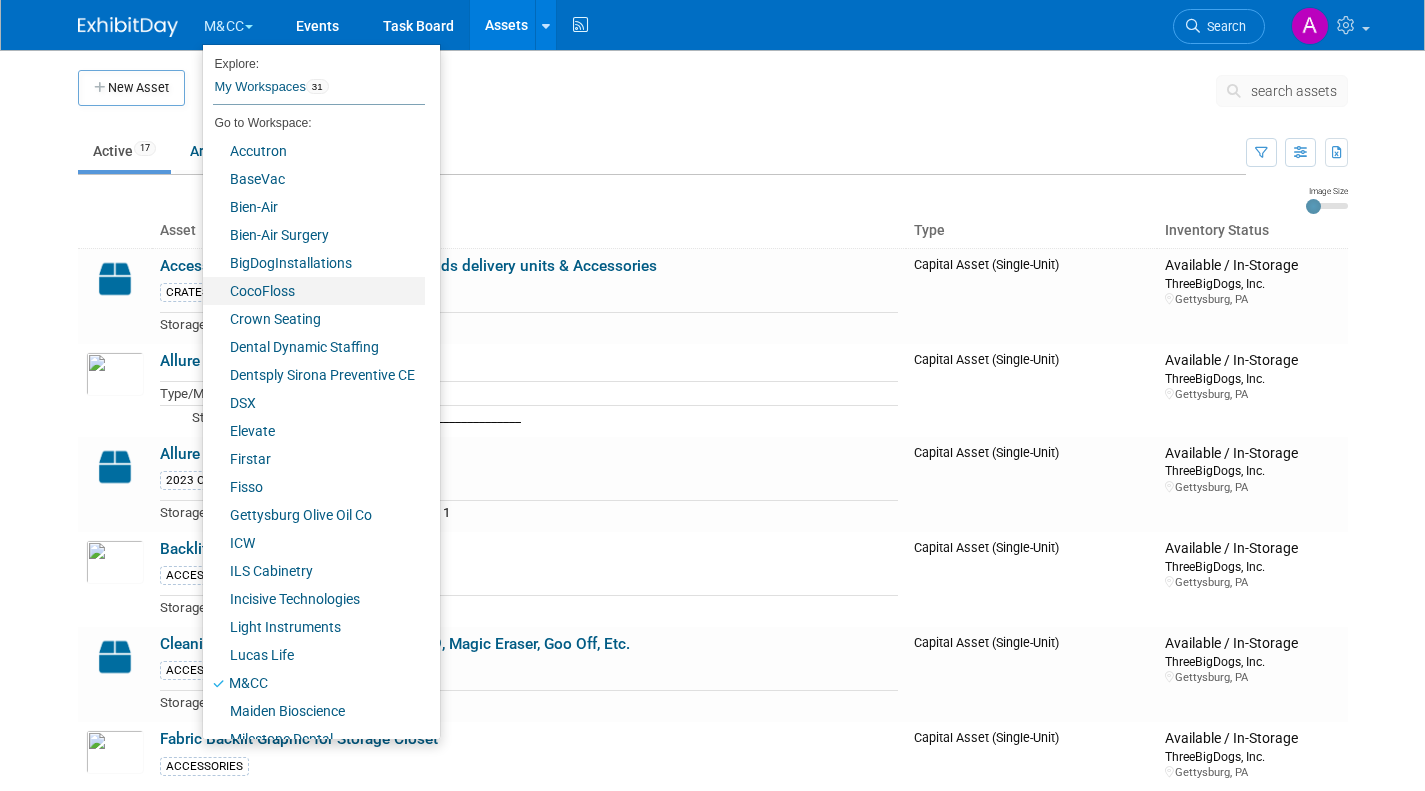 click on "CocoFloss" at bounding box center (314, 291) 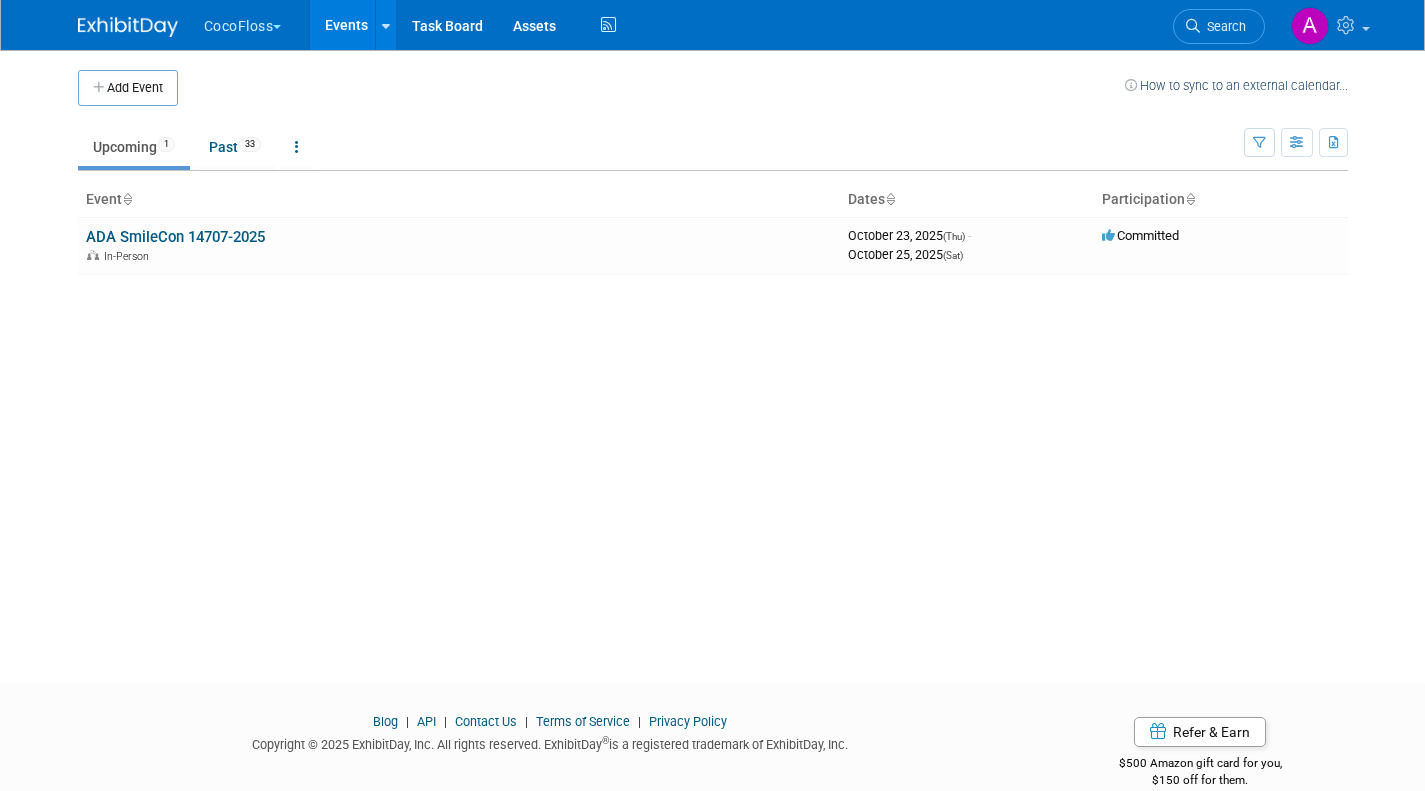 scroll, scrollTop: 0, scrollLeft: 0, axis: both 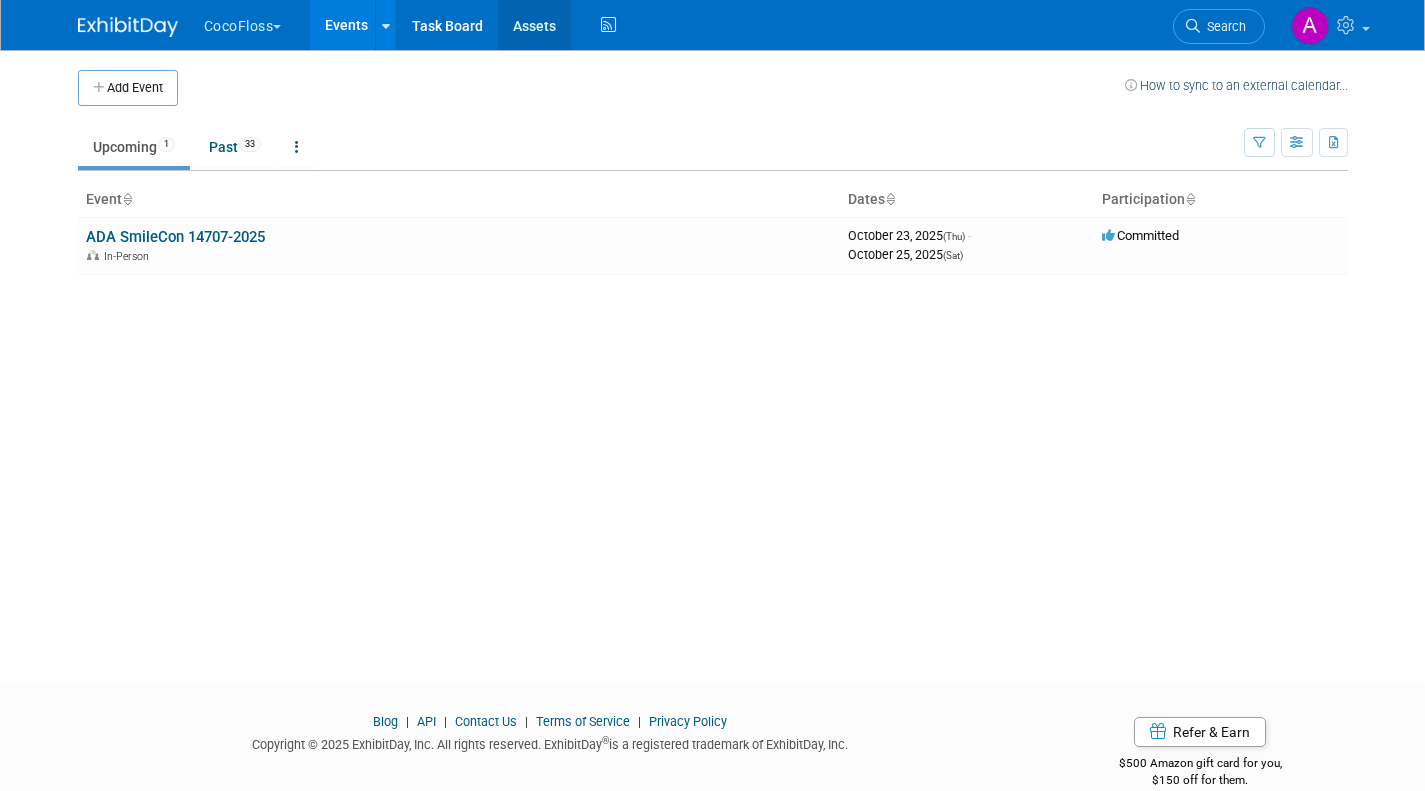 click on "Assets" at bounding box center [534, 25] 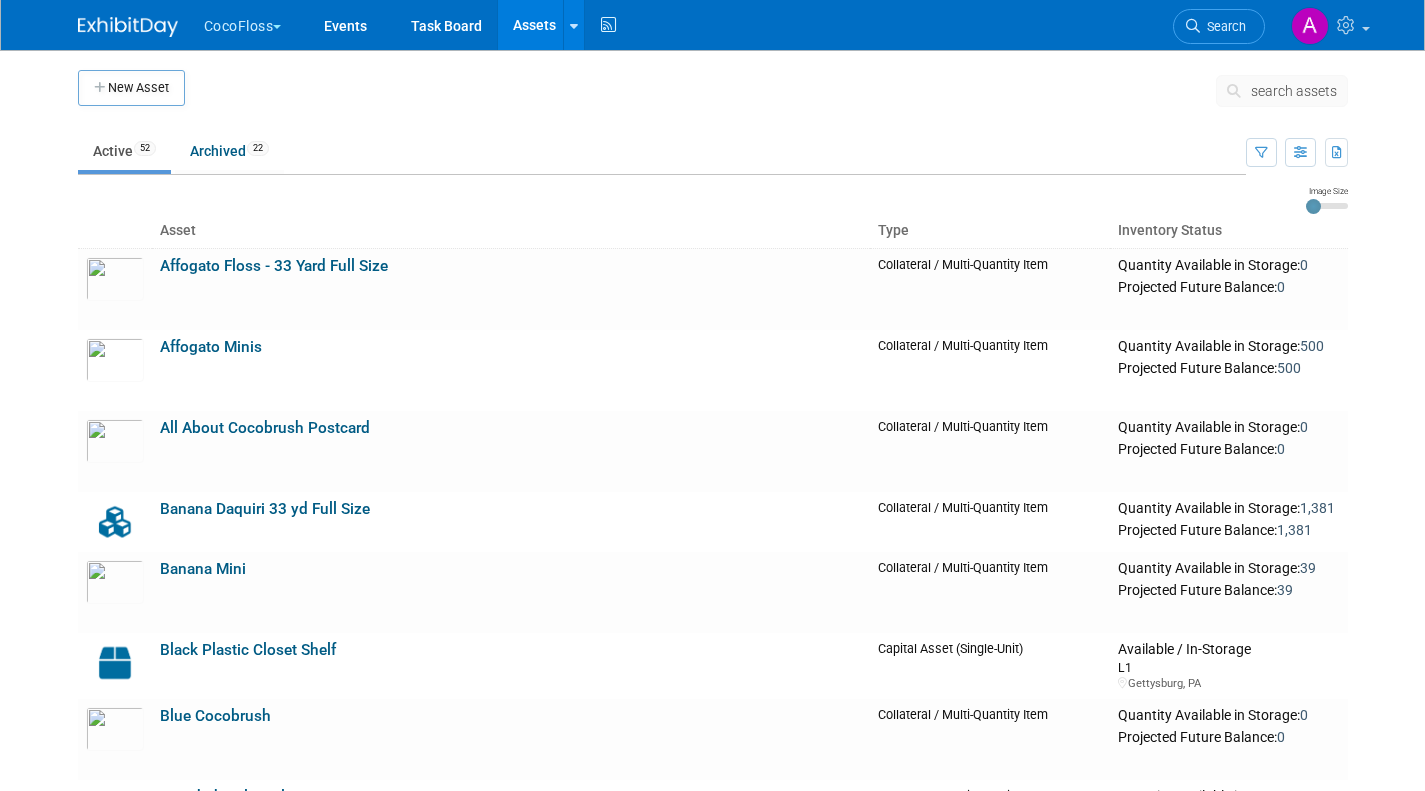 scroll, scrollTop: 0, scrollLeft: 0, axis: both 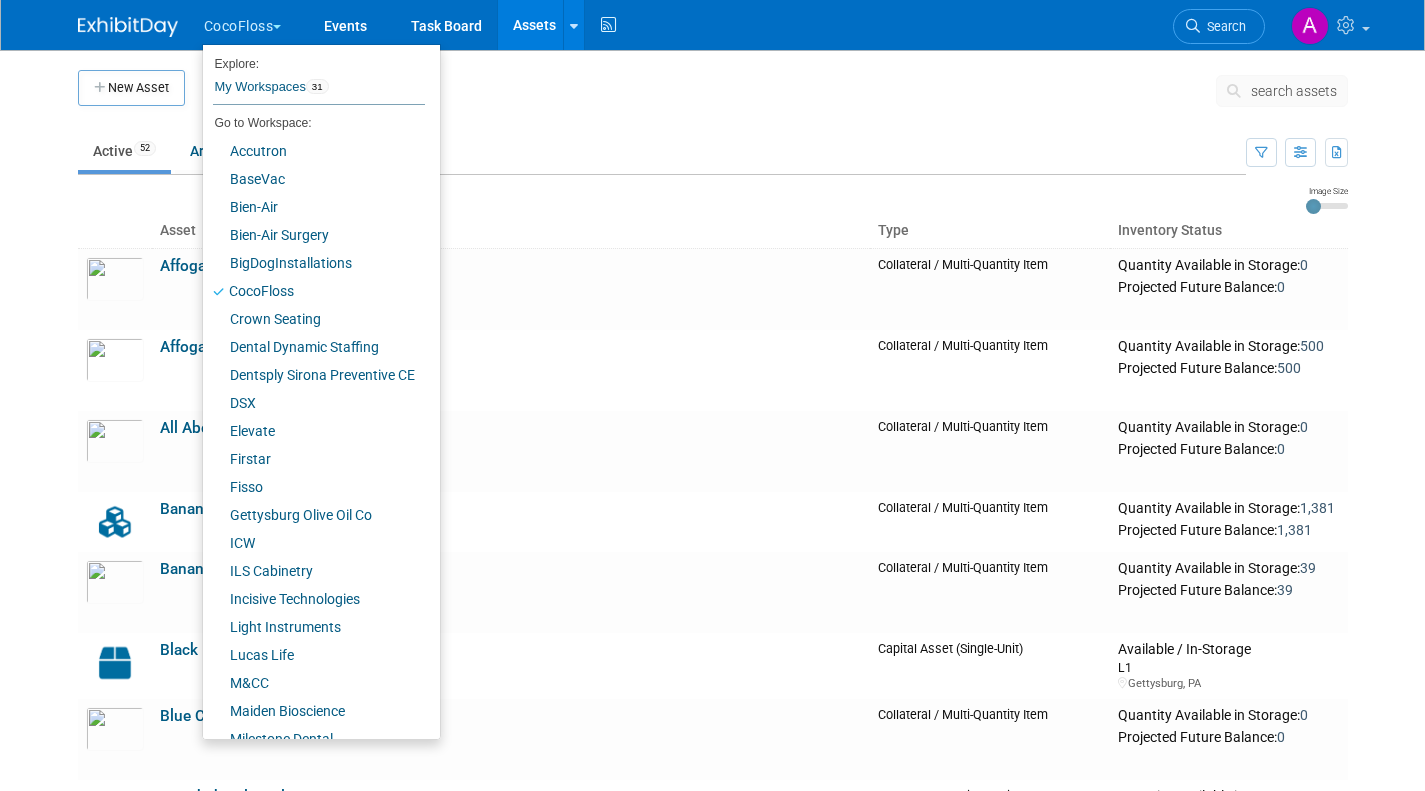 click at bounding box center (700, 95) 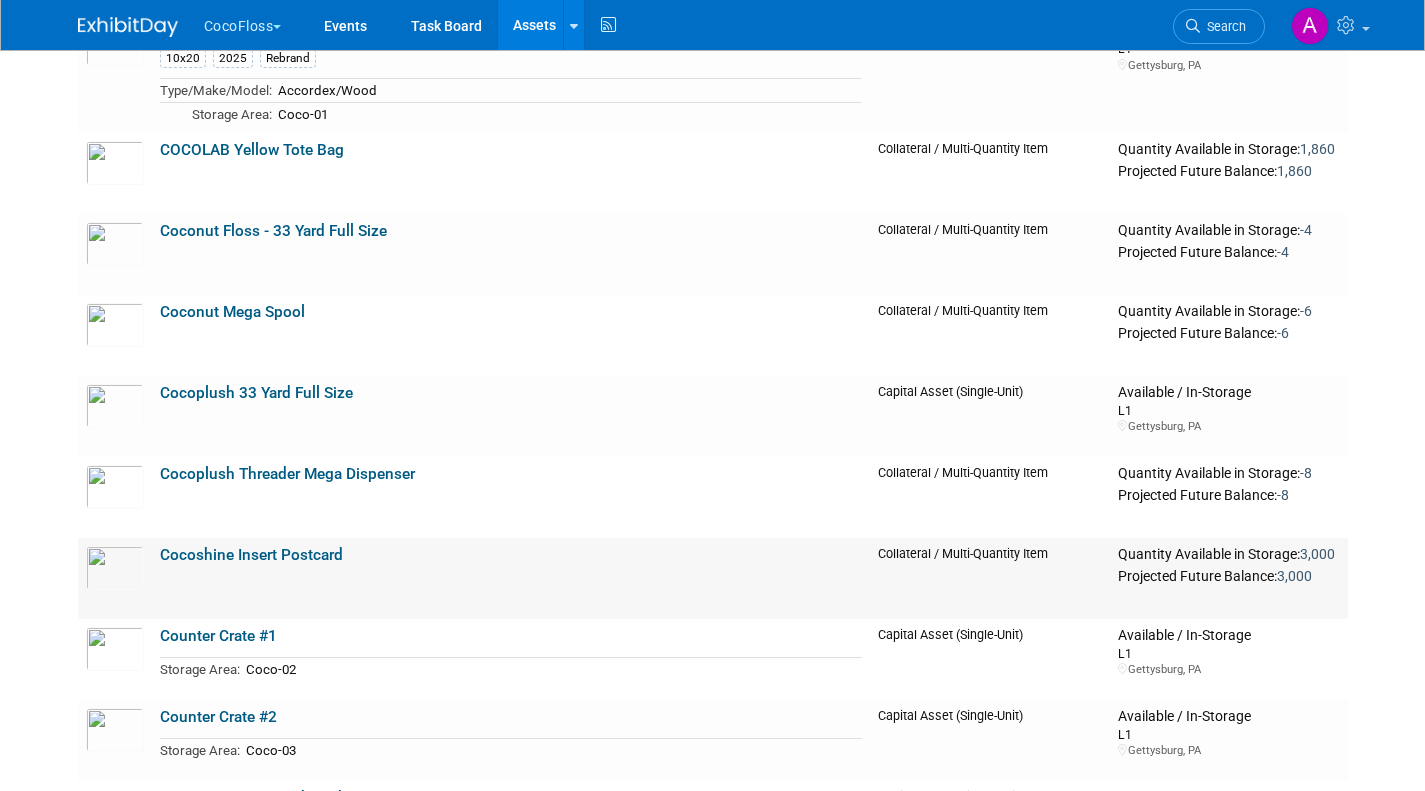 scroll, scrollTop: 1000, scrollLeft: 0, axis: vertical 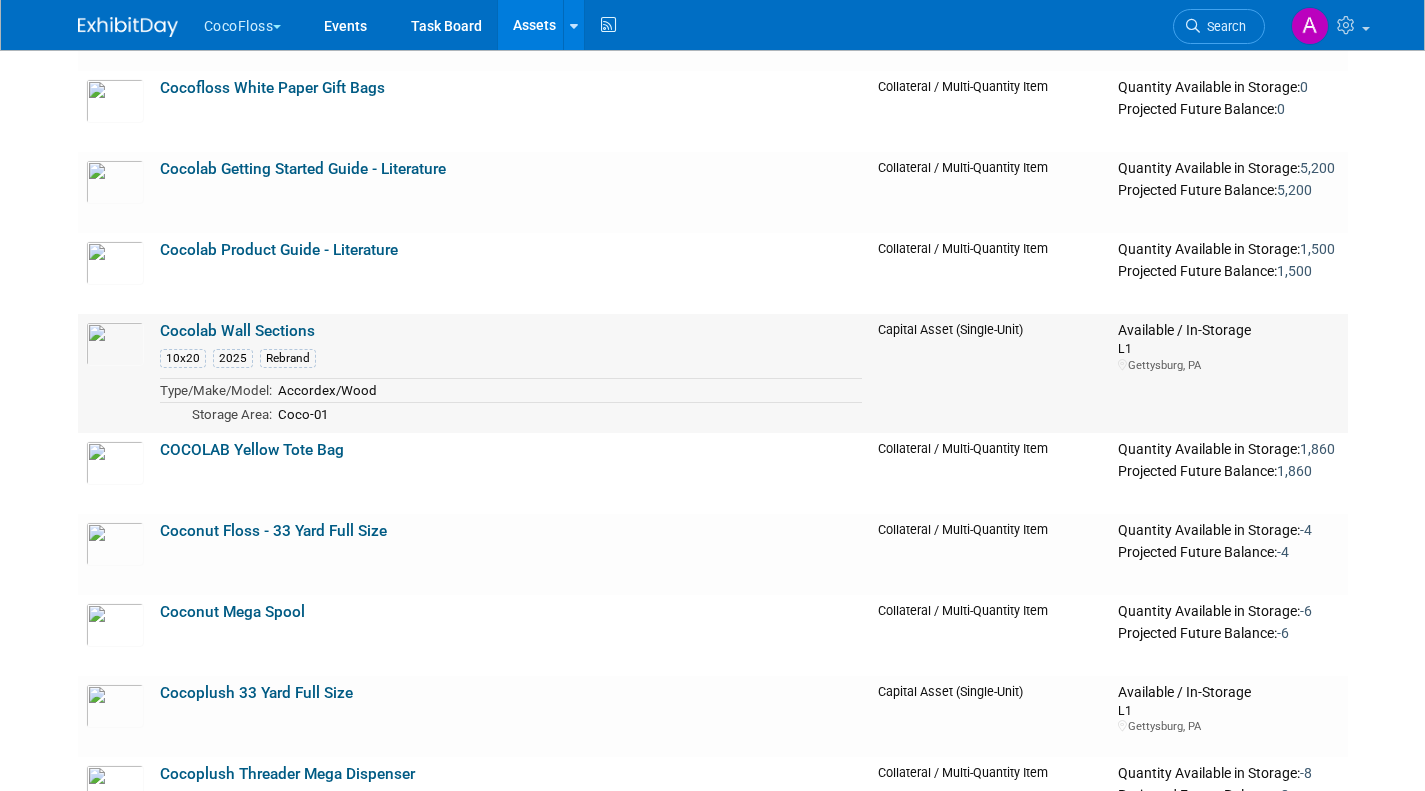 click on "Cocolab Wall Sections" at bounding box center (237, 331) 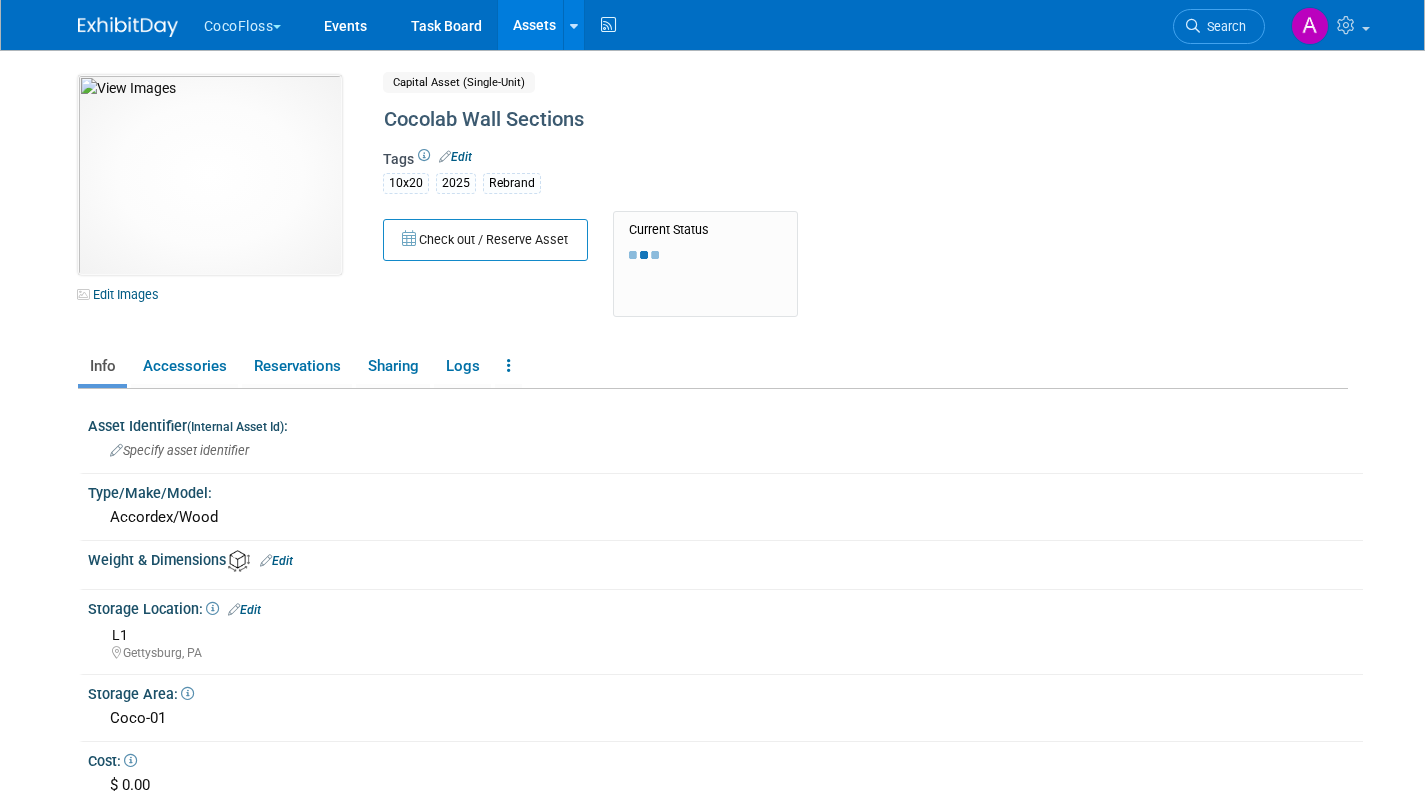 scroll, scrollTop: 0, scrollLeft: 0, axis: both 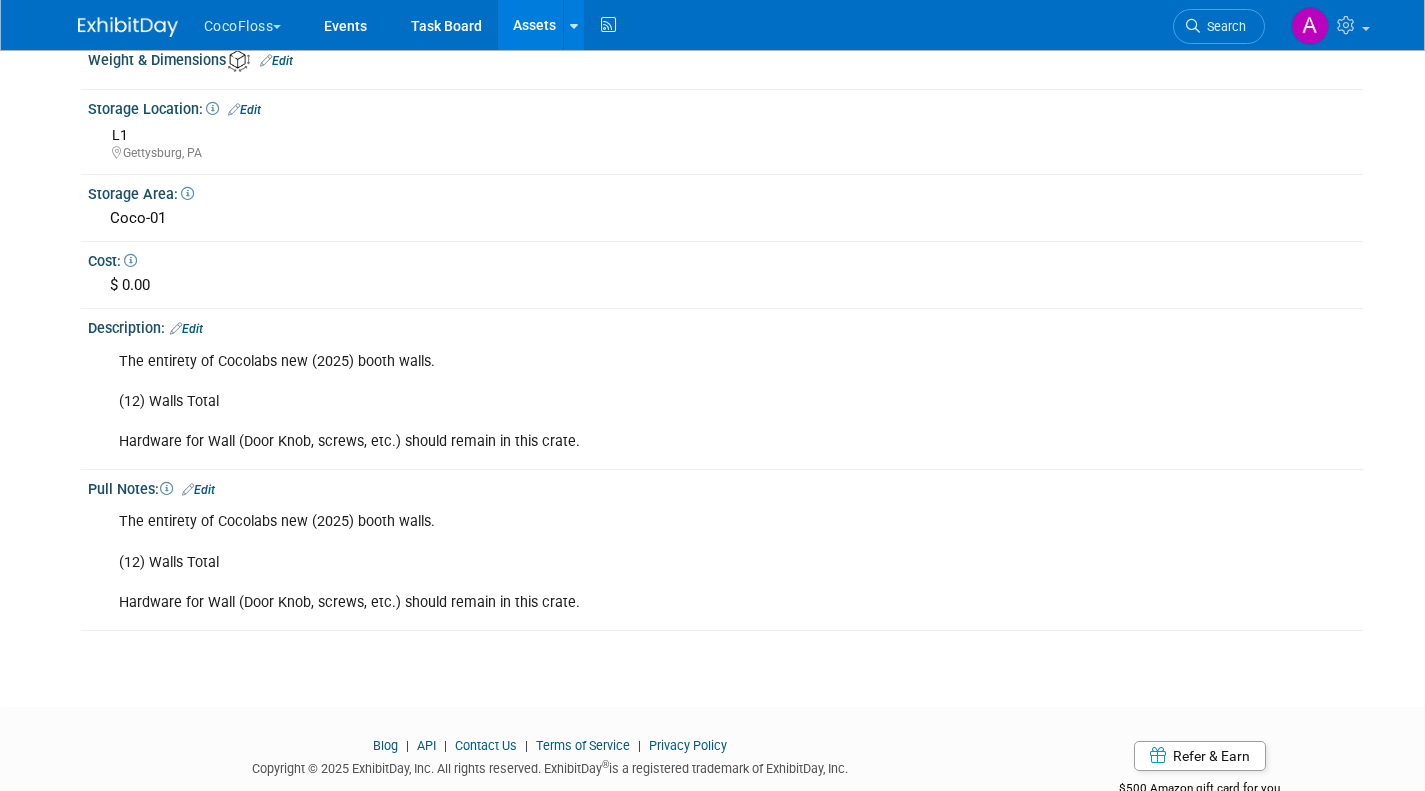 click on "CocoFloss" at bounding box center [254, 22] 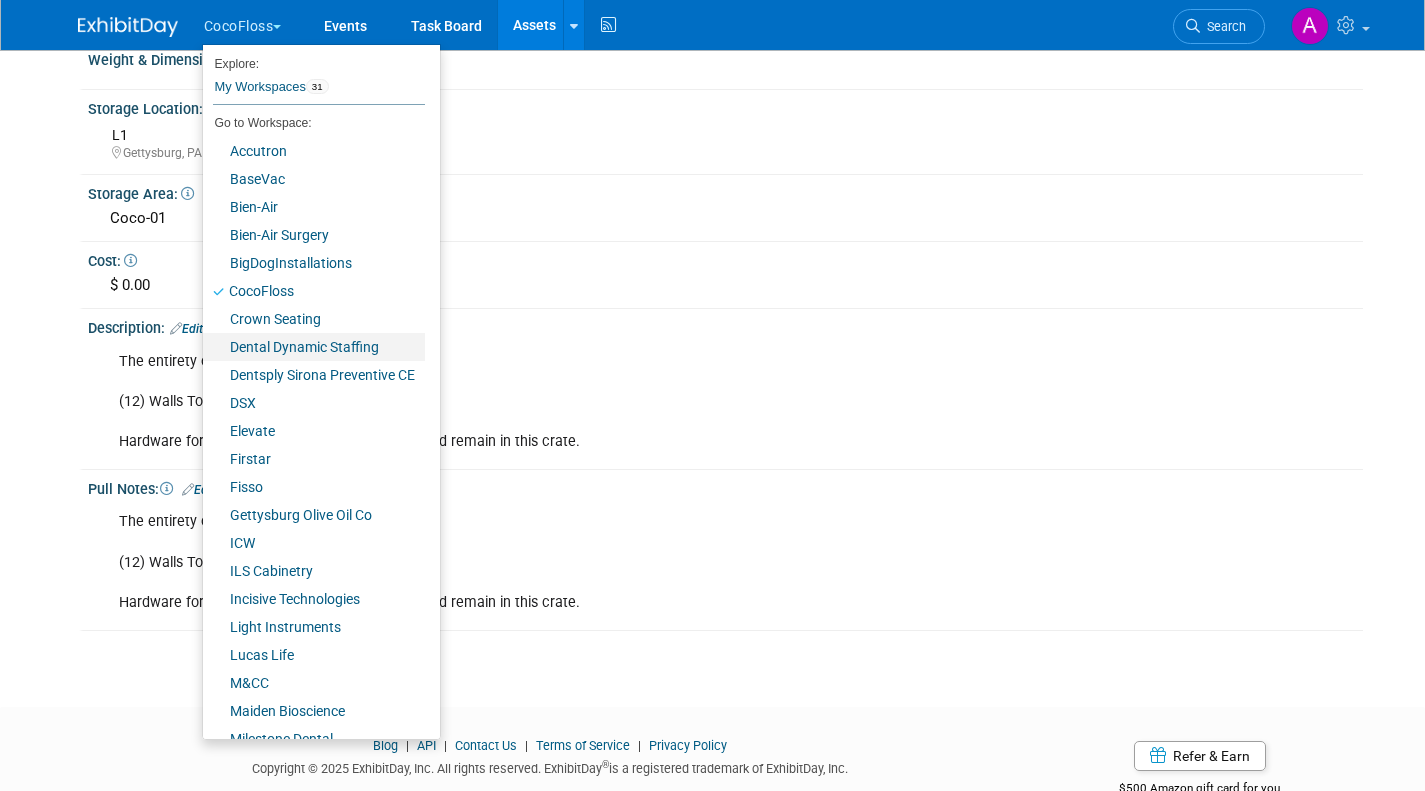 click on "Dental Dynamic Staffing" at bounding box center (314, 347) 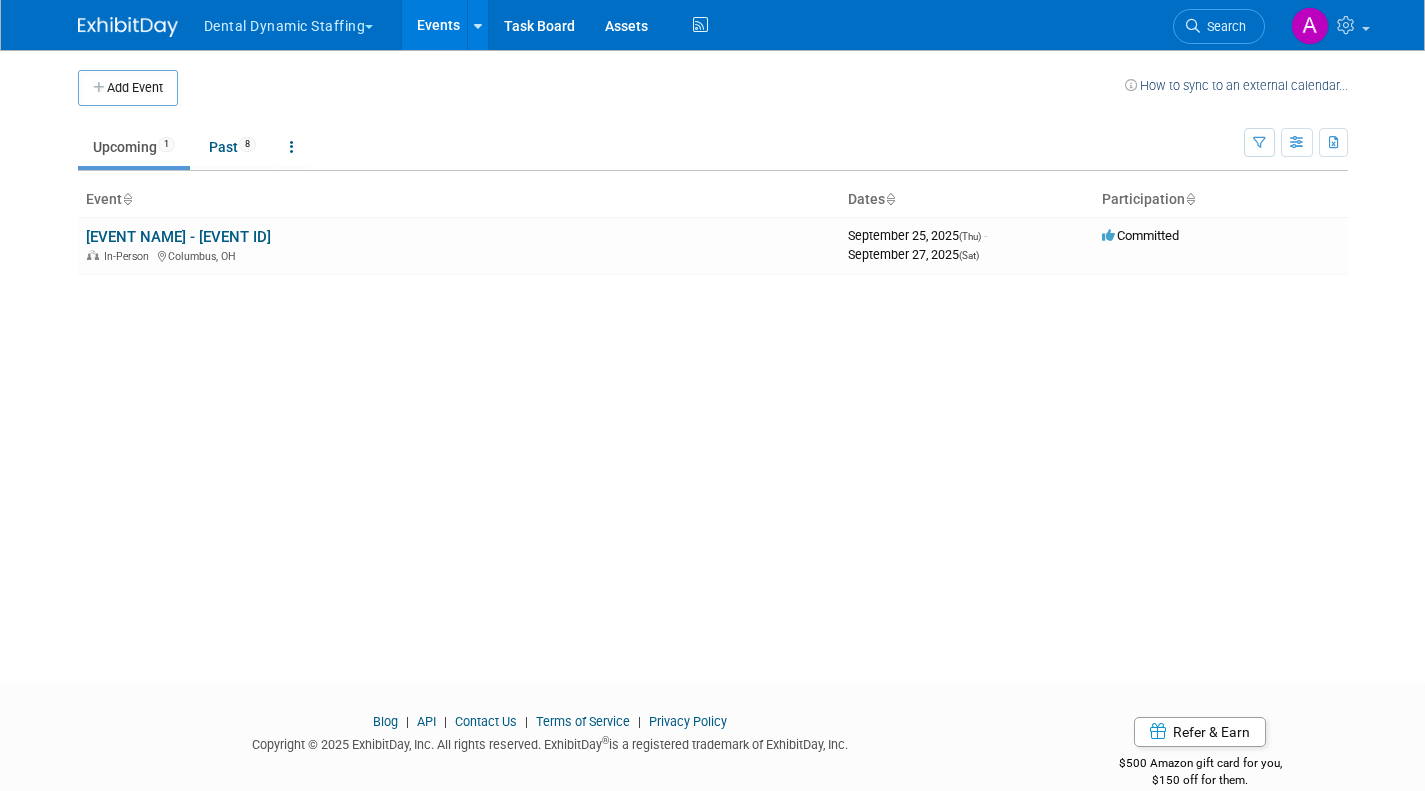 scroll, scrollTop: 0, scrollLeft: 0, axis: both 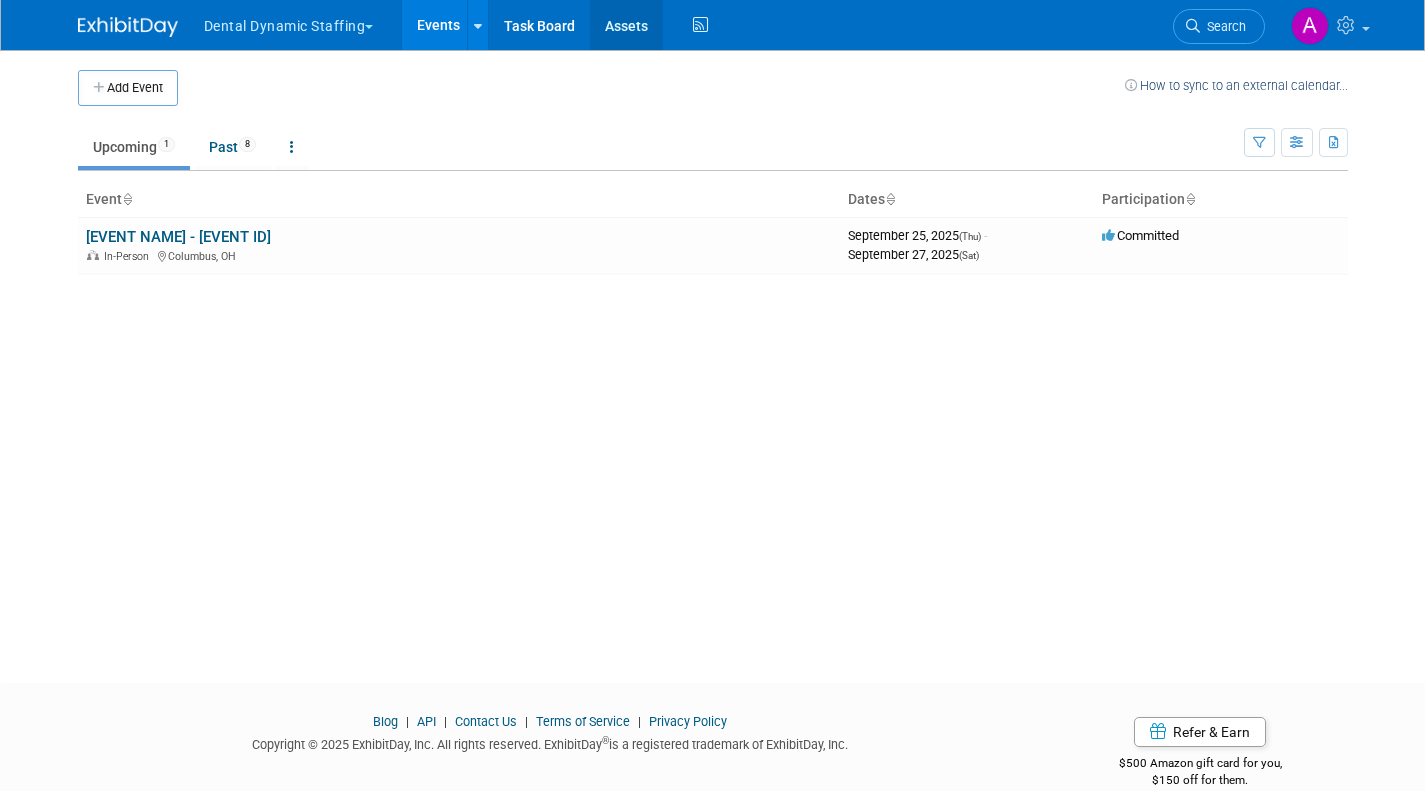 click on "Assets" at bounding box center [626, 25] 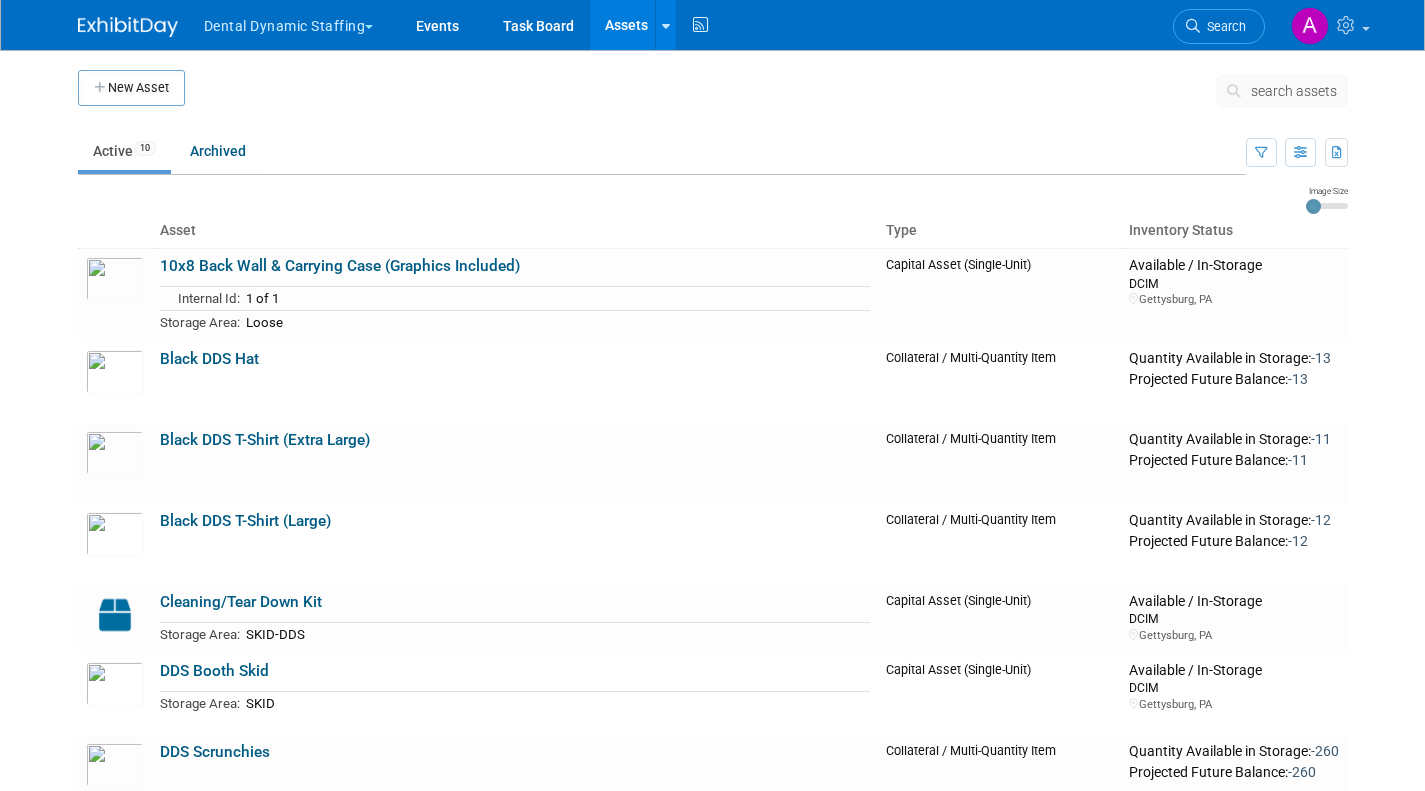 scroll, scrollTop: 0, scrollLeft: 0, axis: both 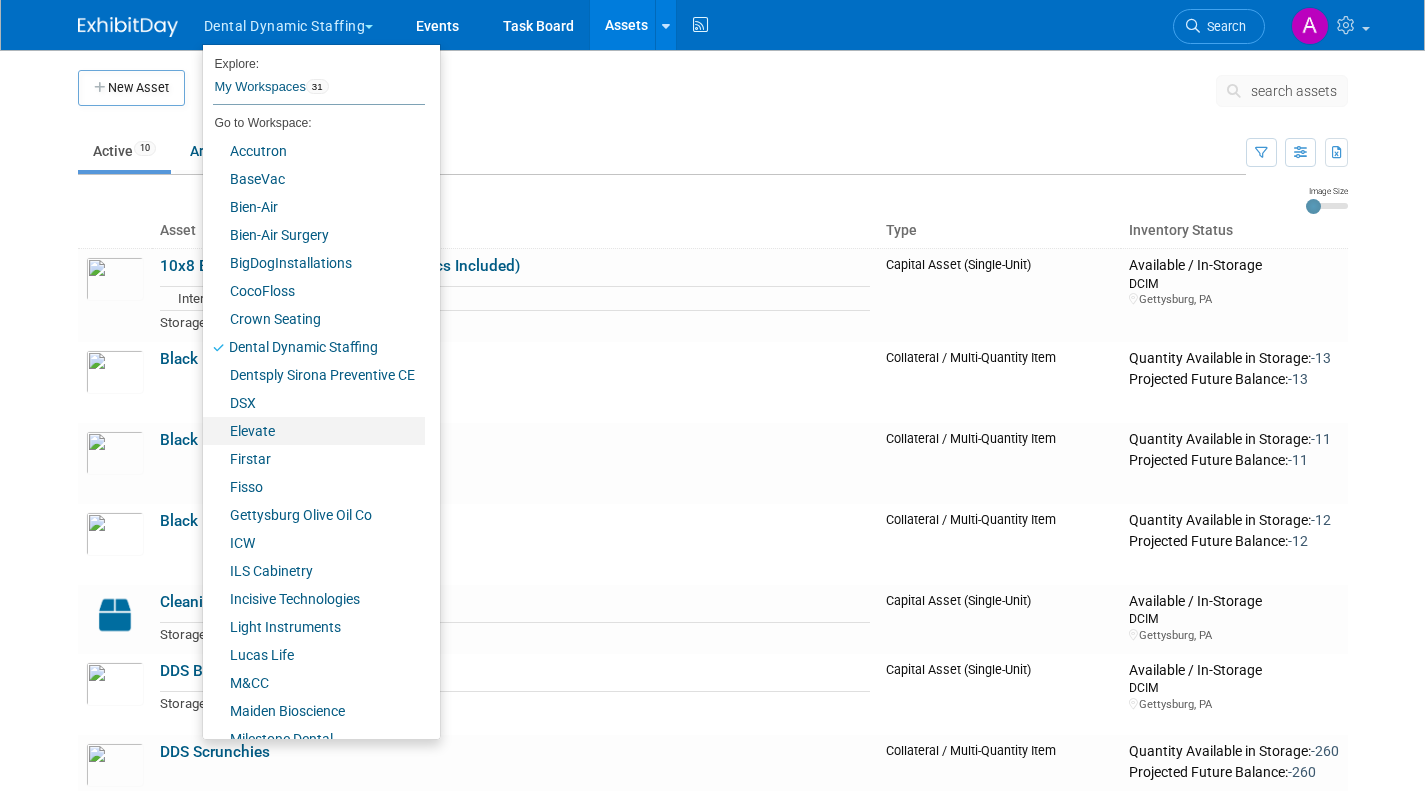 click on "Elevate" at bounding box center (314, 431) 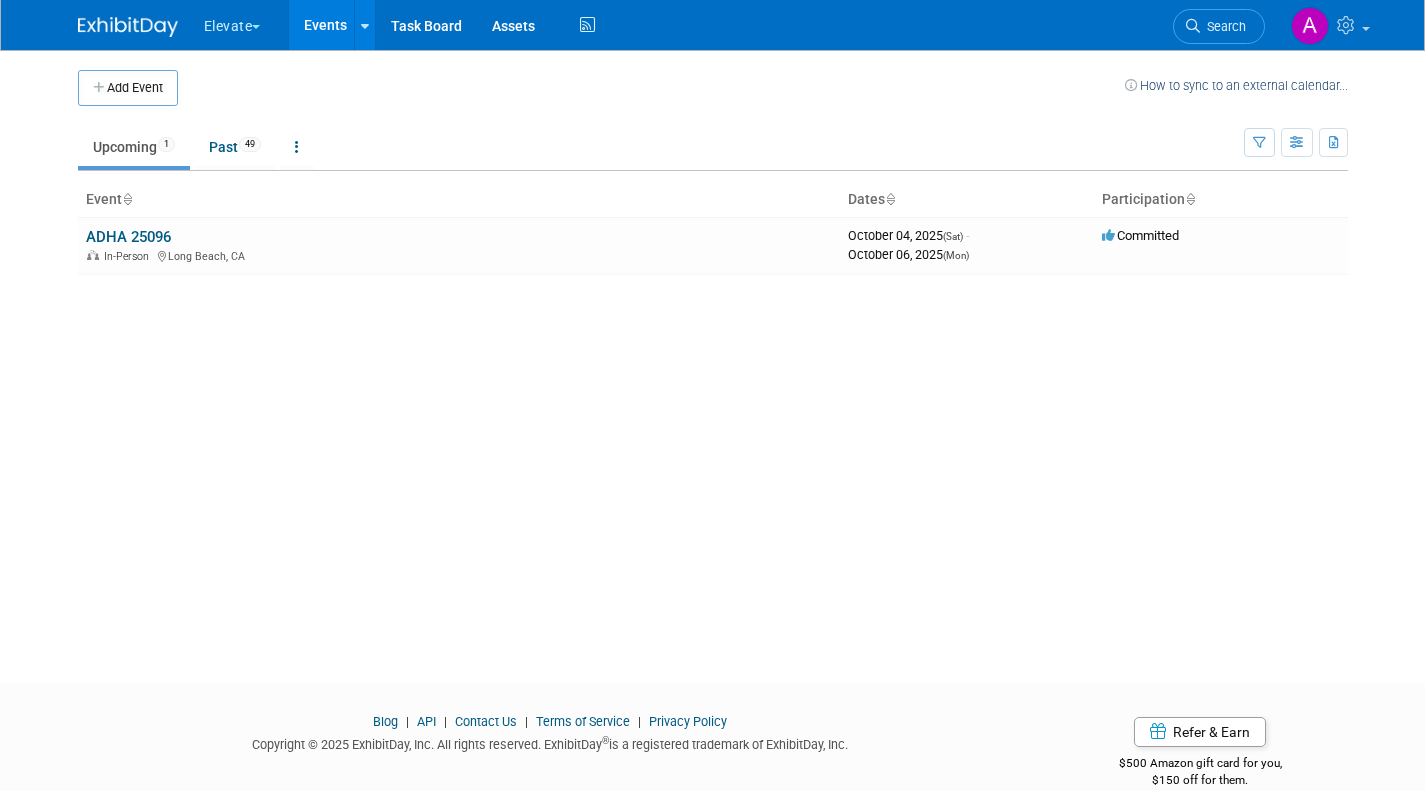 scroll, scrollTop: 0, scrollLeft: 0, axis: both 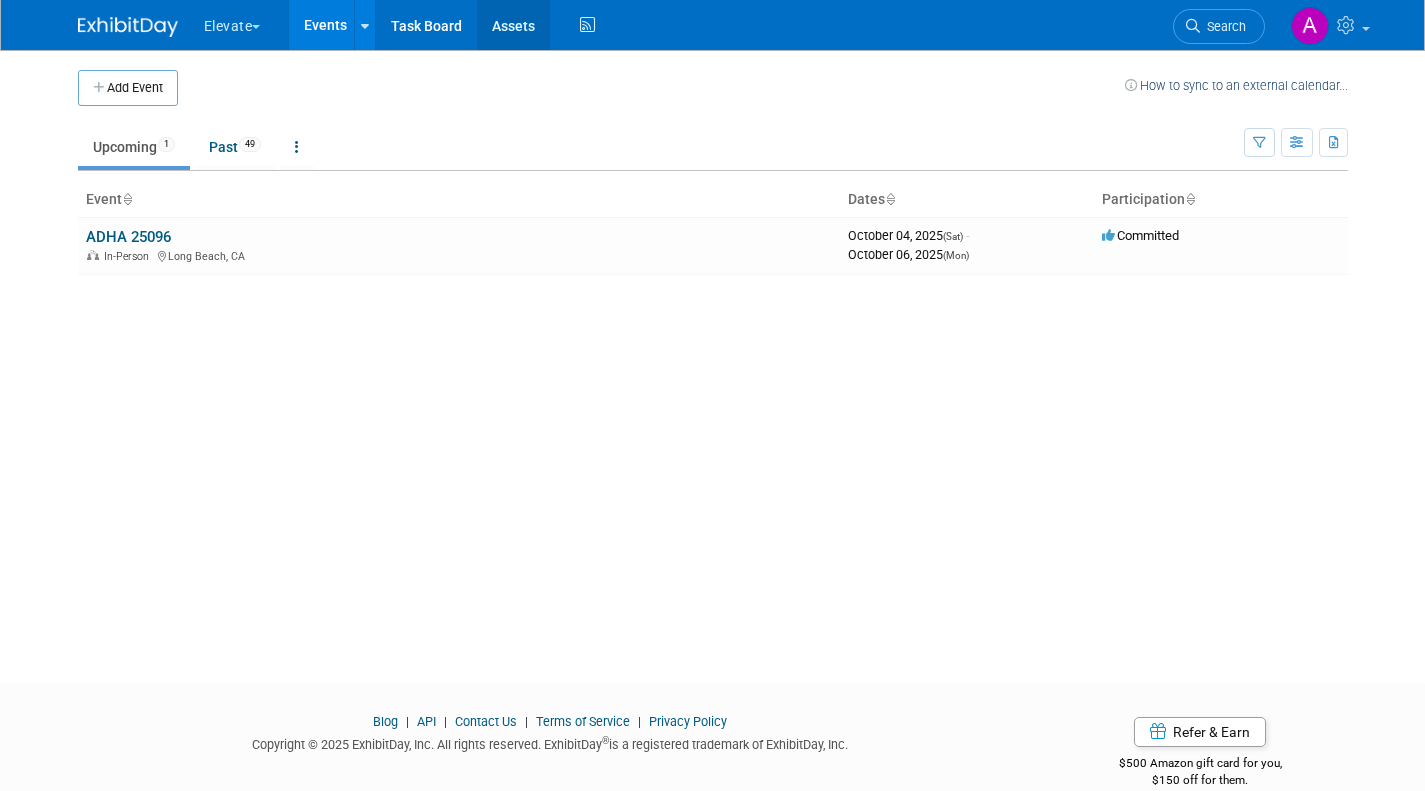 click on "Assets" at bounding box center (513, 25) 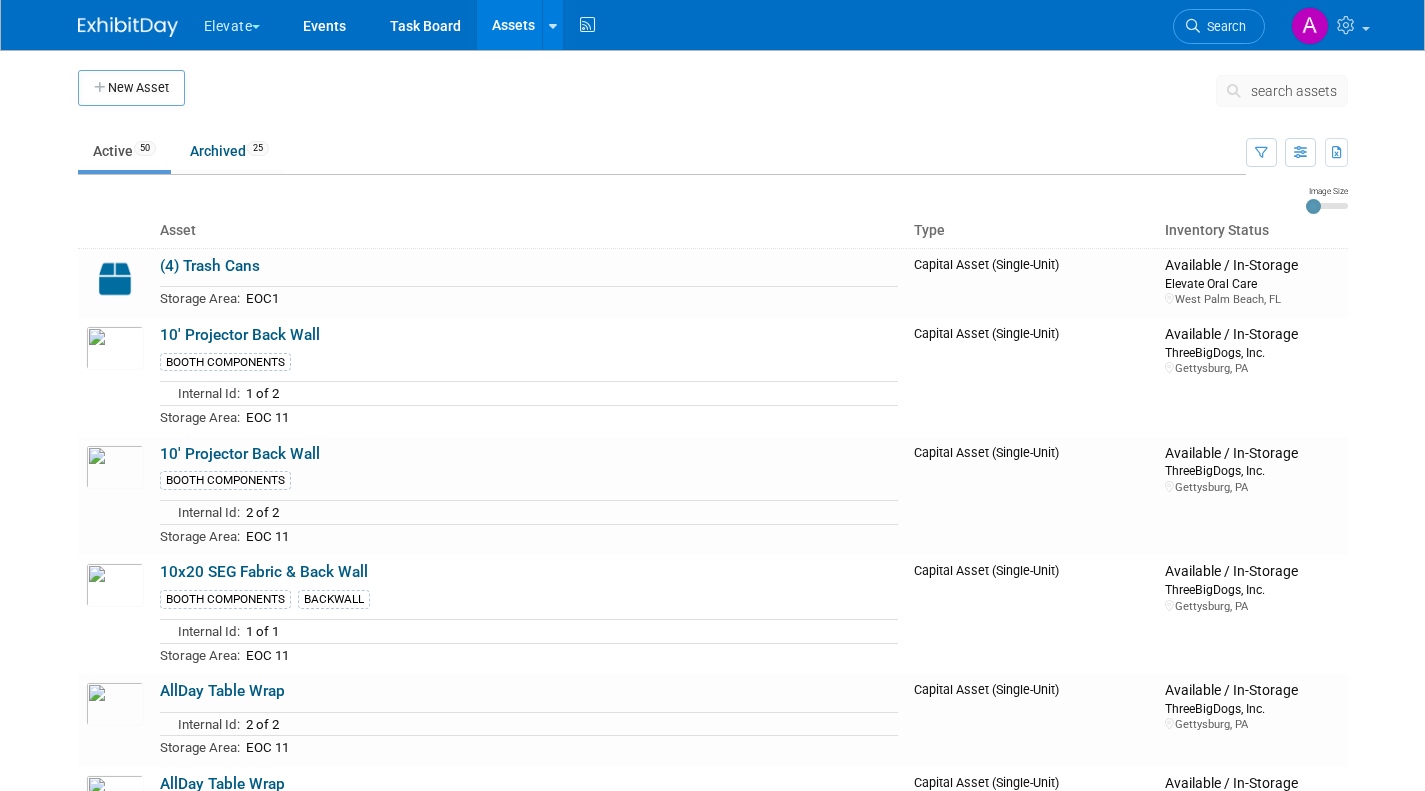 scroll, scrollTop: 0, scrollLeft: 0, axis: both 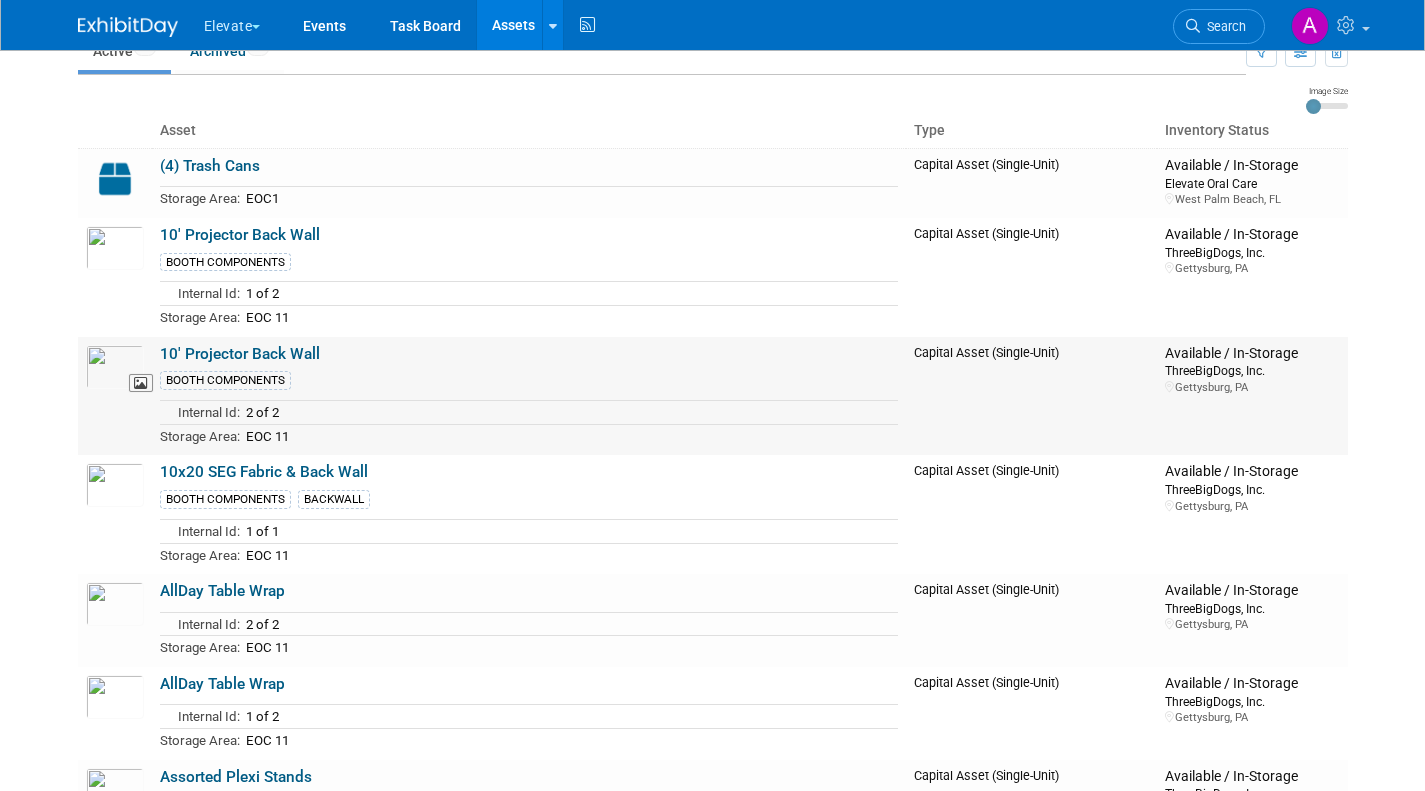click at bounding box center (115, 367) 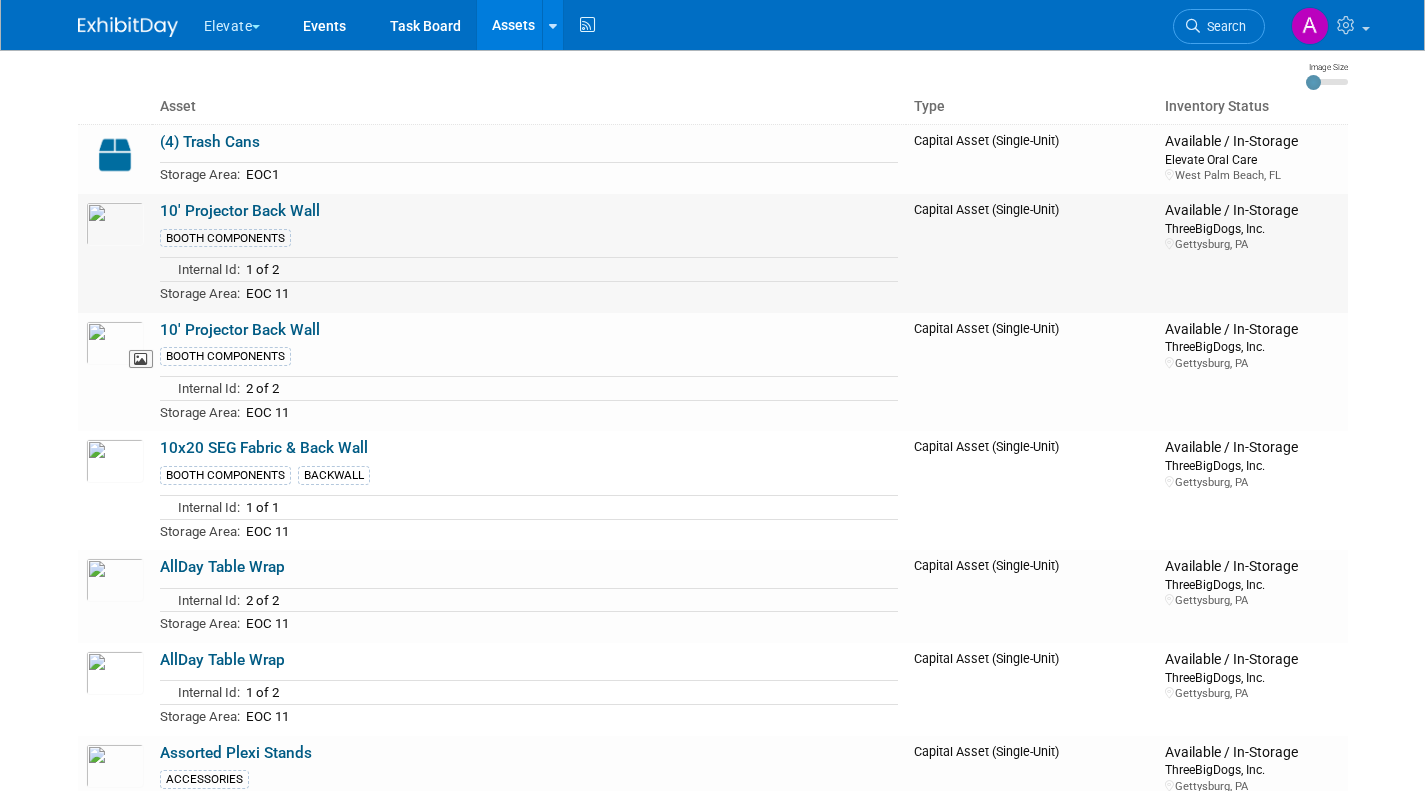 scroll, scrollTop: 100, scrollLeft: 0, axis: vertical 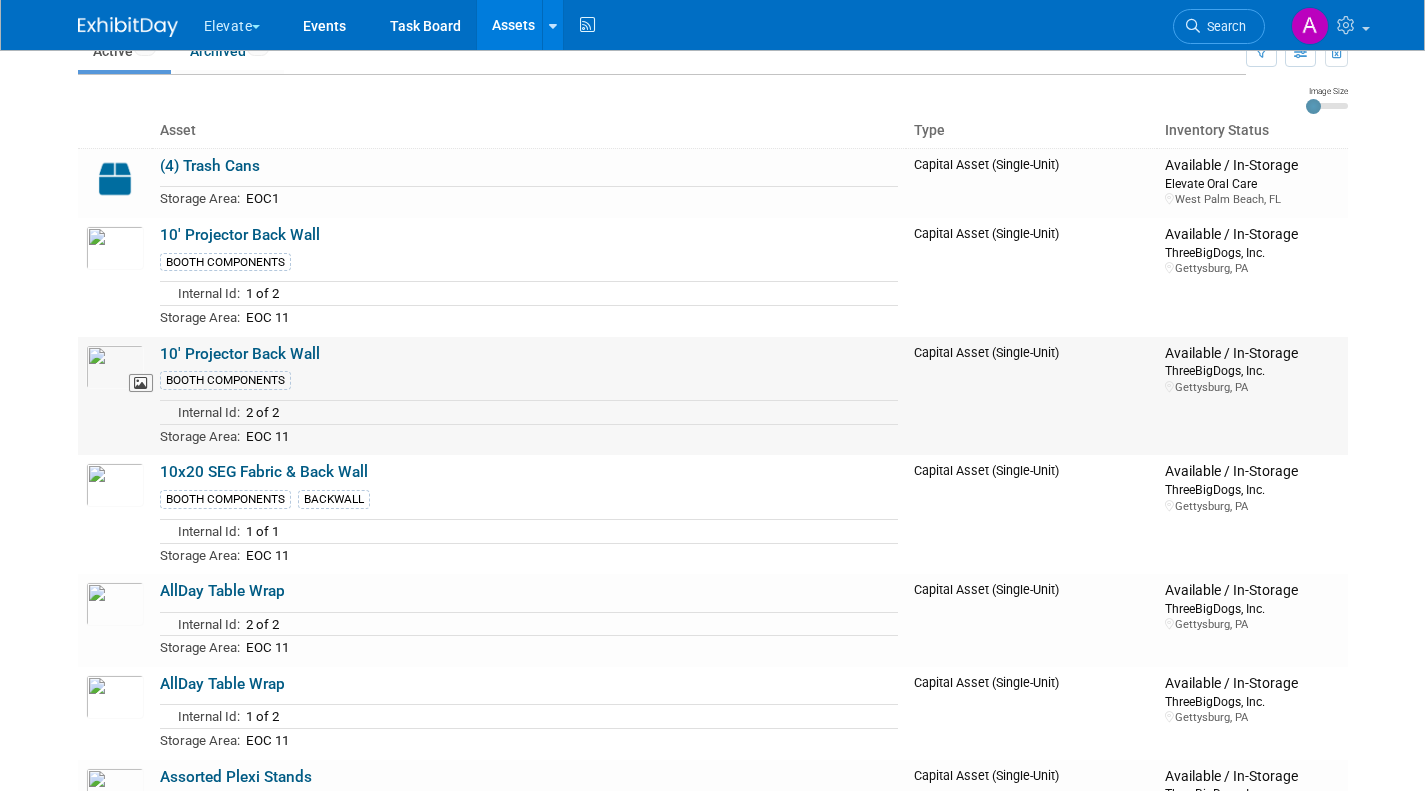 click at bounding box center [115, 367] 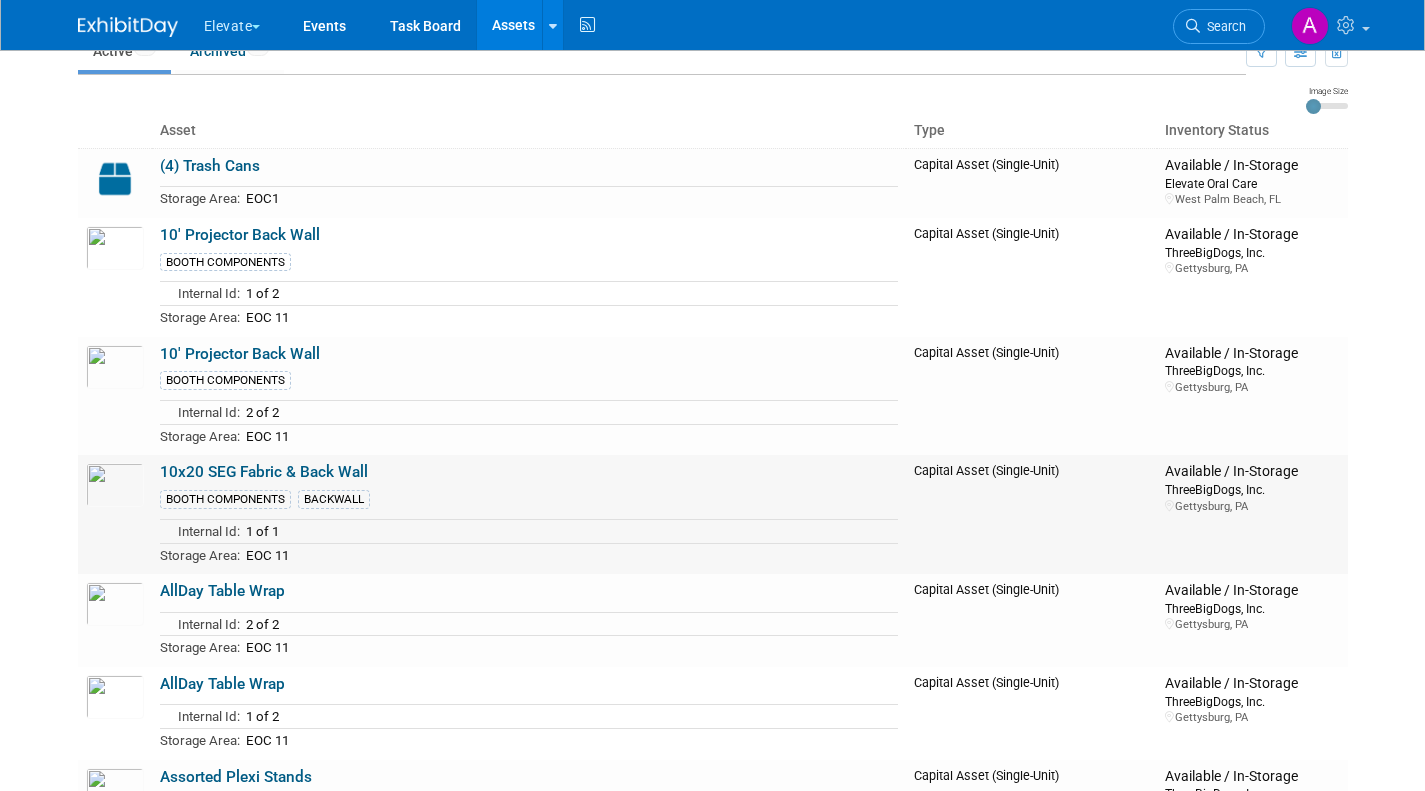 click on "10x20 SEG Fabric & Back Wall" at bounding box center [264, 472] 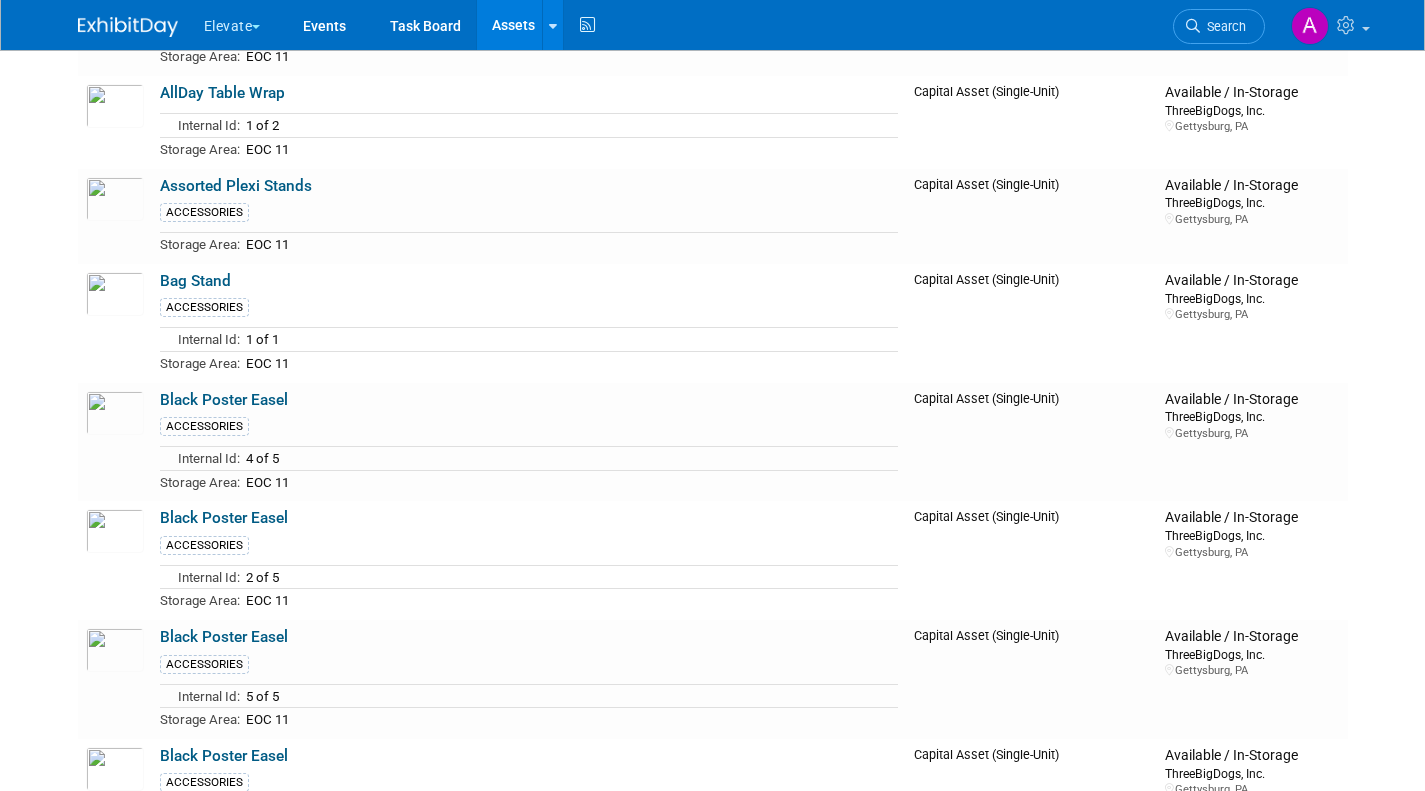 scroll, scrollTop: 700, scrollLeft: 0, axis: vertical 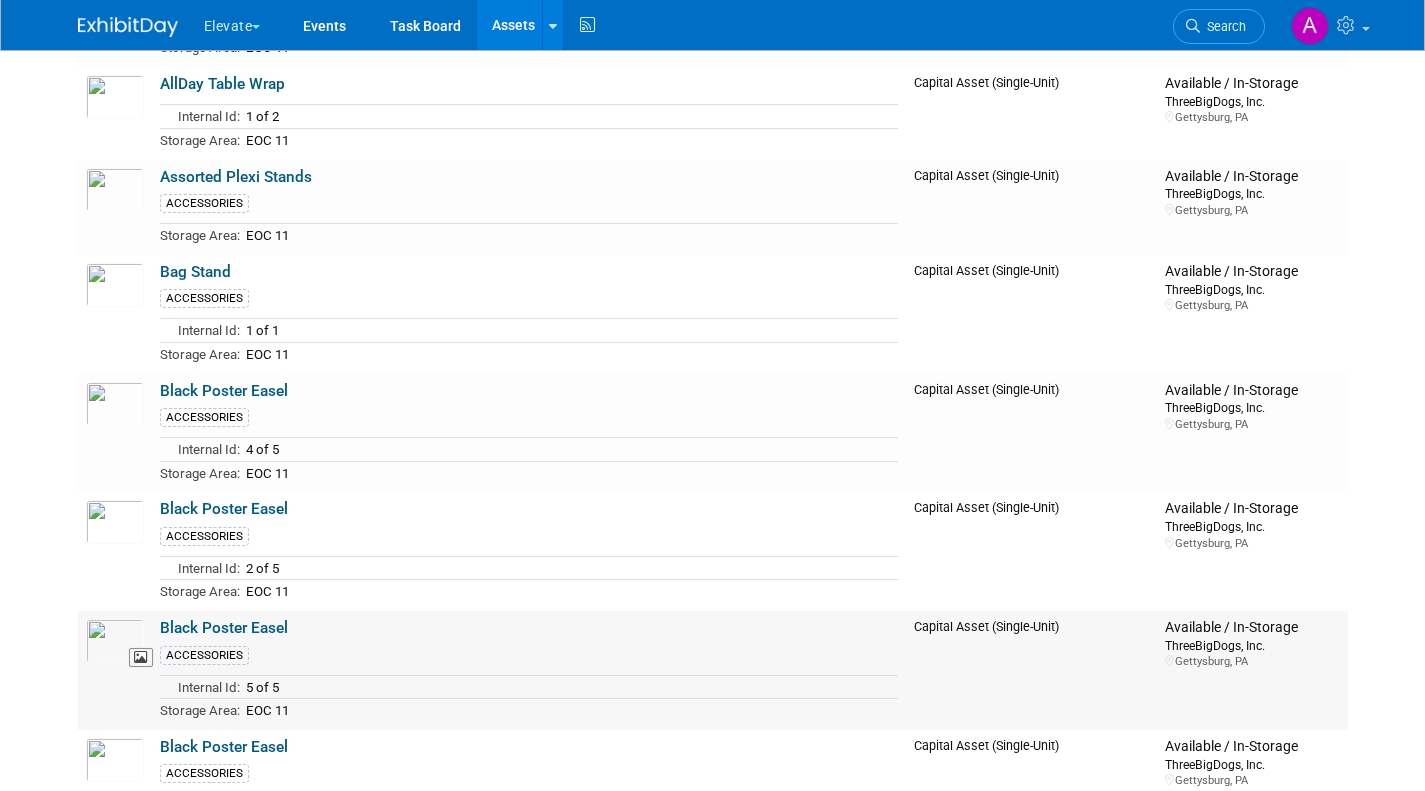 click at bounding box center [115, 641] 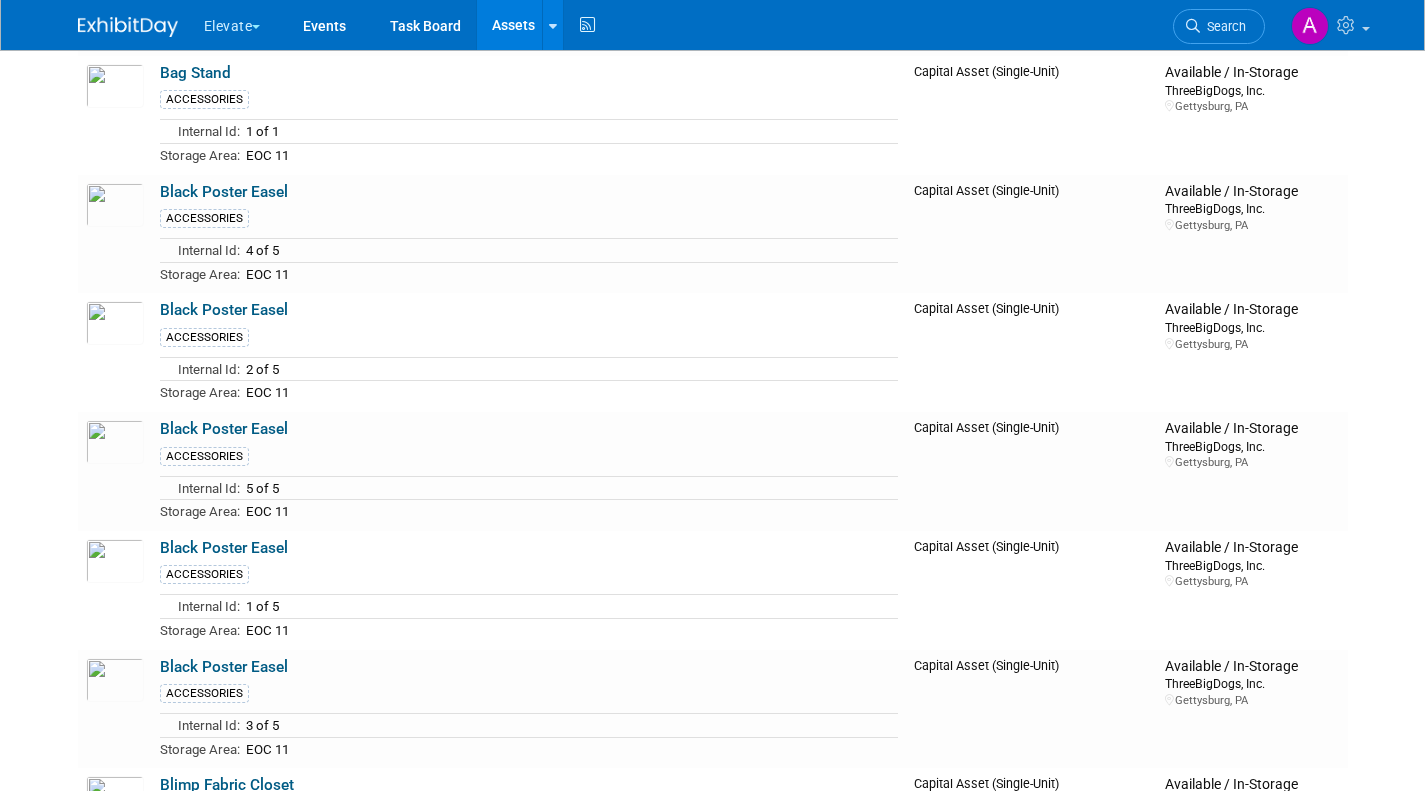scroll, scrollTop: 900, scrollLeft: 0, axis: vertical 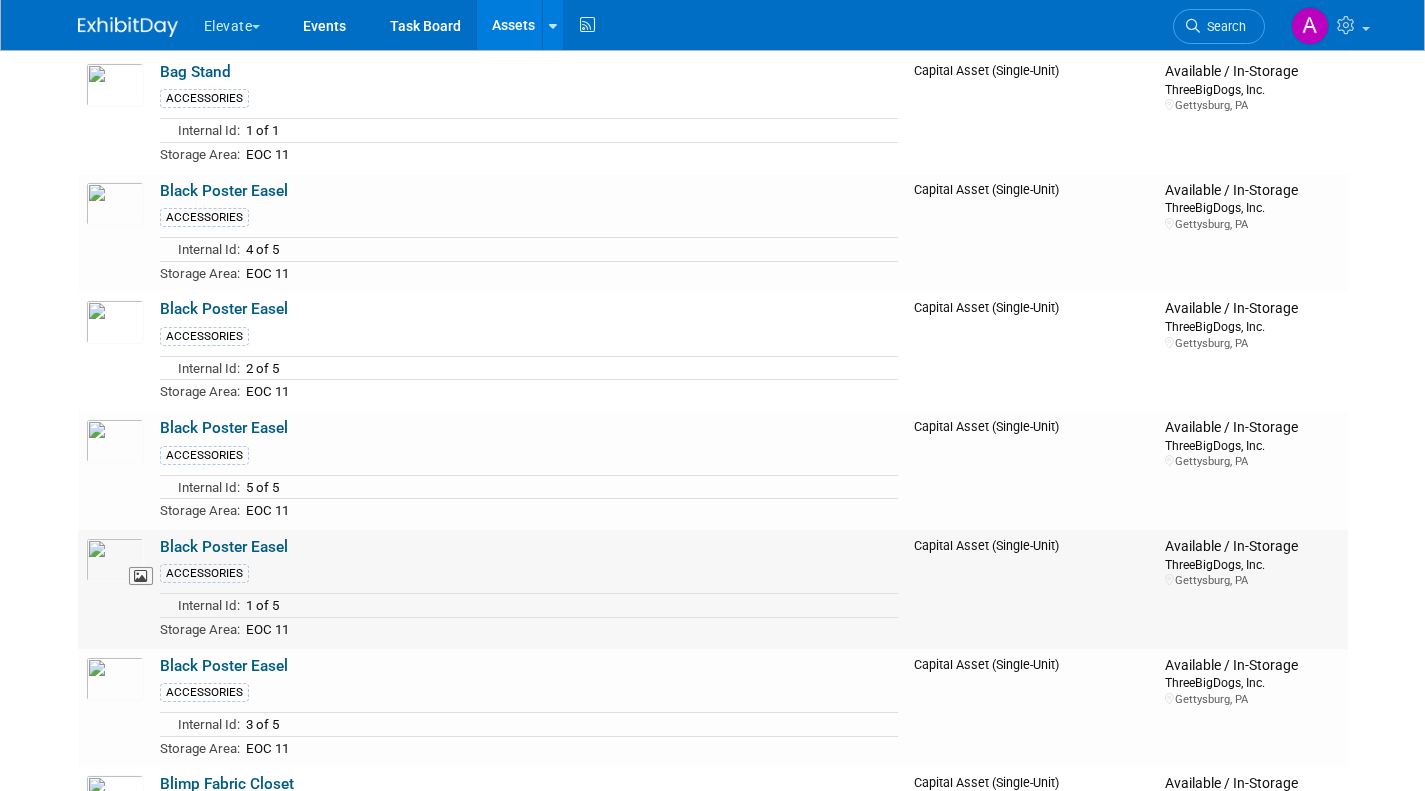 click at bounding box center [115, 560] 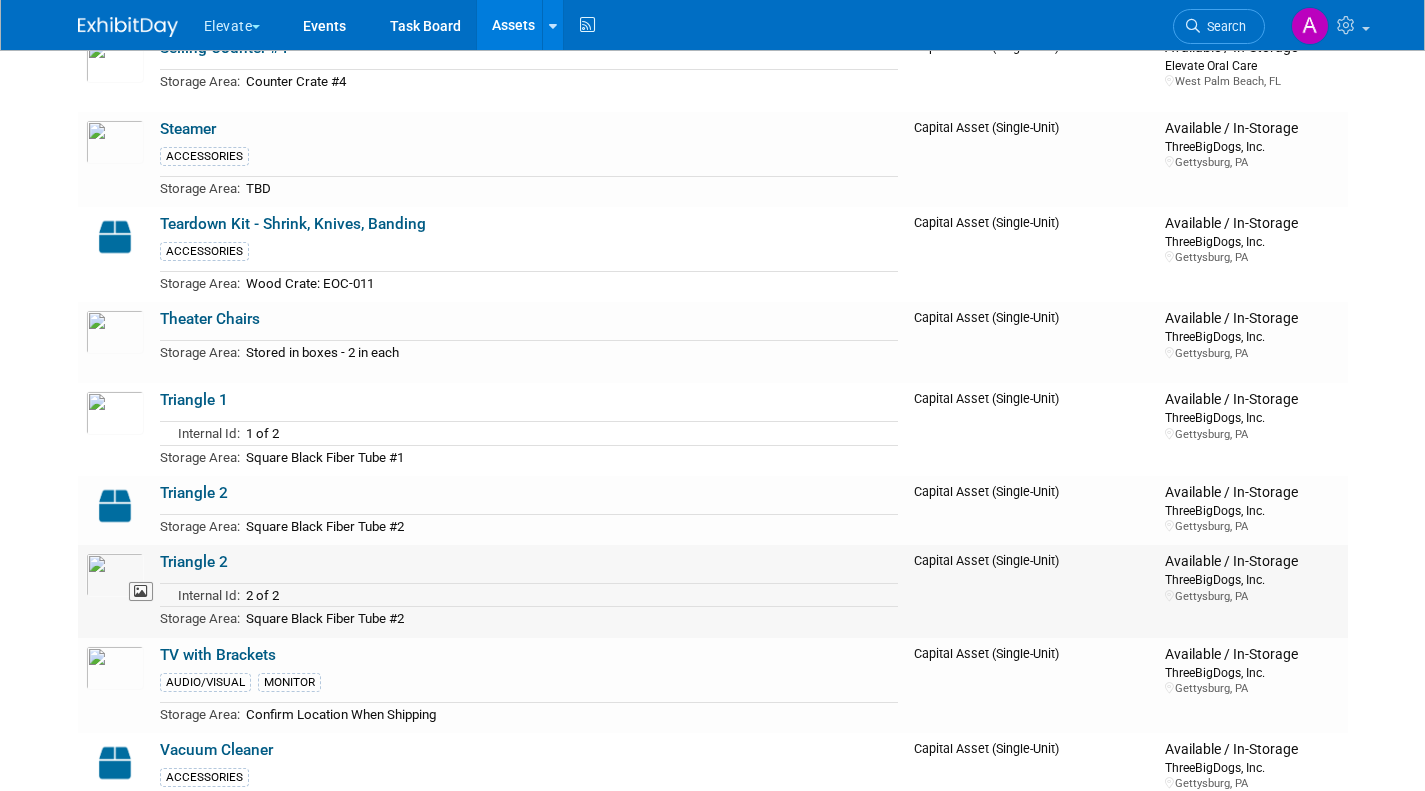 scroll, scrollTop: 4261, scrollLeft: 0, axis: vertical 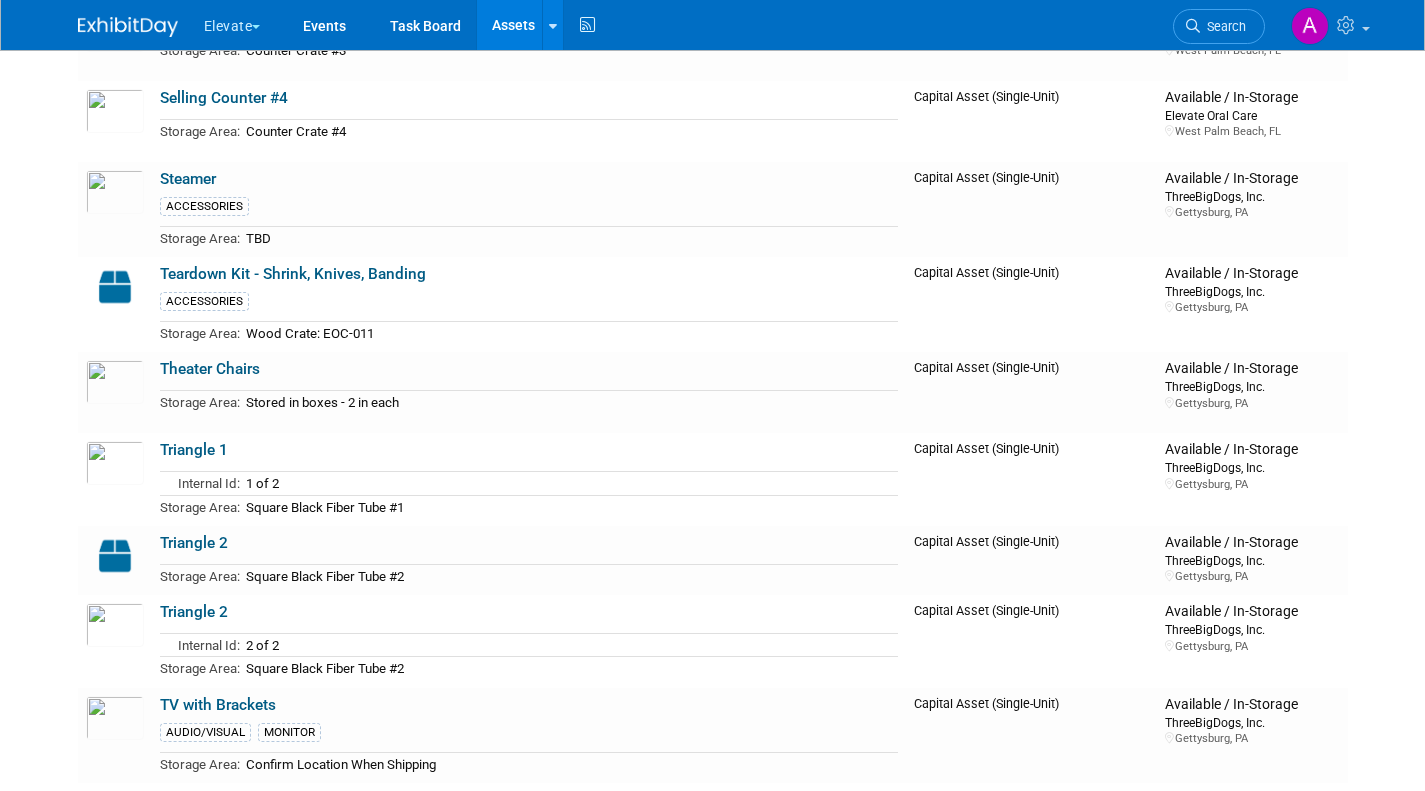 click on "Elevate" at bounding box center (244, 22) 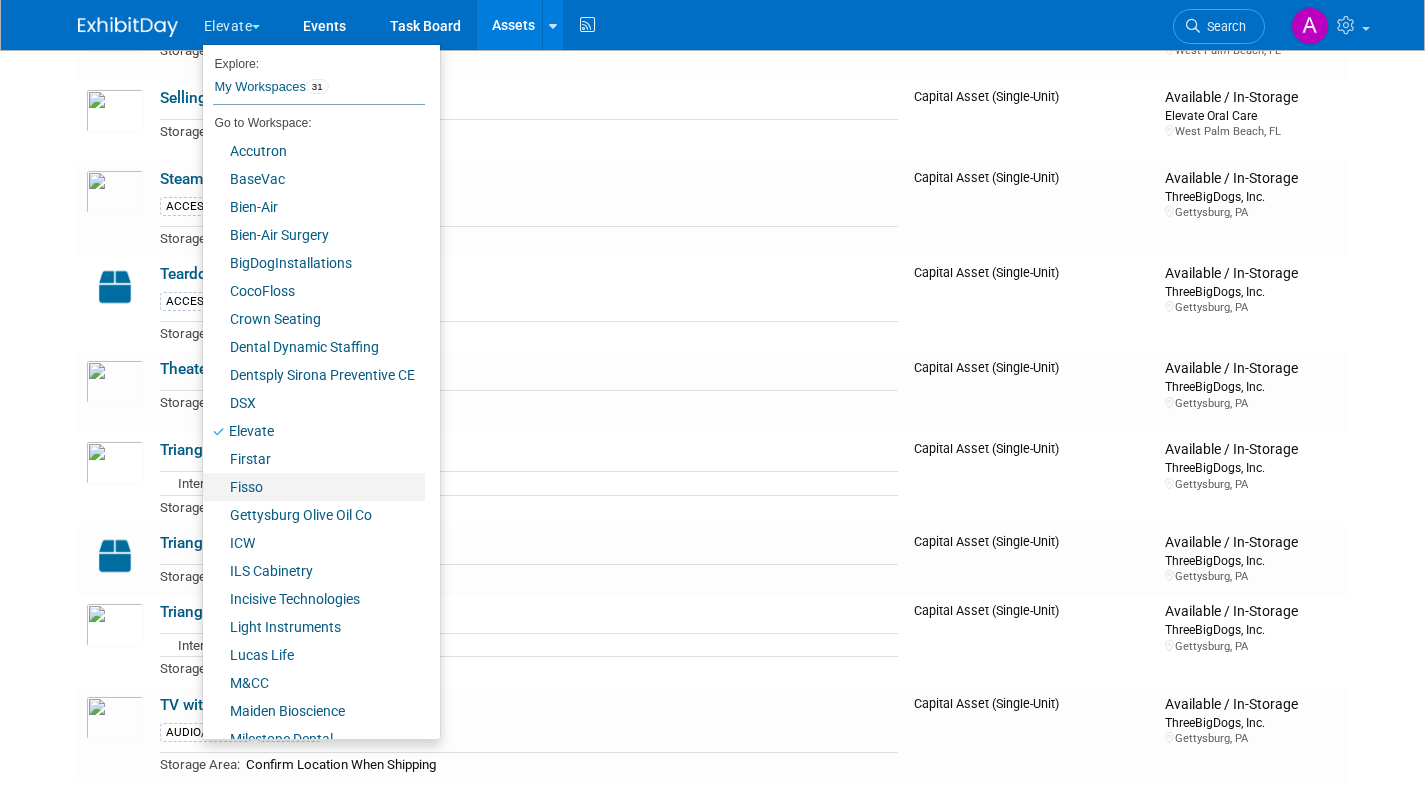 click on "Fisso" at bounding box center (314, 487) 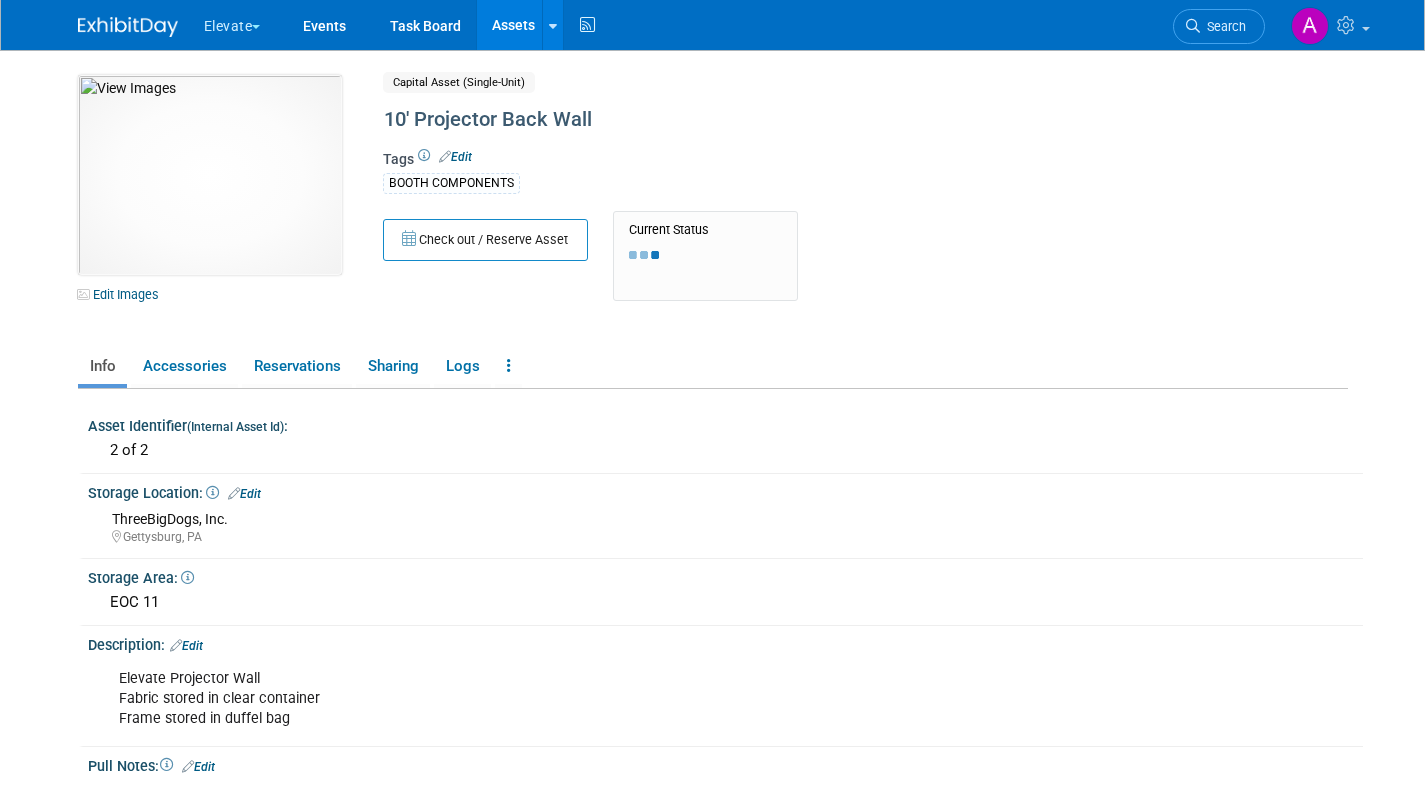 scroll, scrollTop: 0, scrollLeft: 0, axis: both 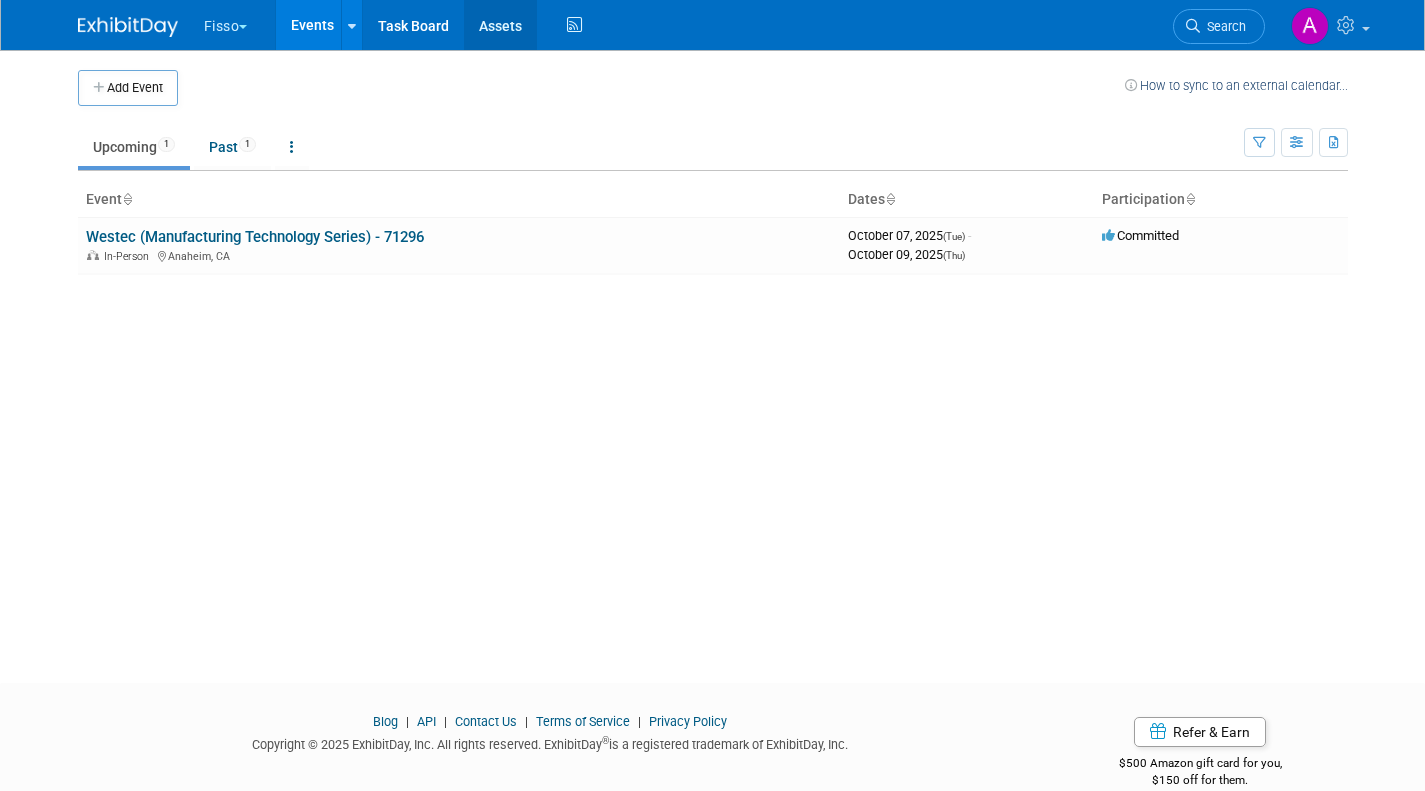 click on "Assets" at bounding box center (500, 25) 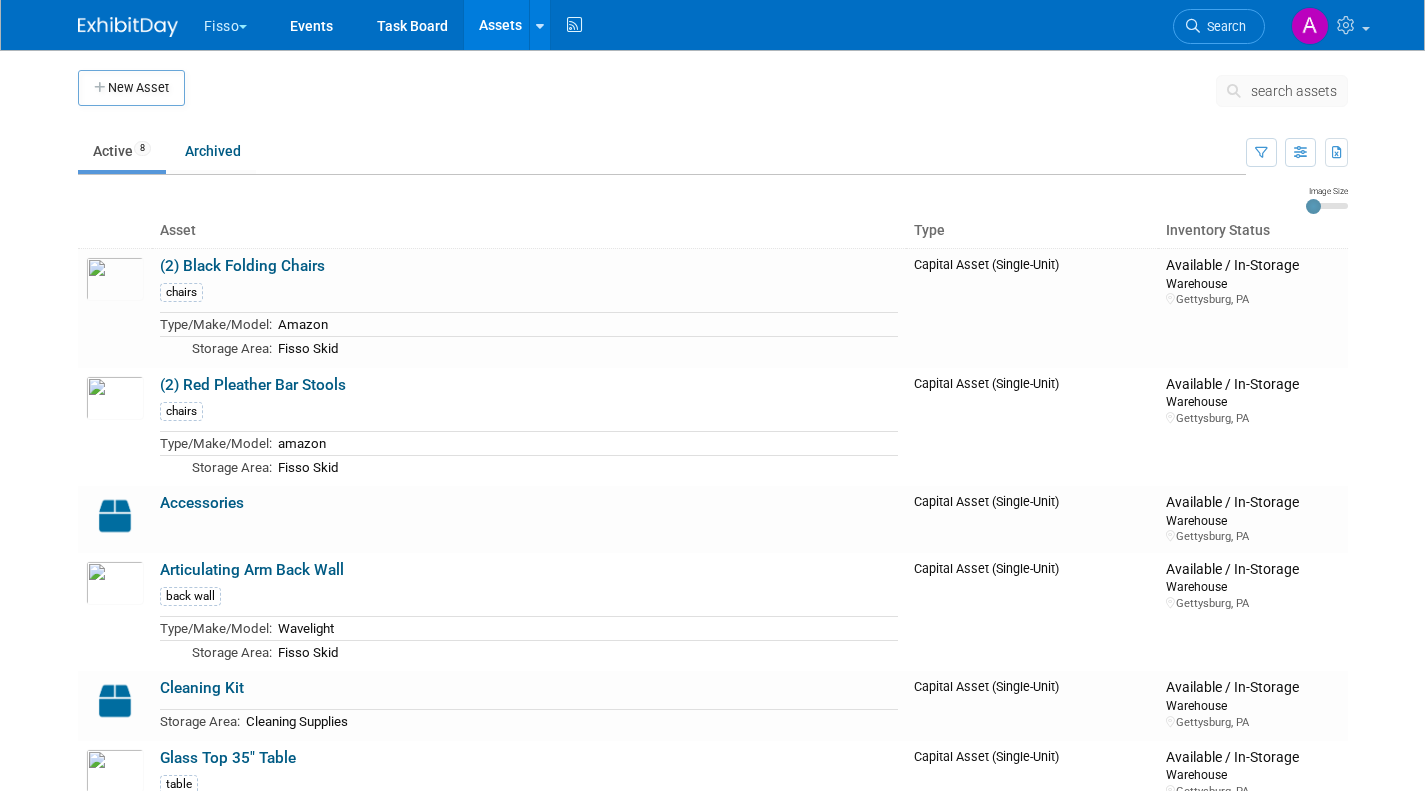 scroll, scrollTop: 0, scrollLeft: 0, axis: both 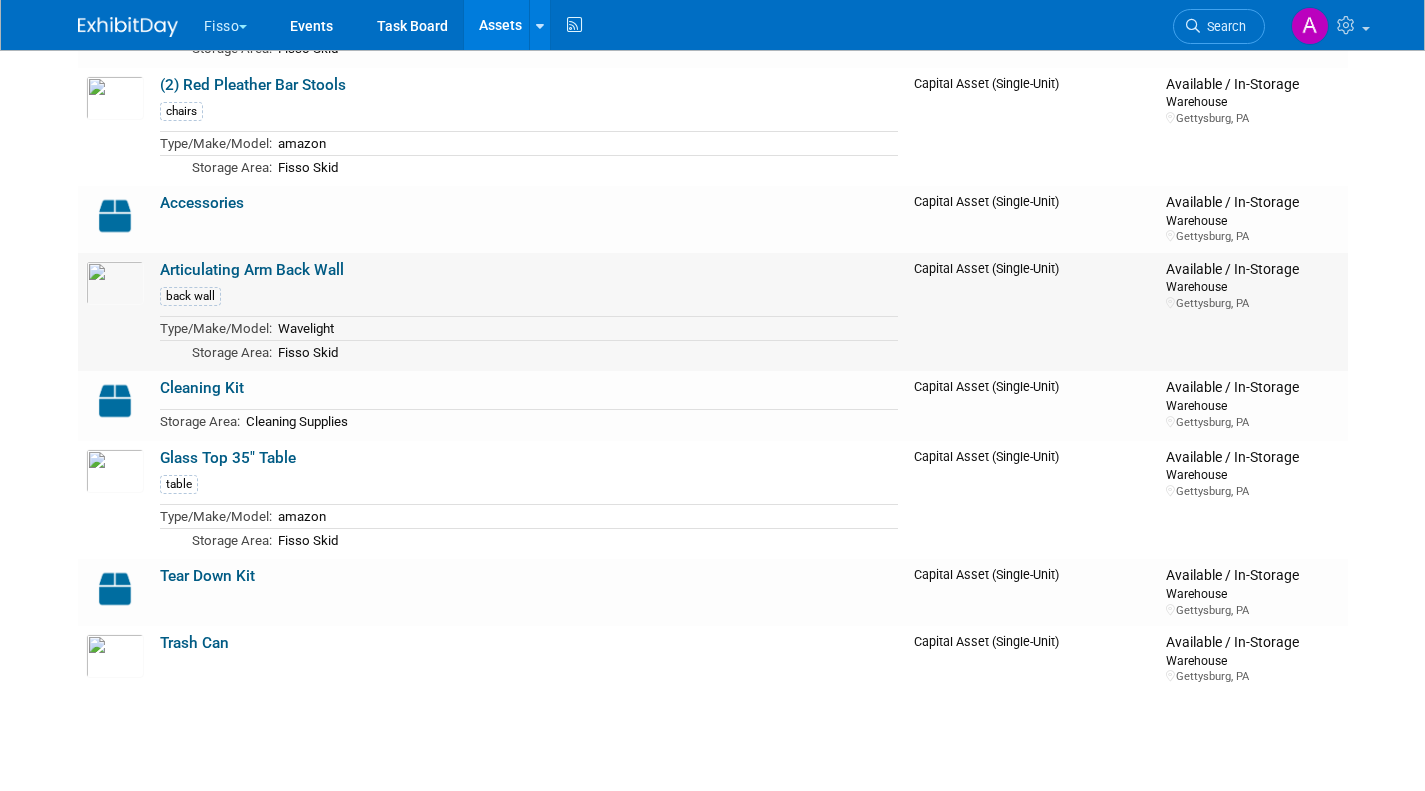 click on "Articulating Arm Back Wall" at bounding box center (252, 270) 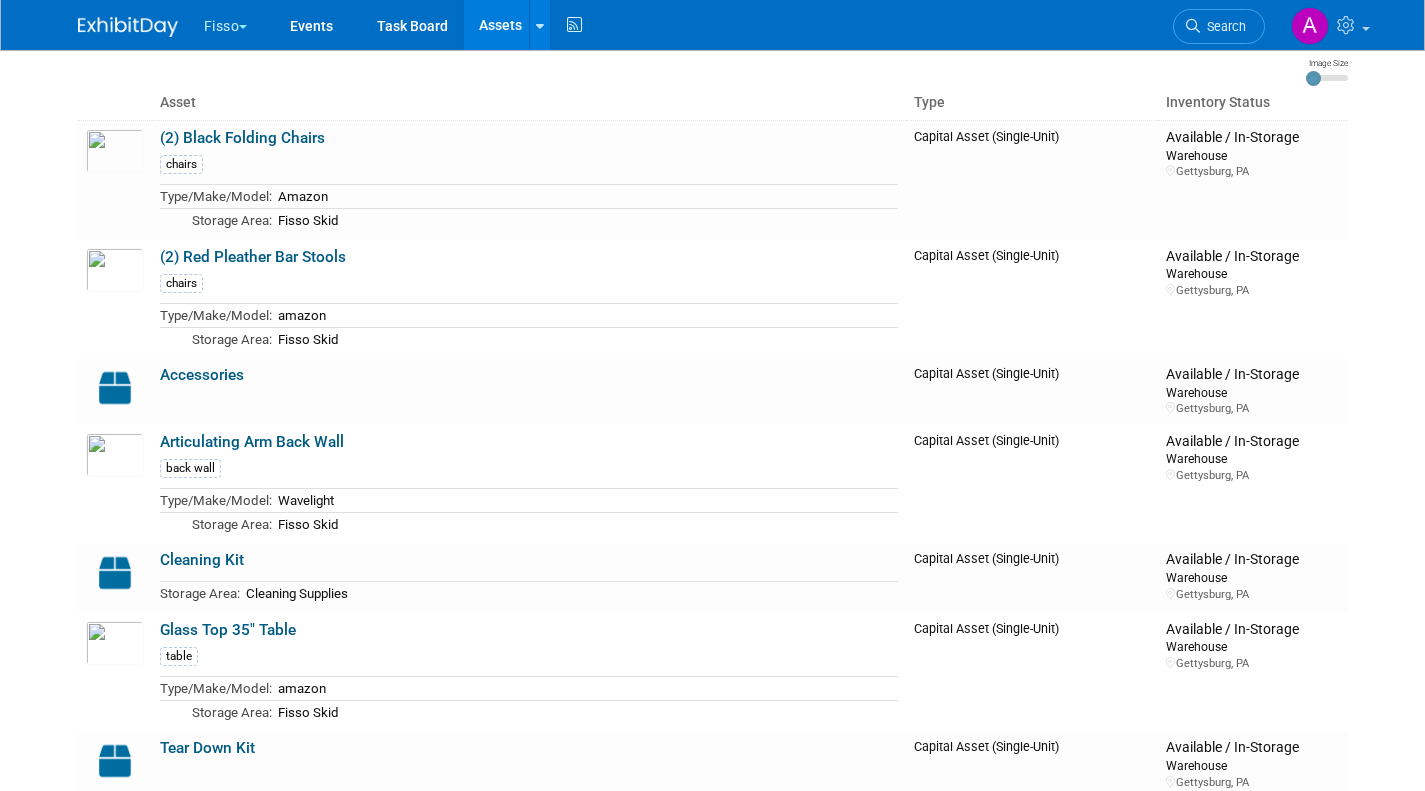 scroll, scrollTop: 0, scrollLeft: 0, axis: both 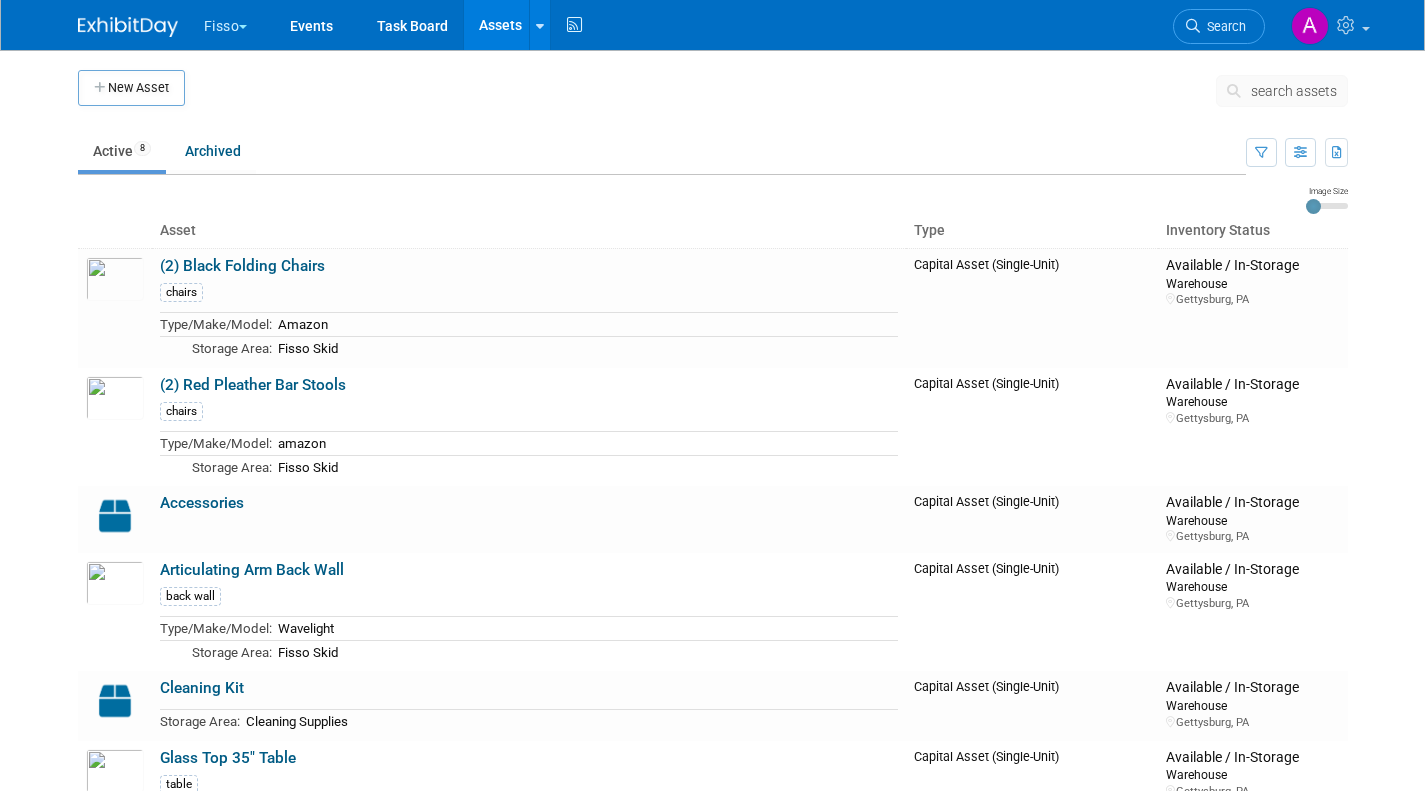 click on "Fisso" at bounding box center (237, 22) 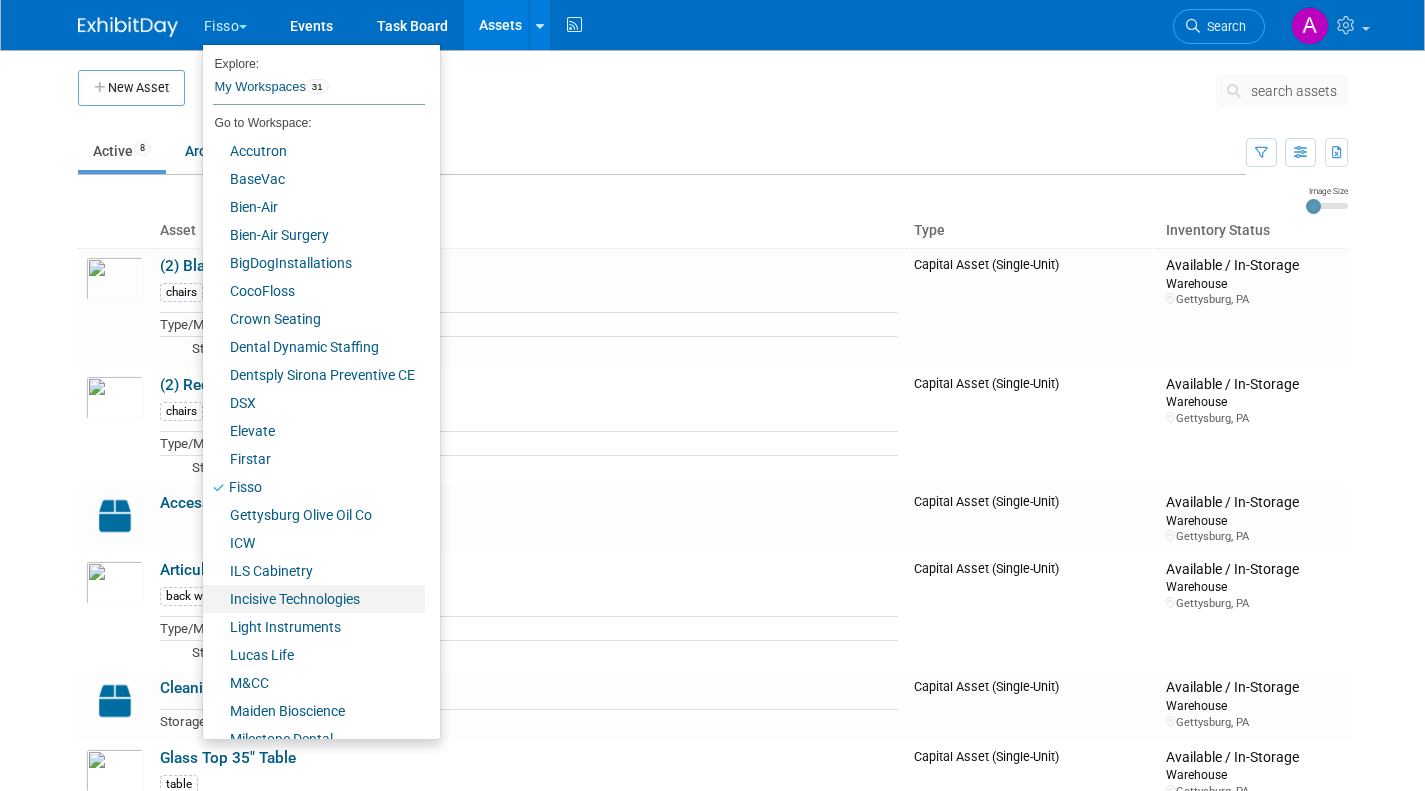 click on "Incisive Technologies" at bounding box center [314, 599] 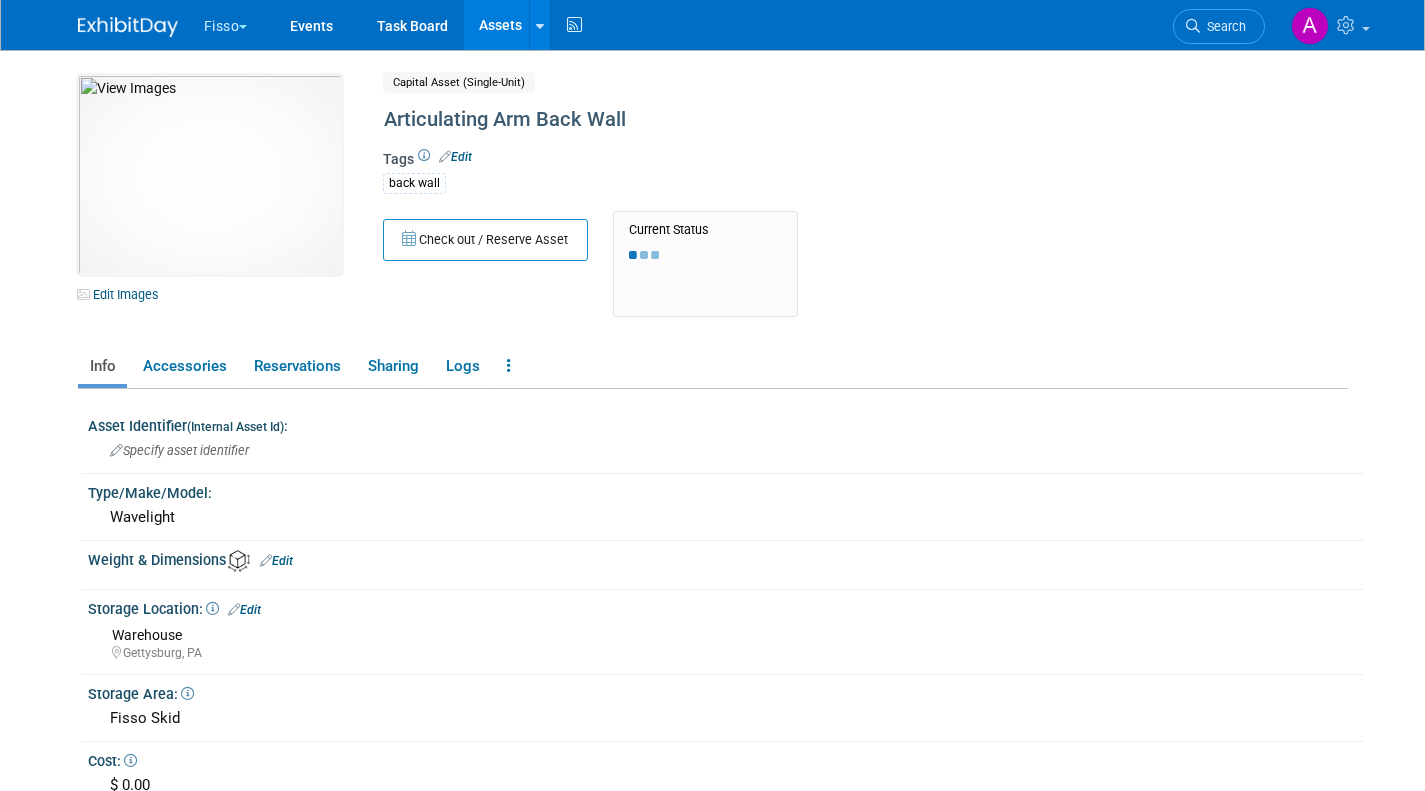 scroll, scrollTop: 0, scrollLeft: 0, axis: both 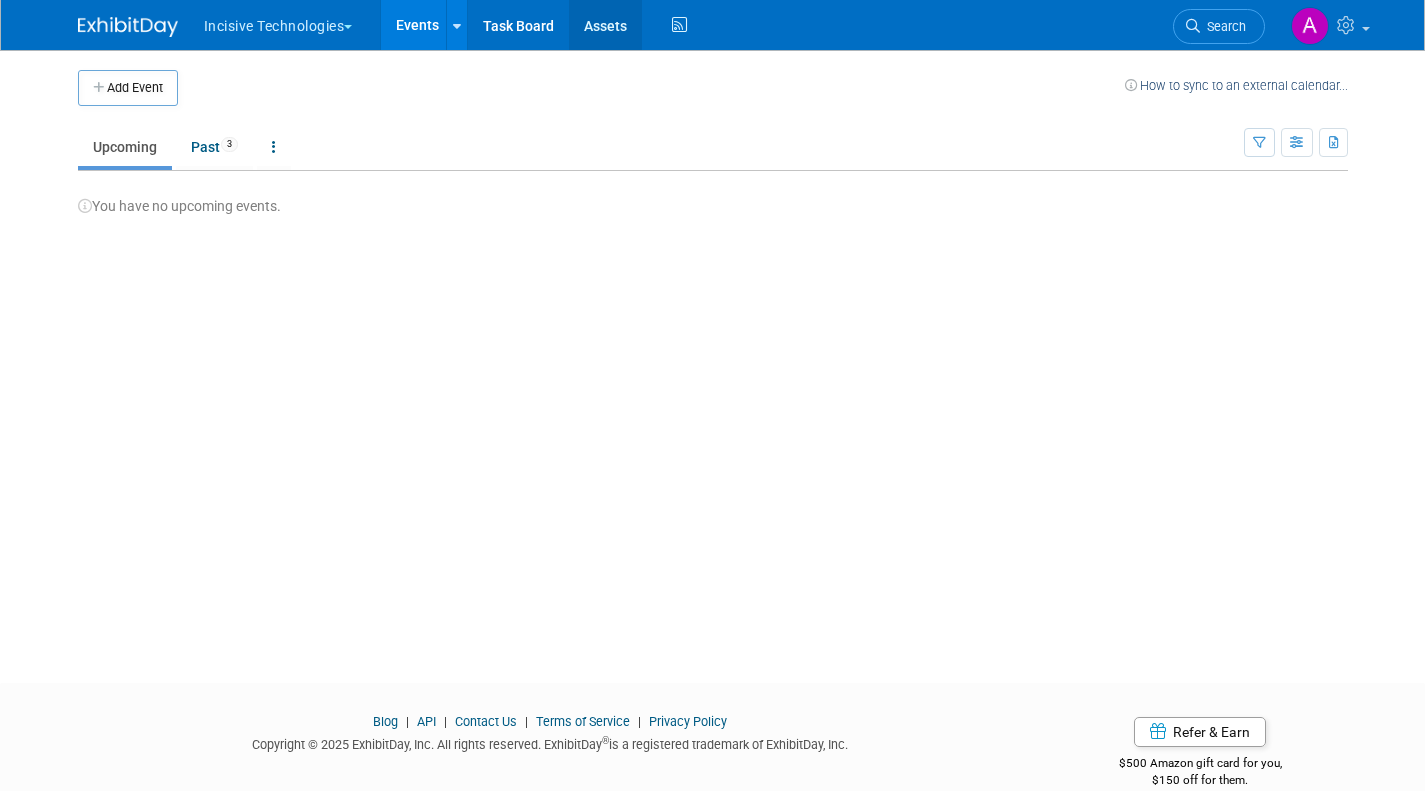 click on "Assets" at bounding box center (605, 25) 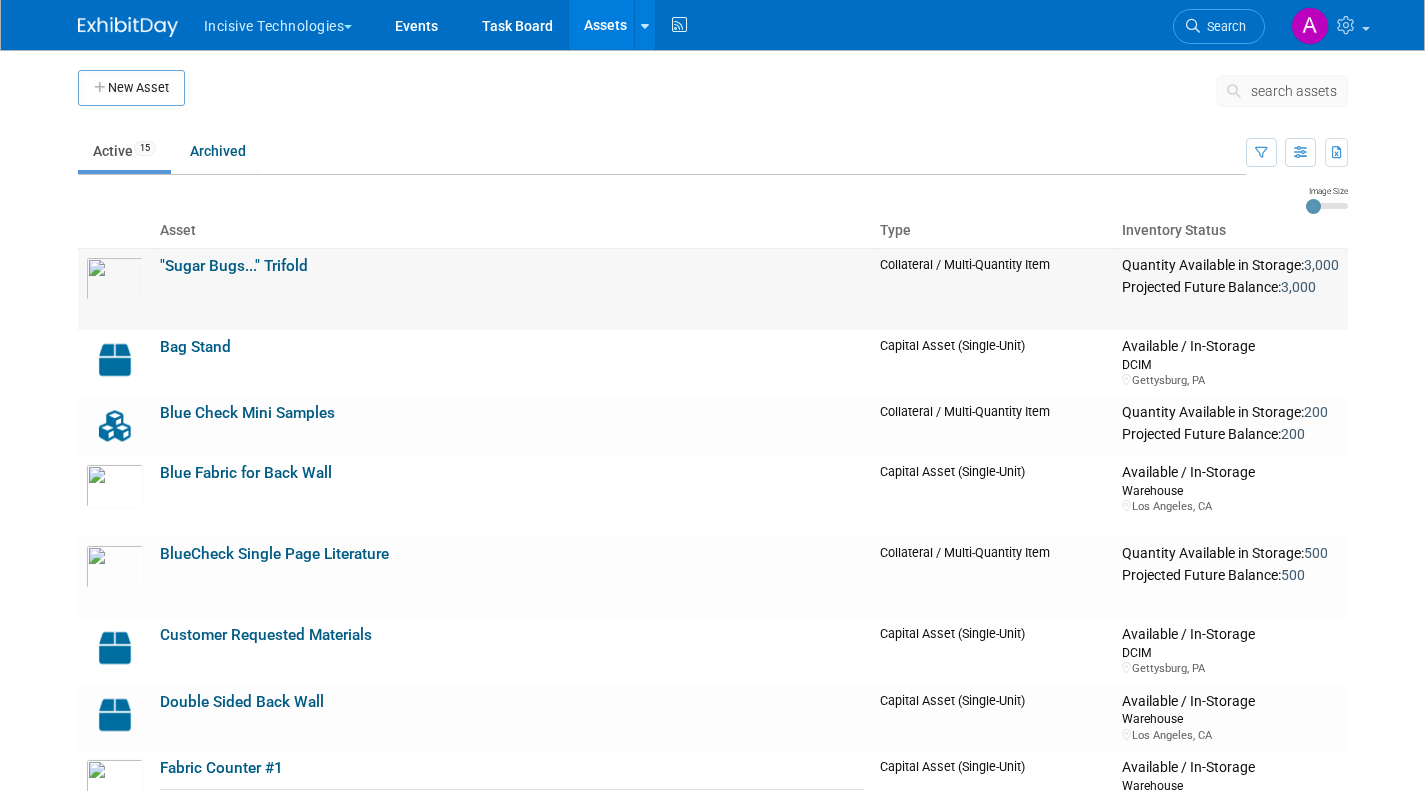 scroll, scrollTop: 0, scrollLeft: 0, axis: both 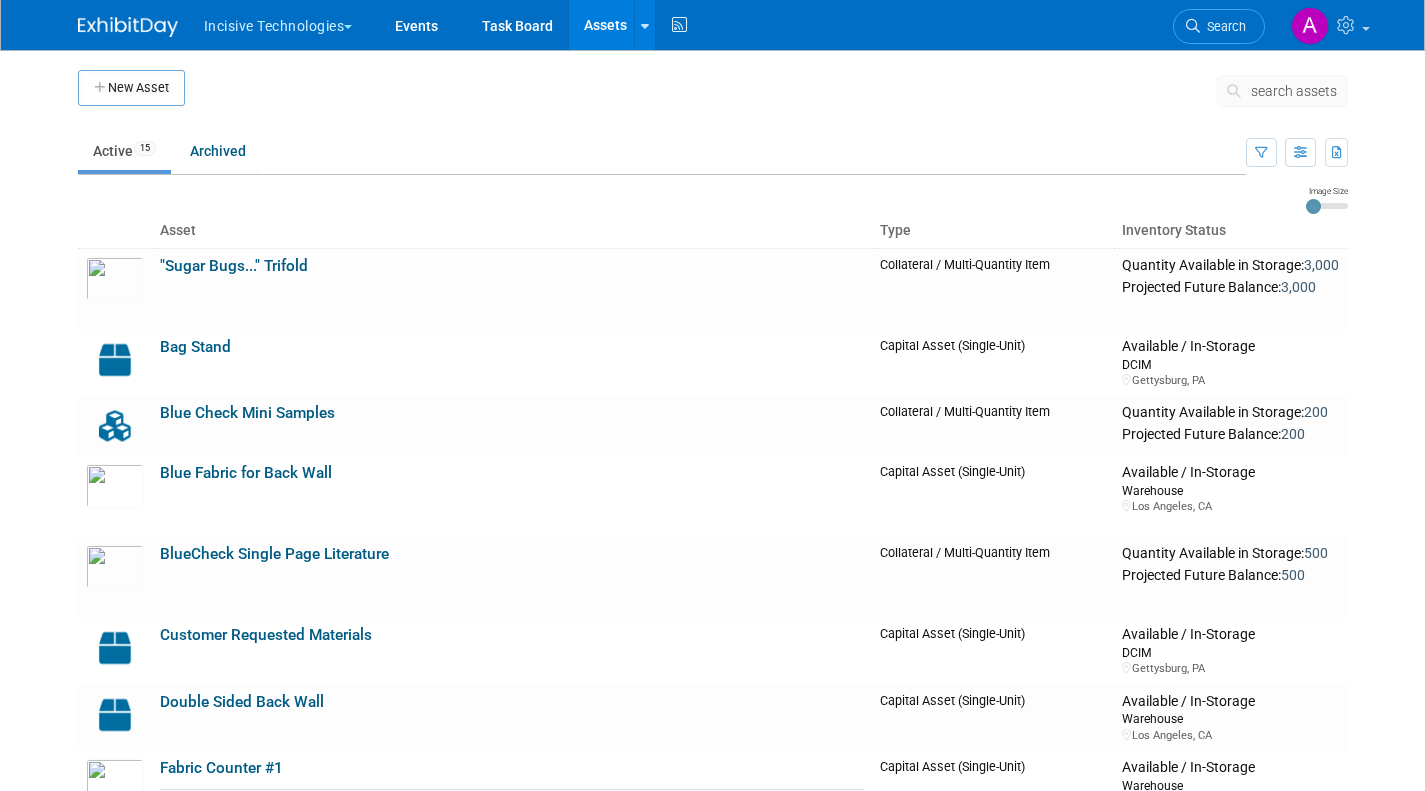 click on "Incisive Technologies" at bounding box center (290, 22) 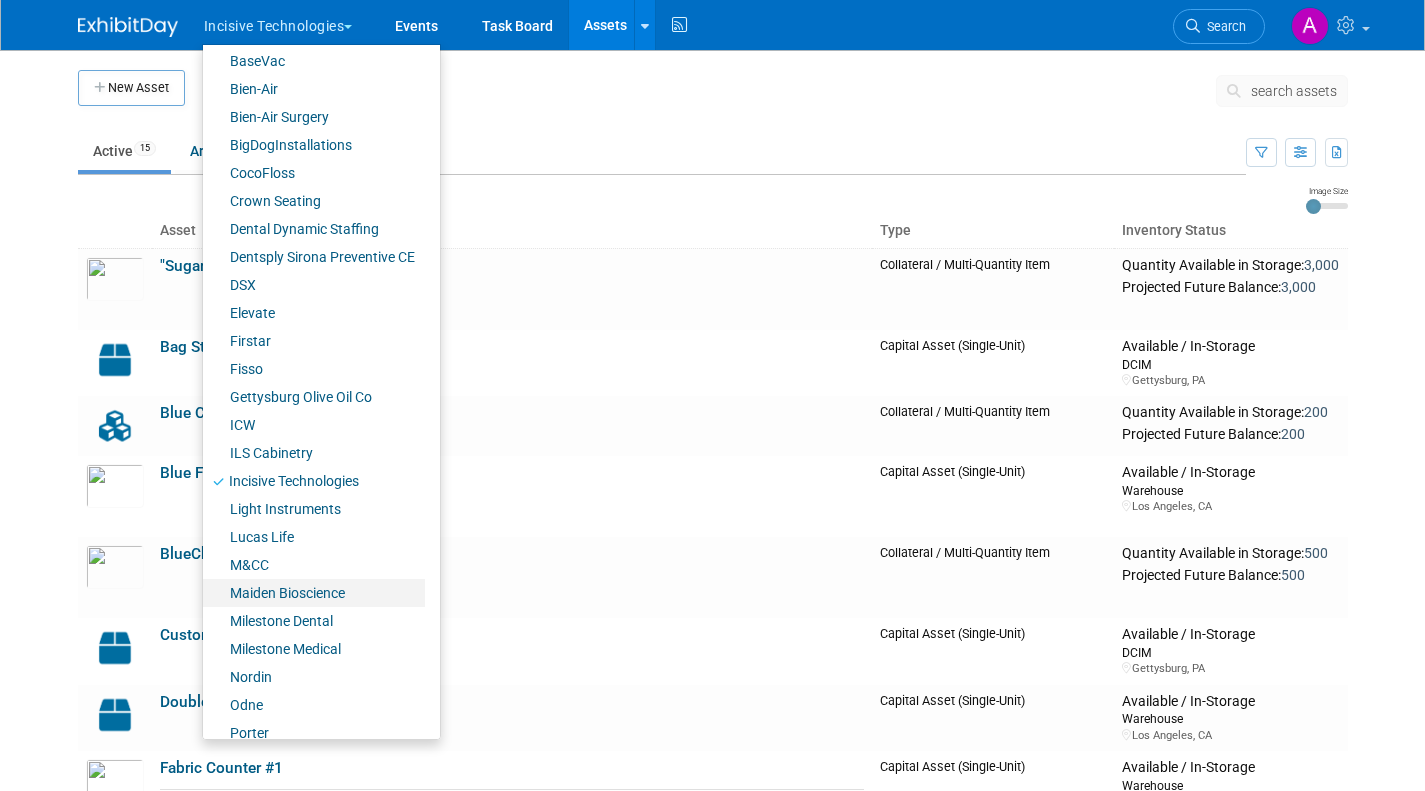 scroll, scrollTop: 200, scrollLeft: 0, axis: vertical 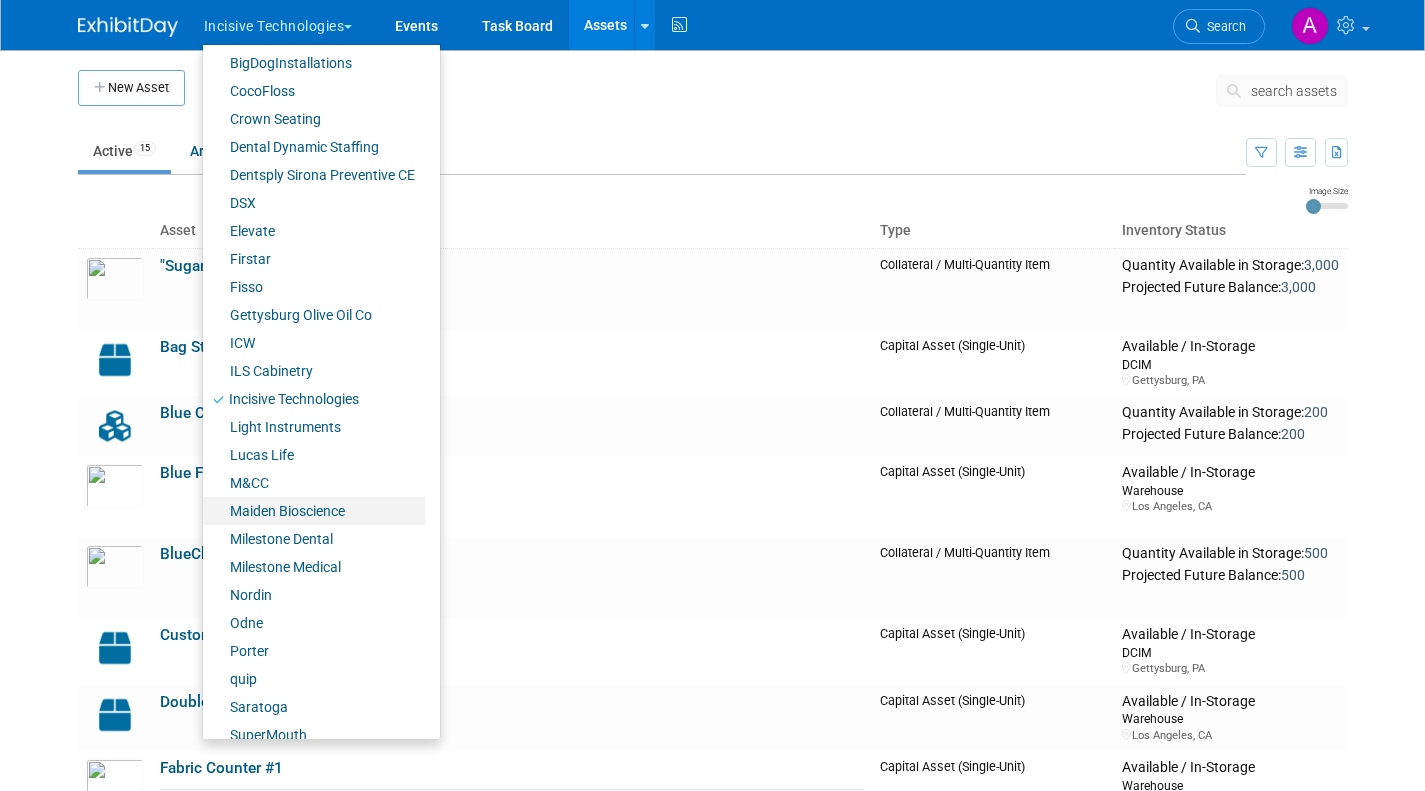 click on "Maiden Bioscience" at bounding box center [314, 511] 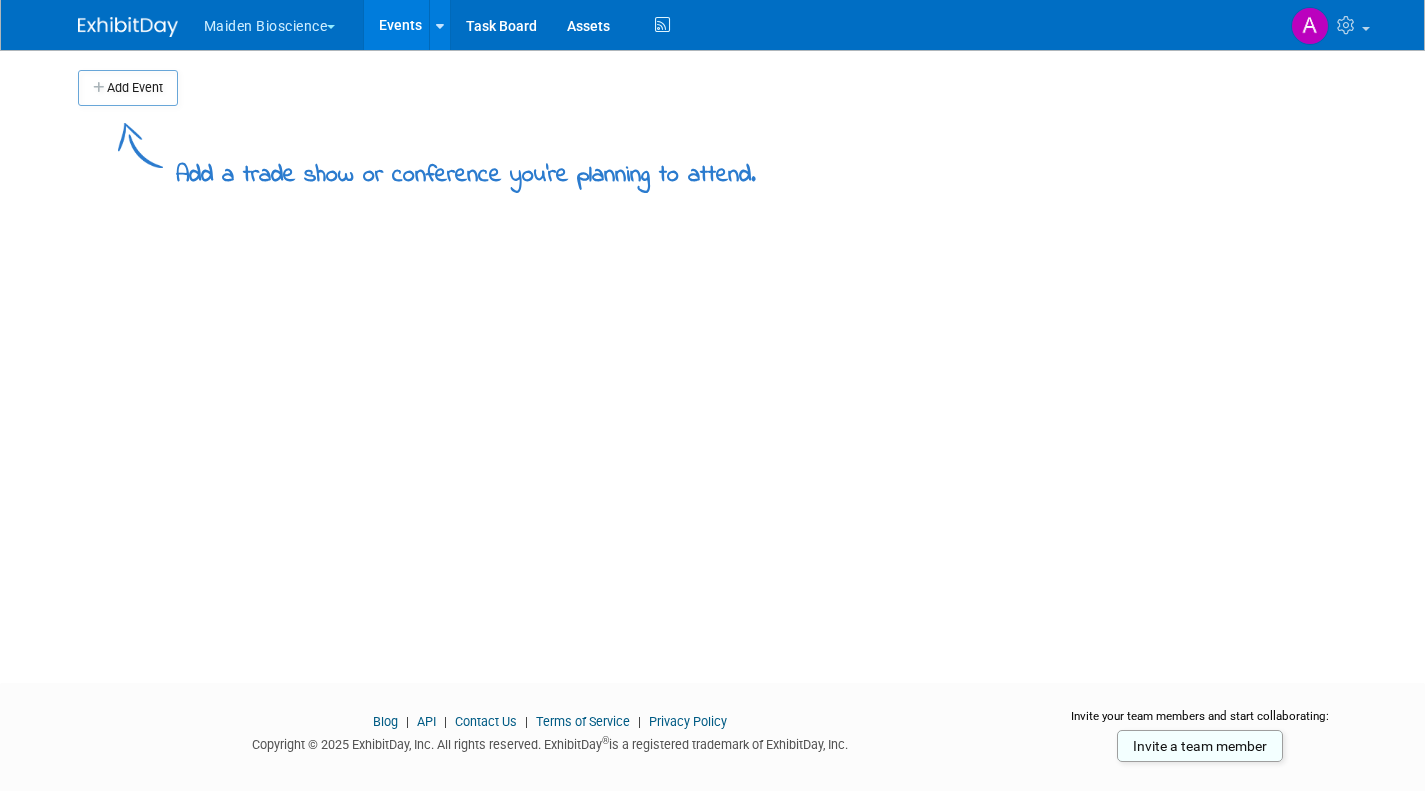 scroll, scrollTop: 0, scrollLeft: 0, axis: both 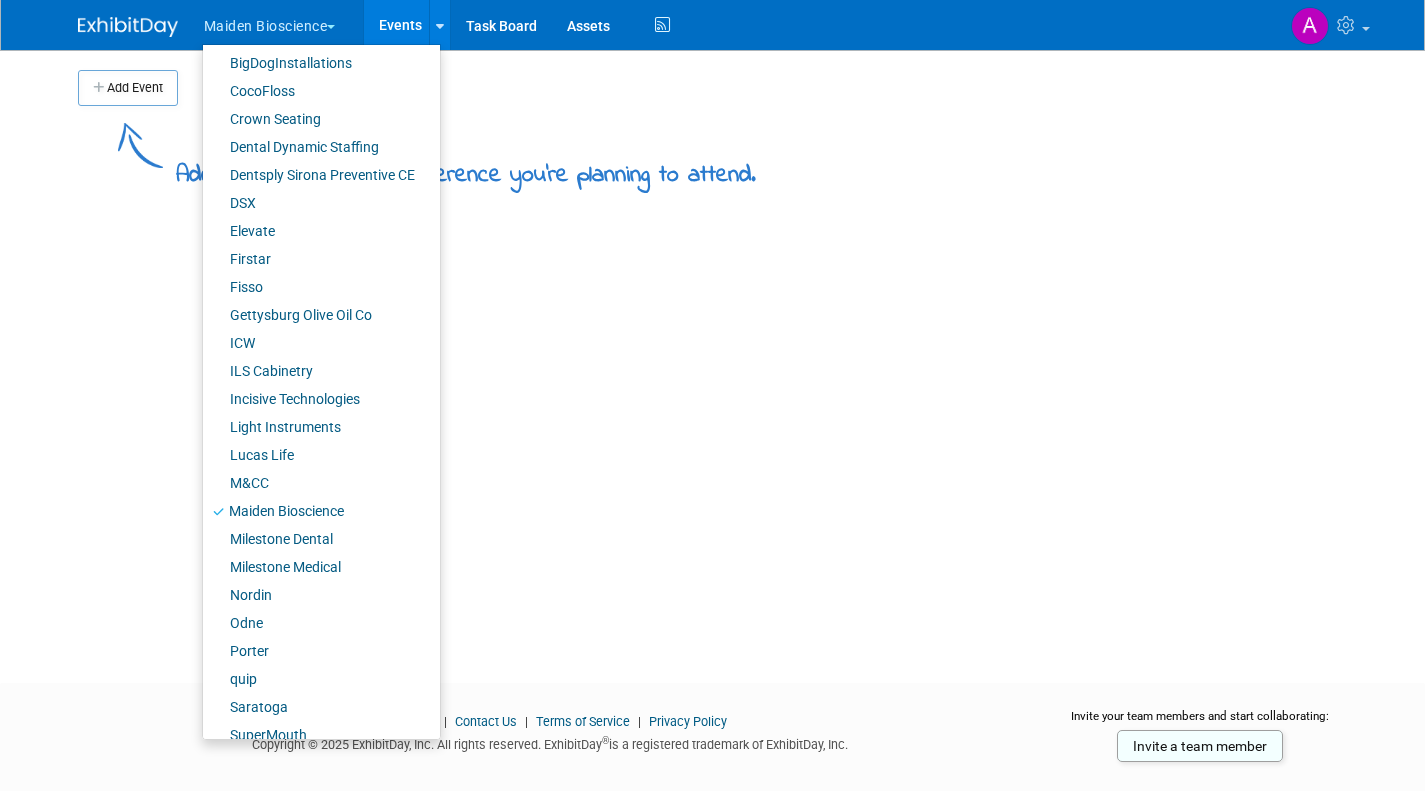 click on "Maiden Bioscience
Explore:
My Workspaces  31
Go to Workspace:
Accutron
BaseVac
Bien-Air
Bien-Air Surgery
BigDogInstallations
CocoFloss
Crown Seating
Dental Dynamic Staffing
Dentsply Sirona Preventive CE
DSX
Elevate
Firstar
Fisso
Gettysburg Olive Oil Co
ICW
ILS Cabinetry
Incisive Technologies
Light Instruments
Lucas Life
M&CC
Maiden Bioscience
Milestone Dental
Milestone Medical
Nordin
Odne
Porter
quip
Saratoga
SuperMouth
ThreeBigDogs, Inc.
Tuttnauer
Events
Add Event
Bulk Upload Events
Shareable Event Boards
Task Board
Assets
Activity Feed" at bounding box center [712, 395] 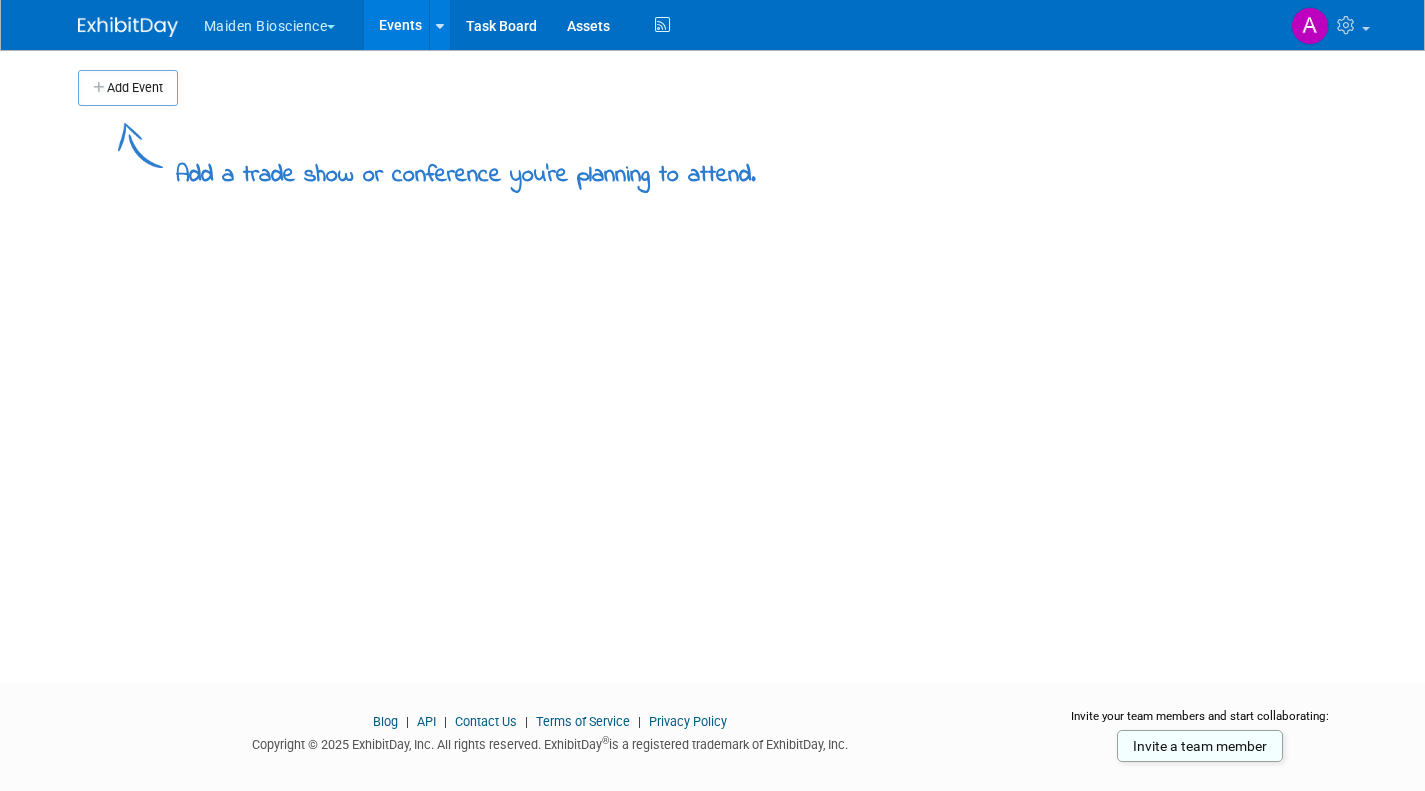 scroll, scrollTop: 0, scrollLeft: 0, axis: both 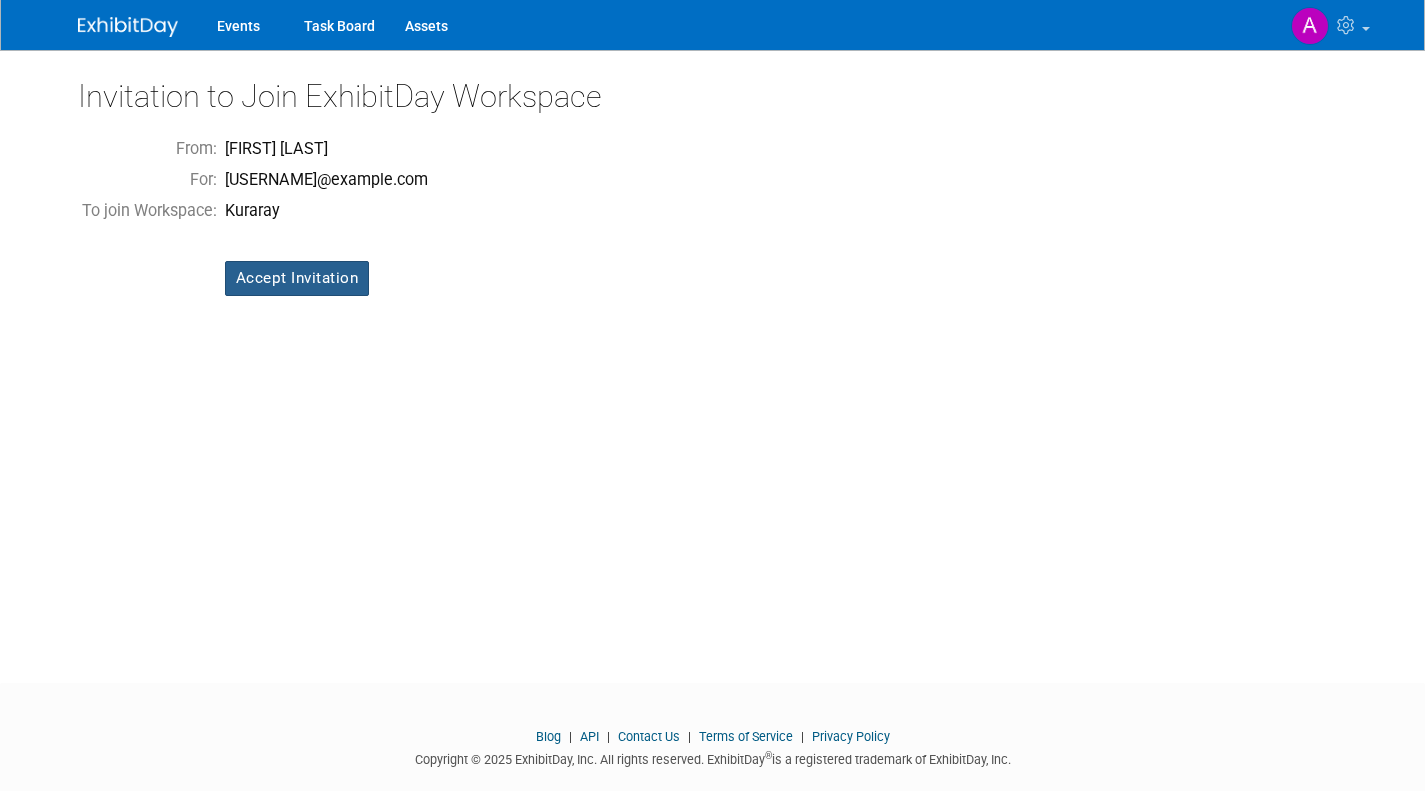 click on "Accept Invitation" at bounding box center (297, 278) 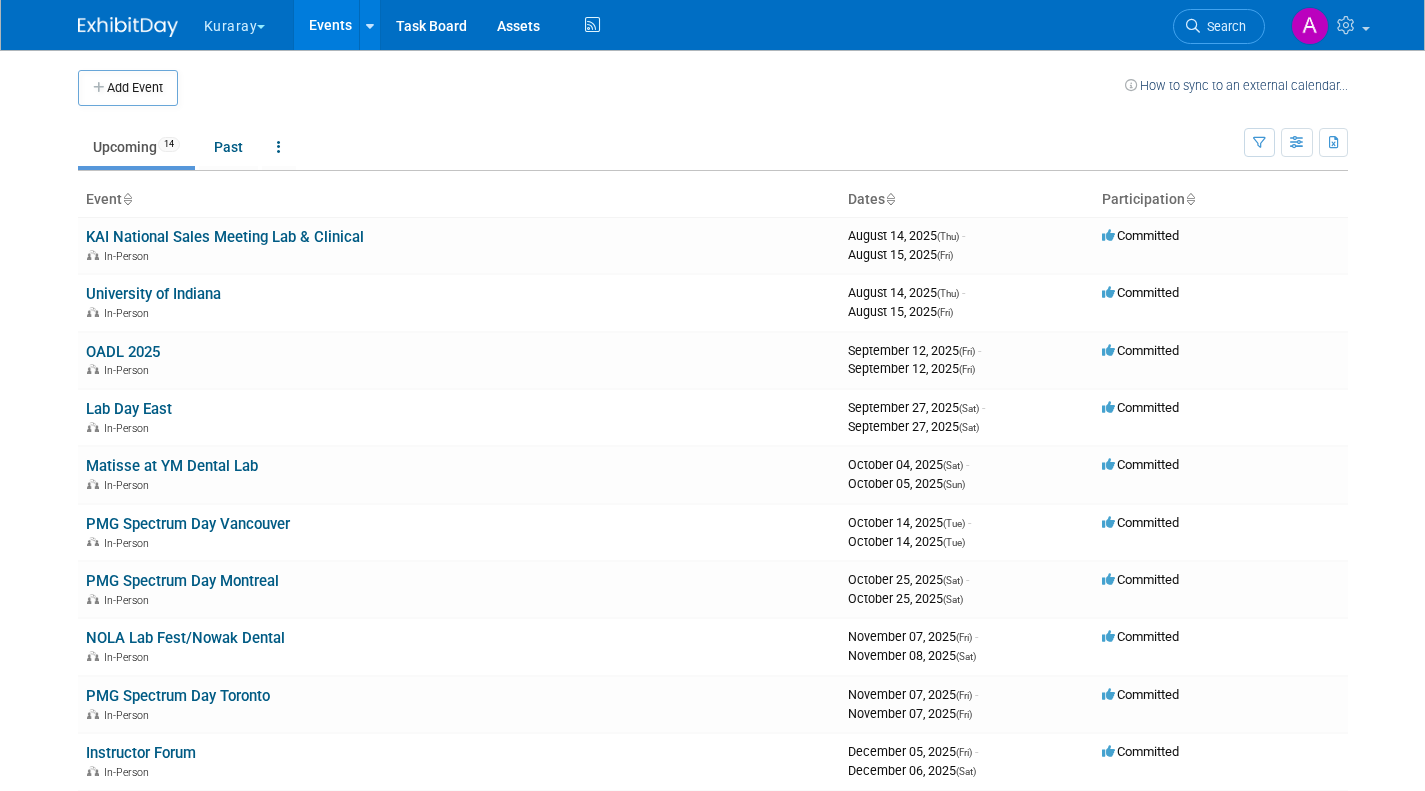 scroll, scrollTop: 0, scrollLeft: 0, axis: both 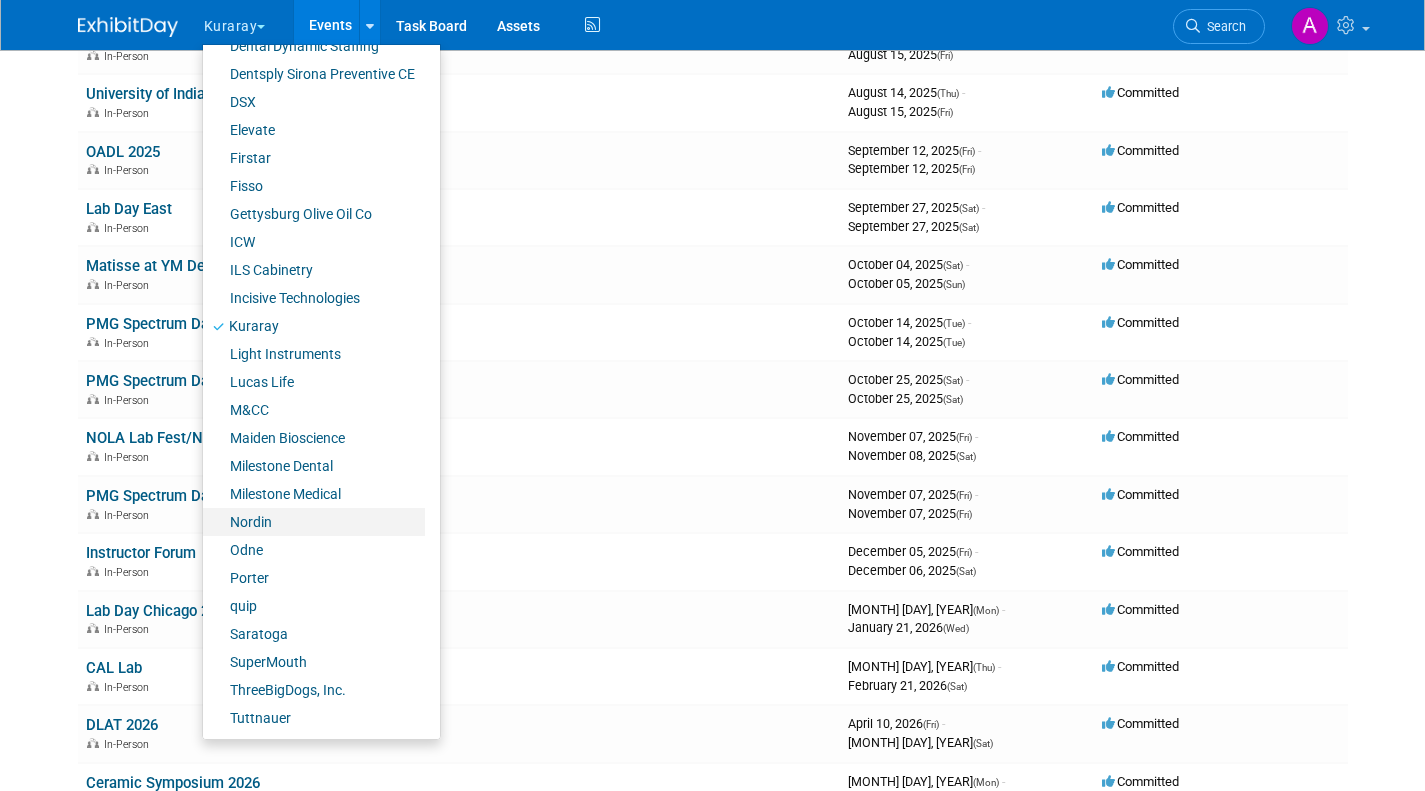 click on "Nordin" at bounding box center [314, 522] 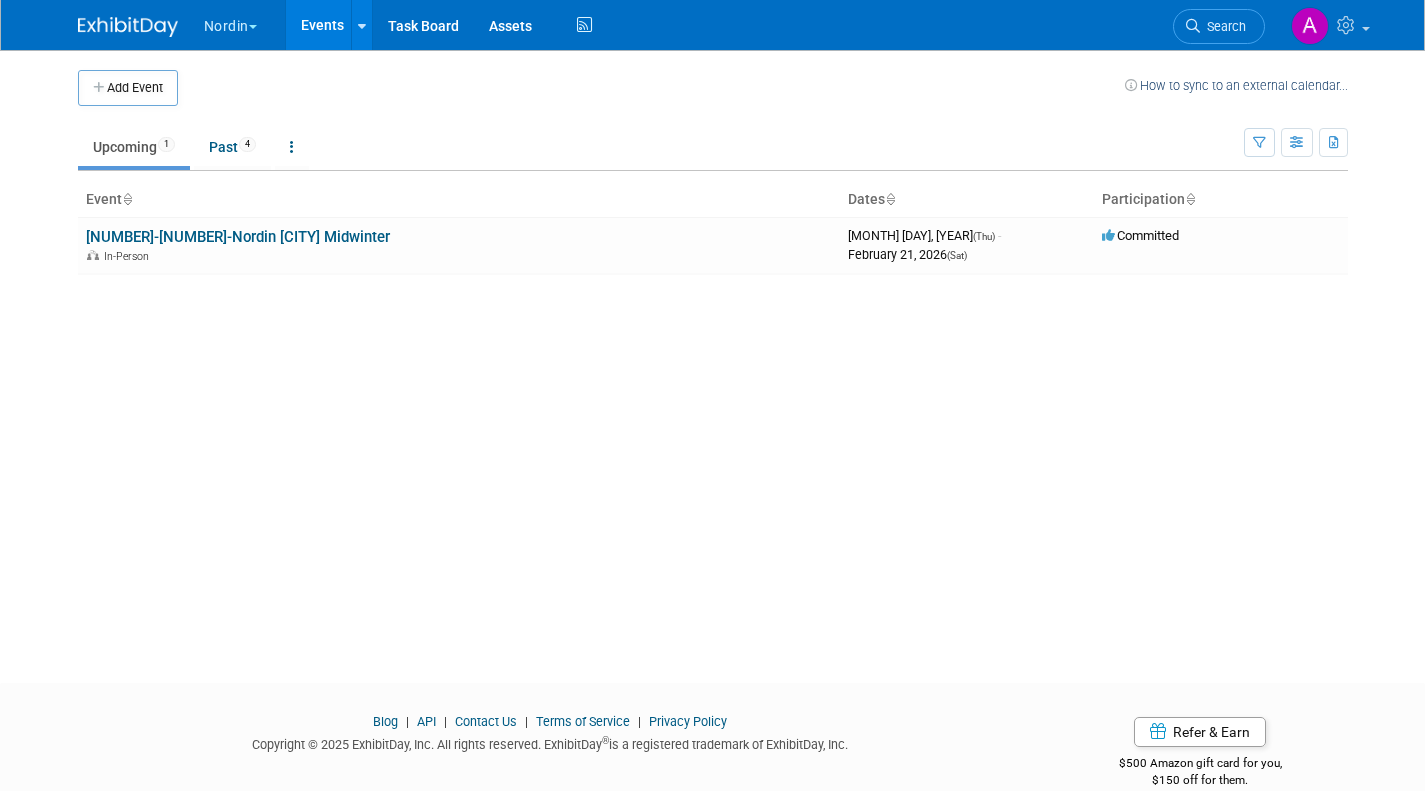 scroll, scrollTop: 0, scrollLeft: 0, axis: both 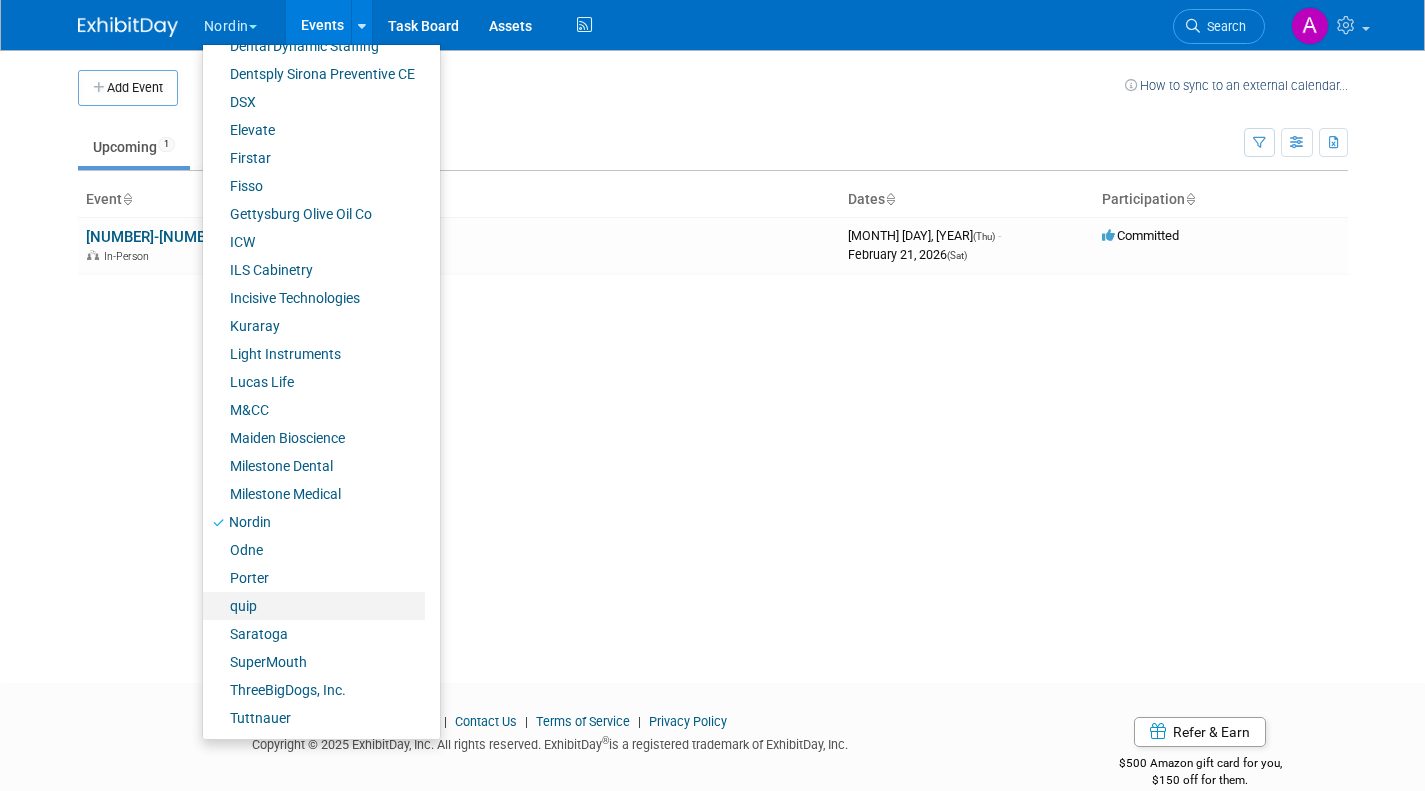 click on "quip" at bounding box center (314, 606) 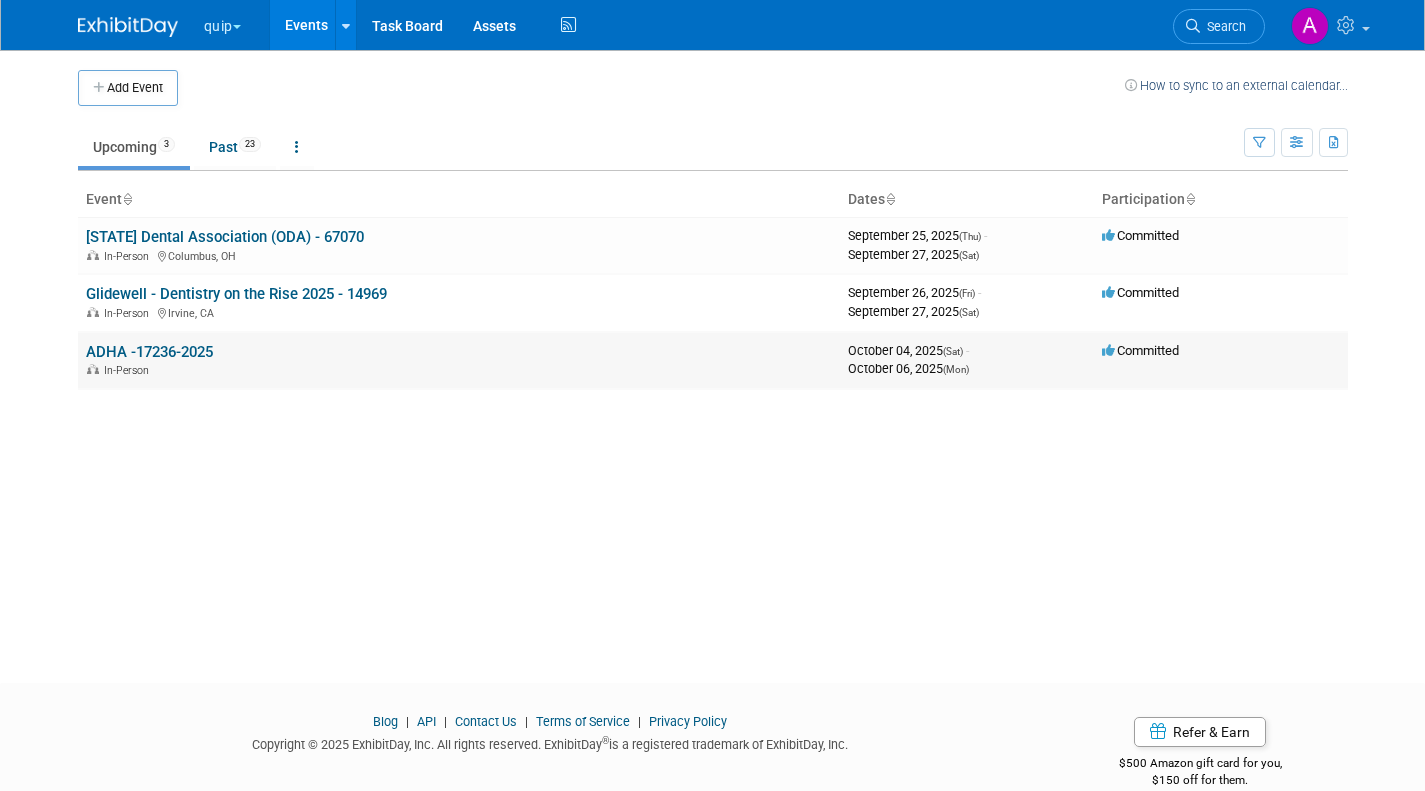 scroll, scrollTop: 0, scrollLeft: 0, axis: both 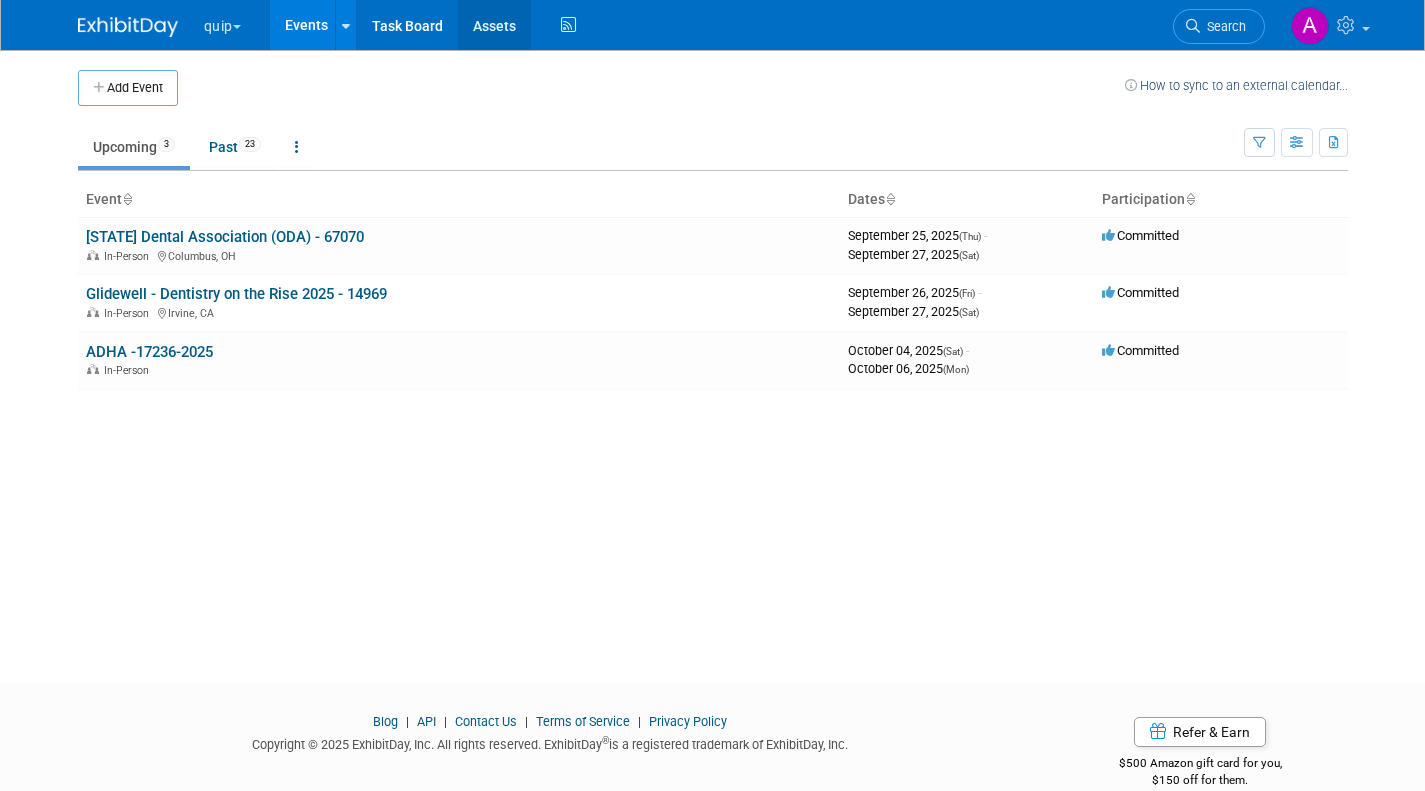 click on "Assets" at bounding box center (494, 25) 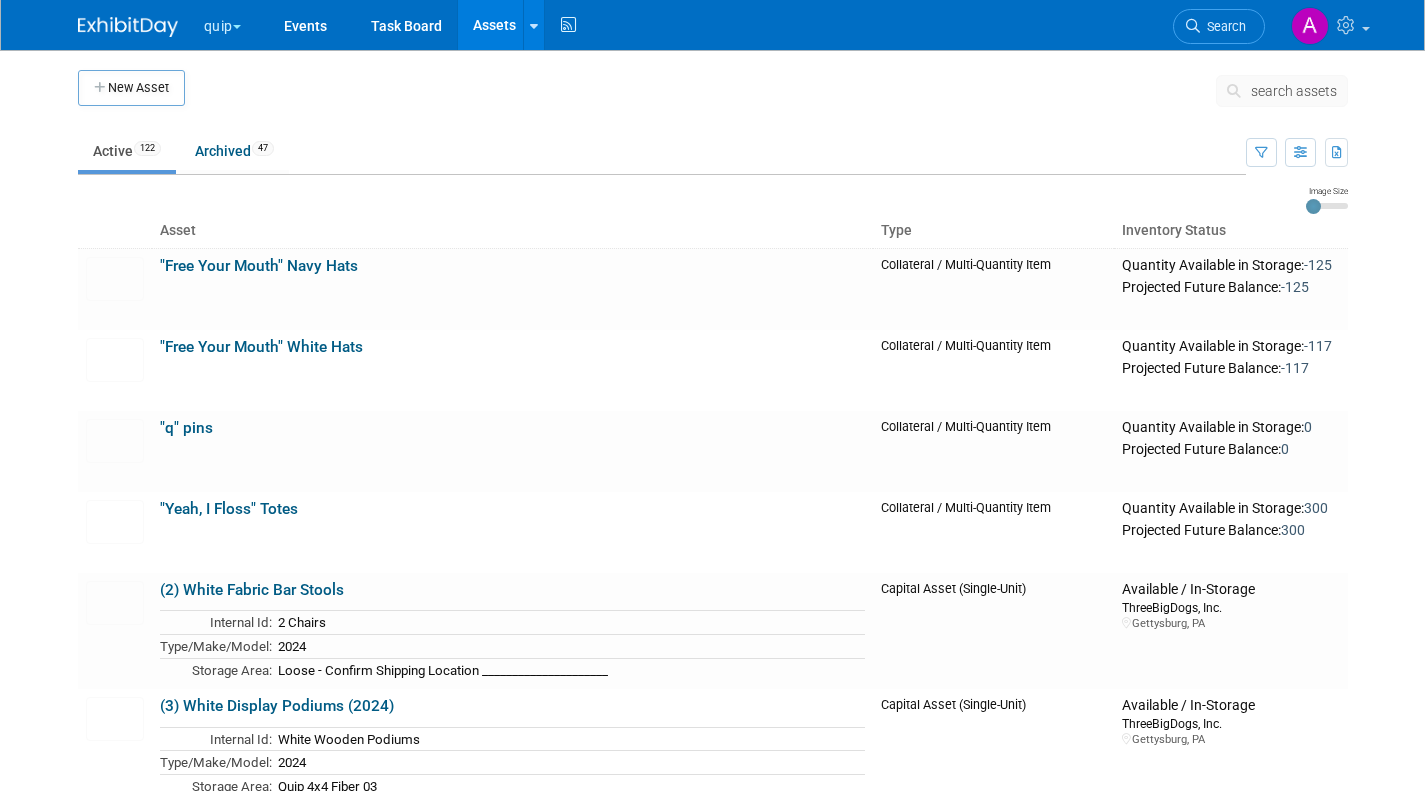 scroll, scrollTop: 0, scrollLeft: 0, axis: both 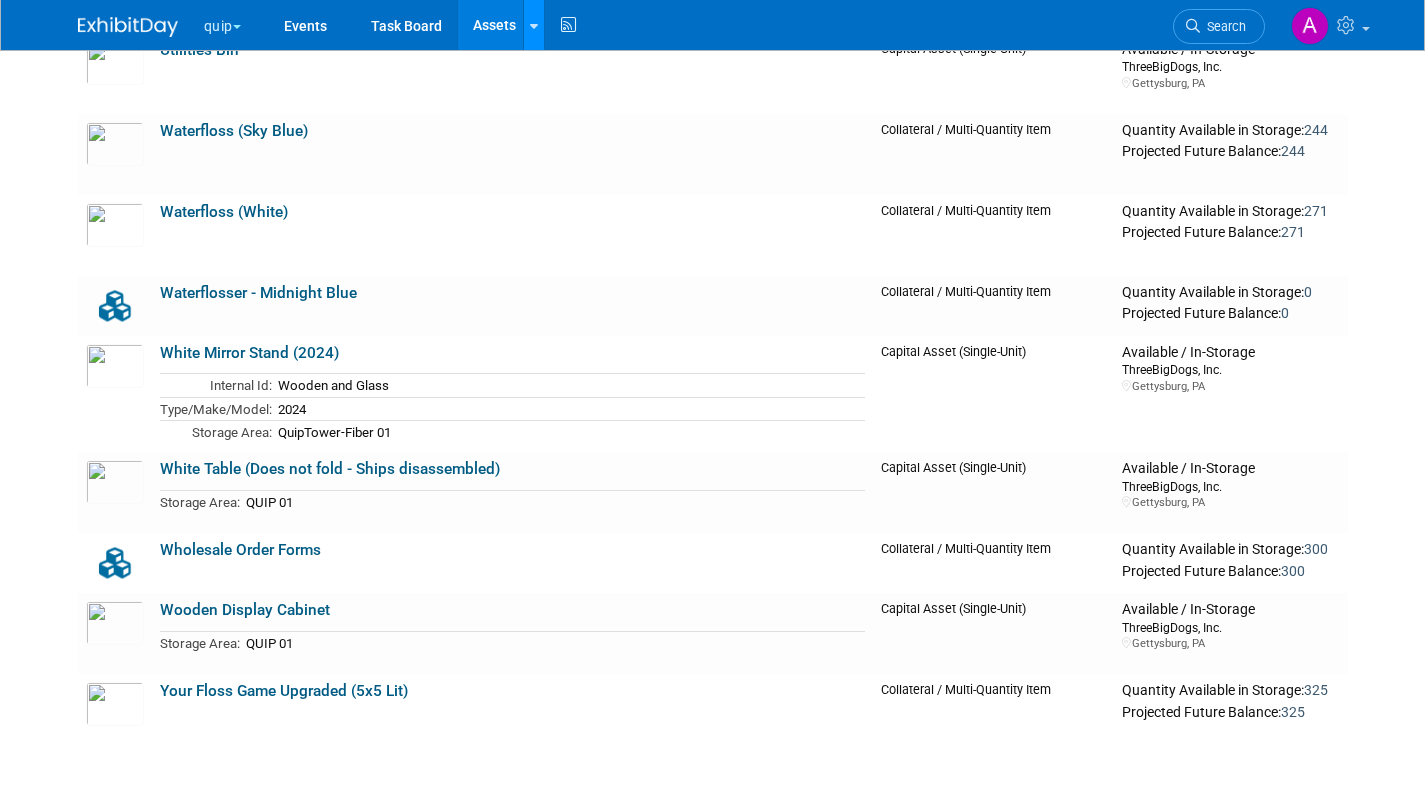 click at bounding box center (534, 26) 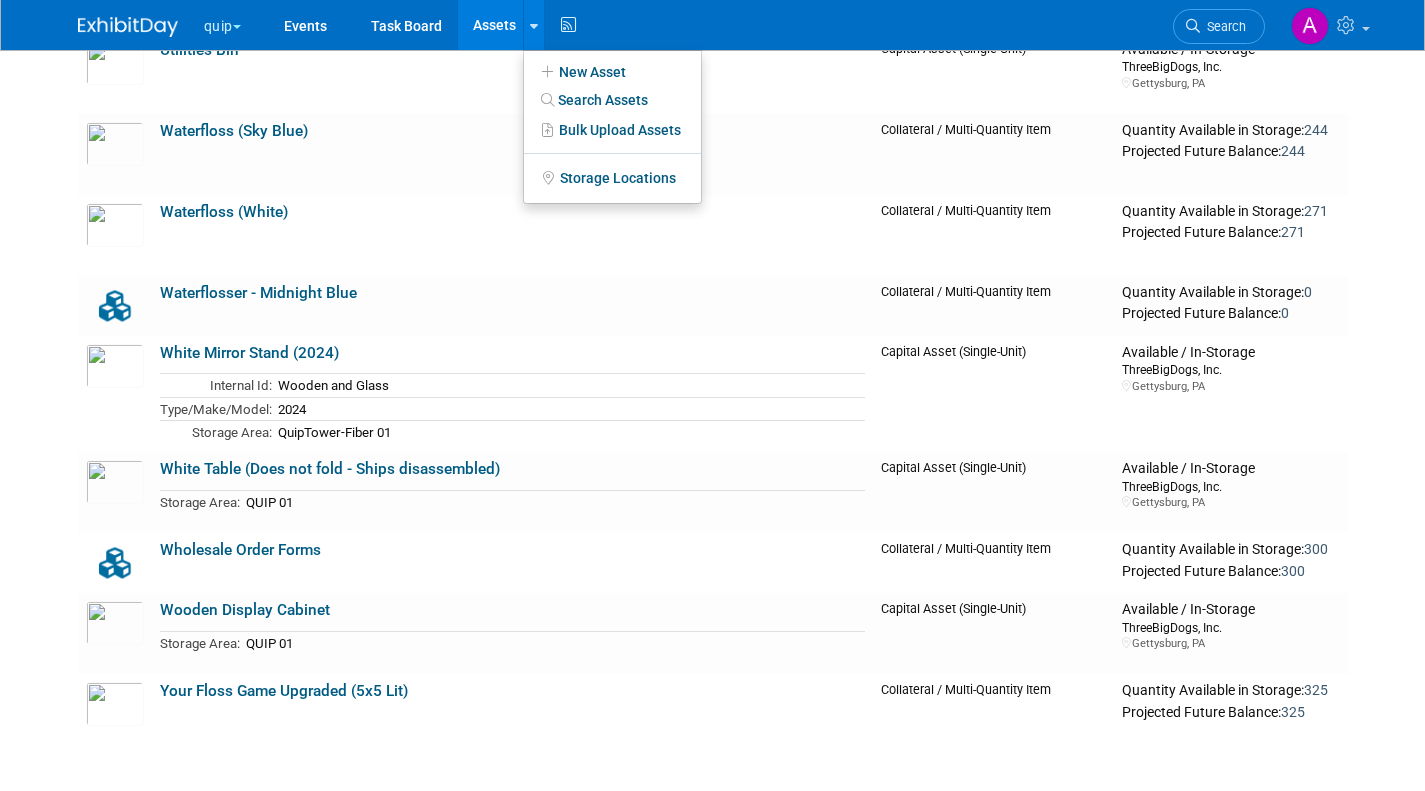 click on "Assets" at bounding box center (494, 25) 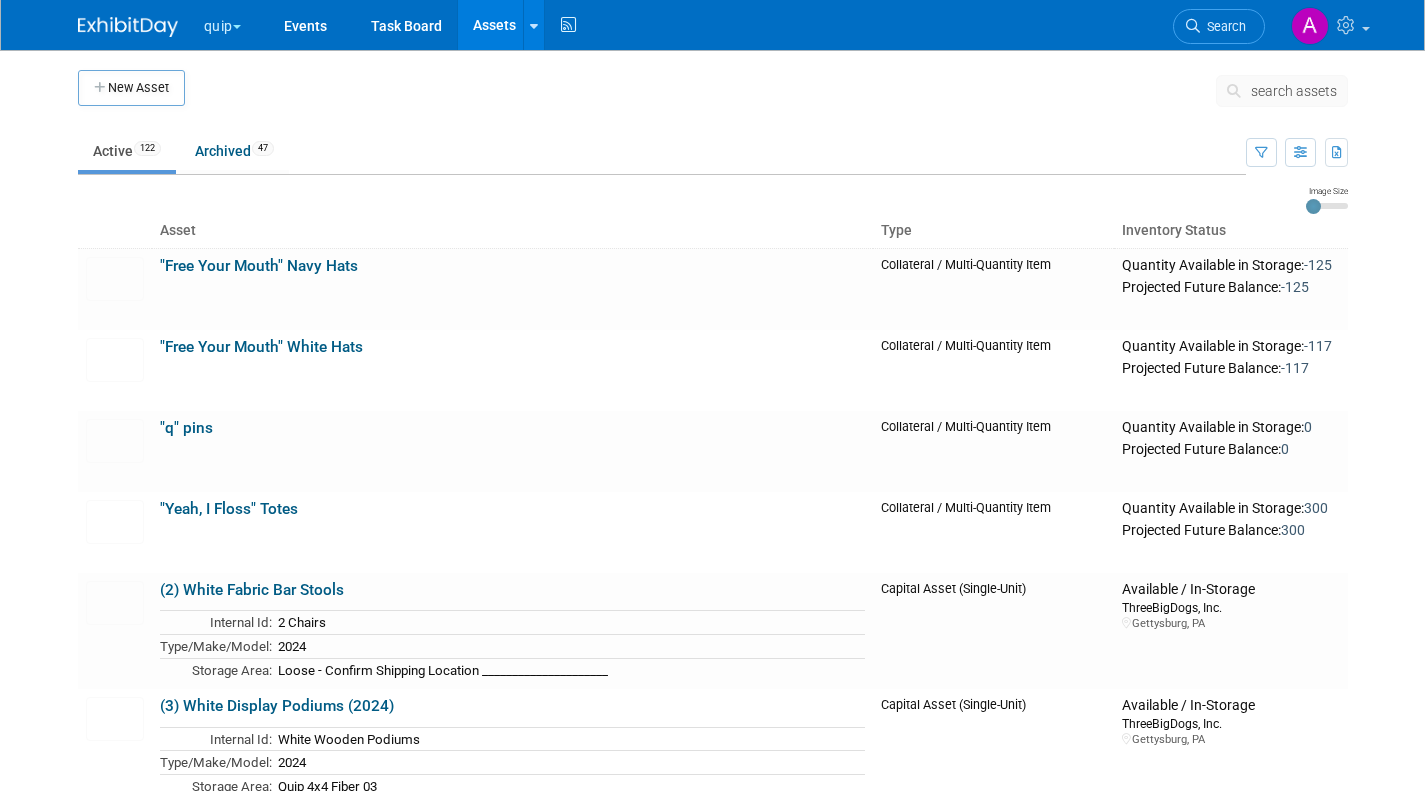 scroll, scrollTop: 0, scrollLeft: 0, axis: both 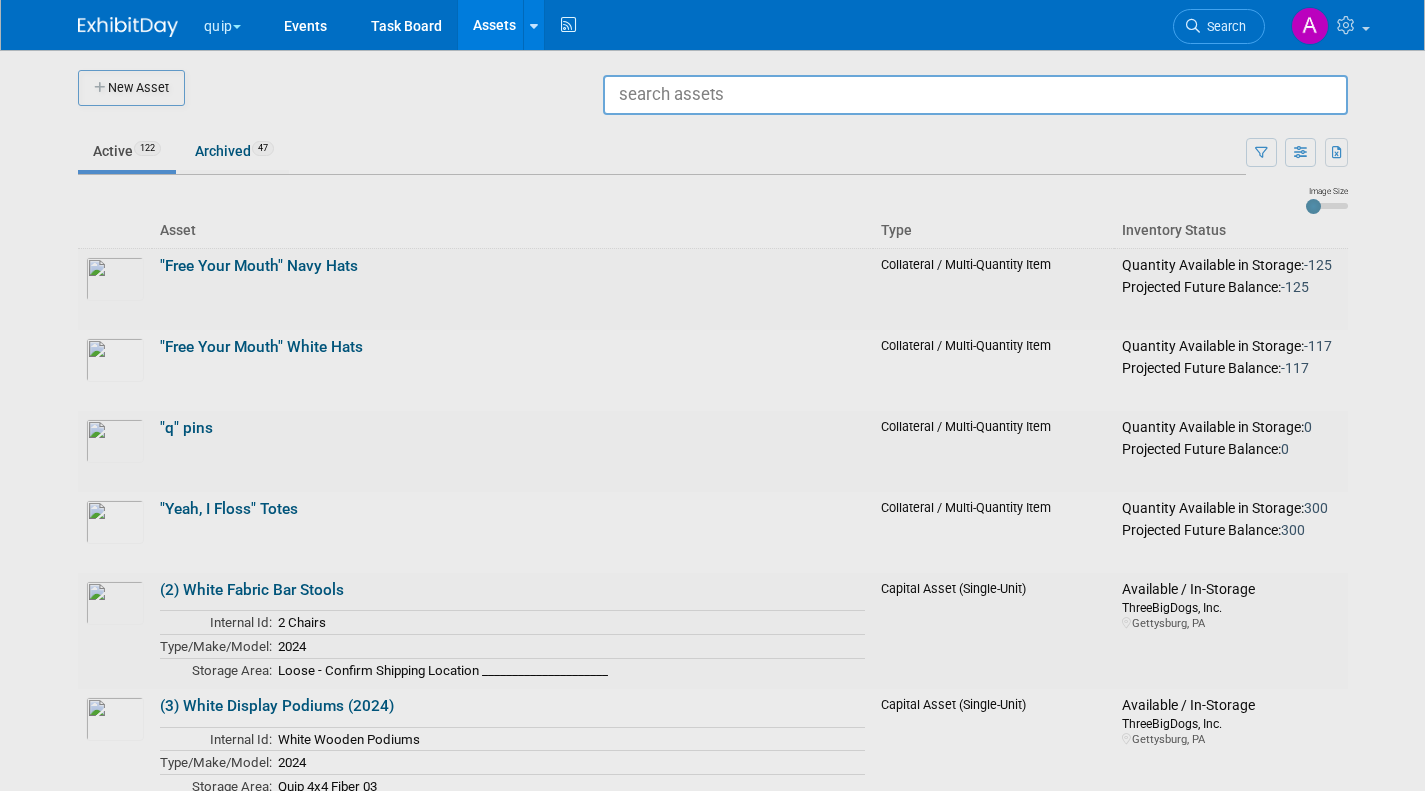click at bounding box center (713, 395) 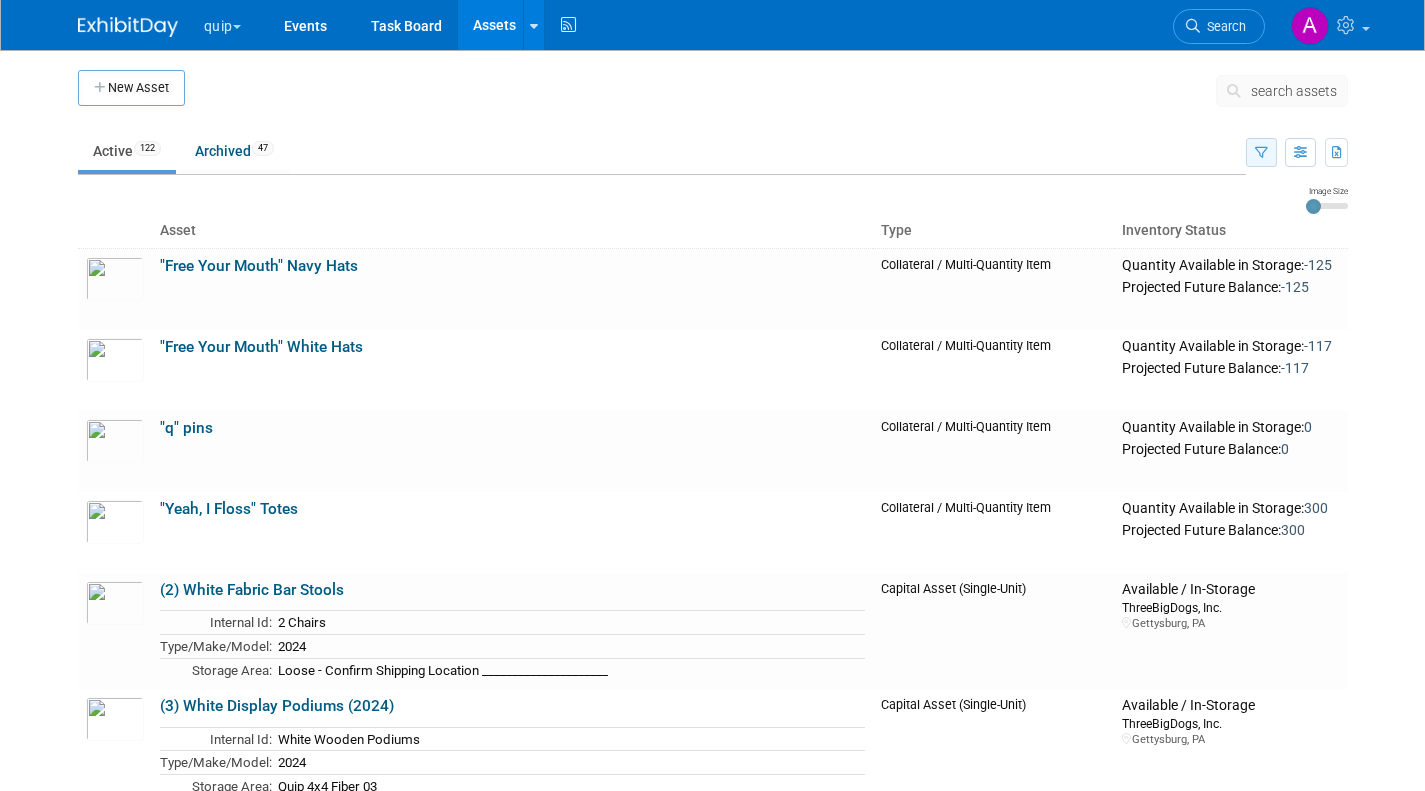 click at bounding box center [1261, 153] 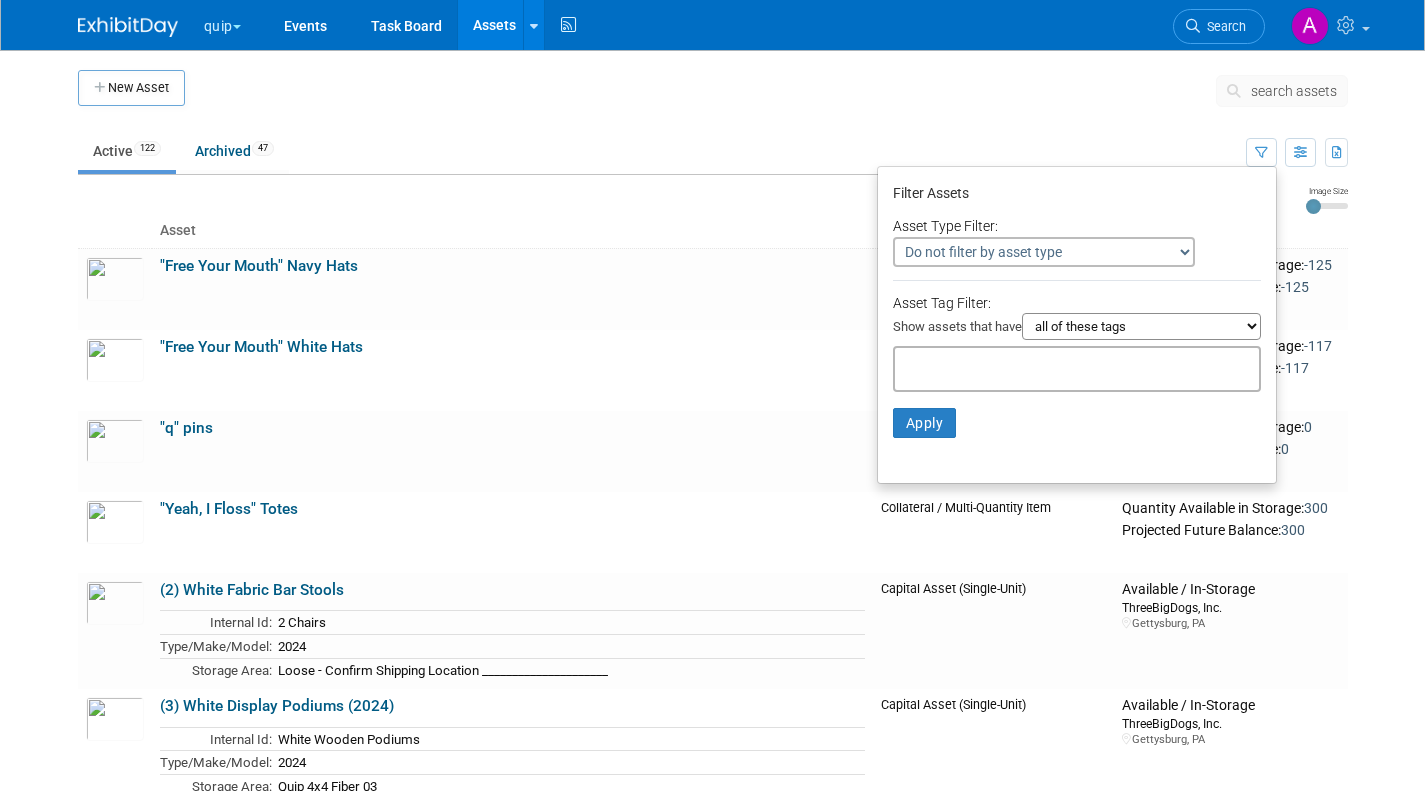 click on "Do not filter by asset type
Only show Single-Unit Capital Assets
Only show Collateral / Multi-Quantity Items" at bounding box center [1044, 252] 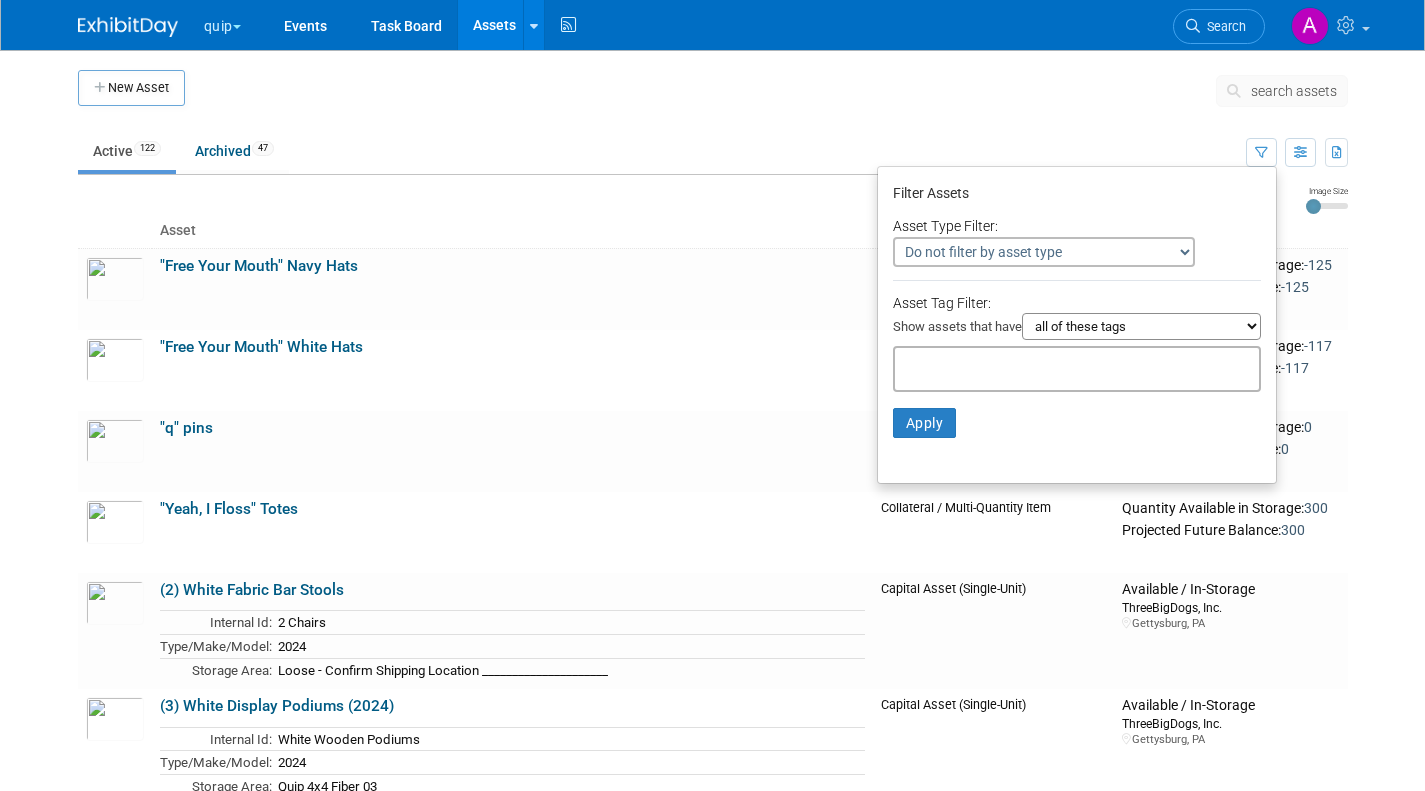 click at bounding box center (1077, 369) 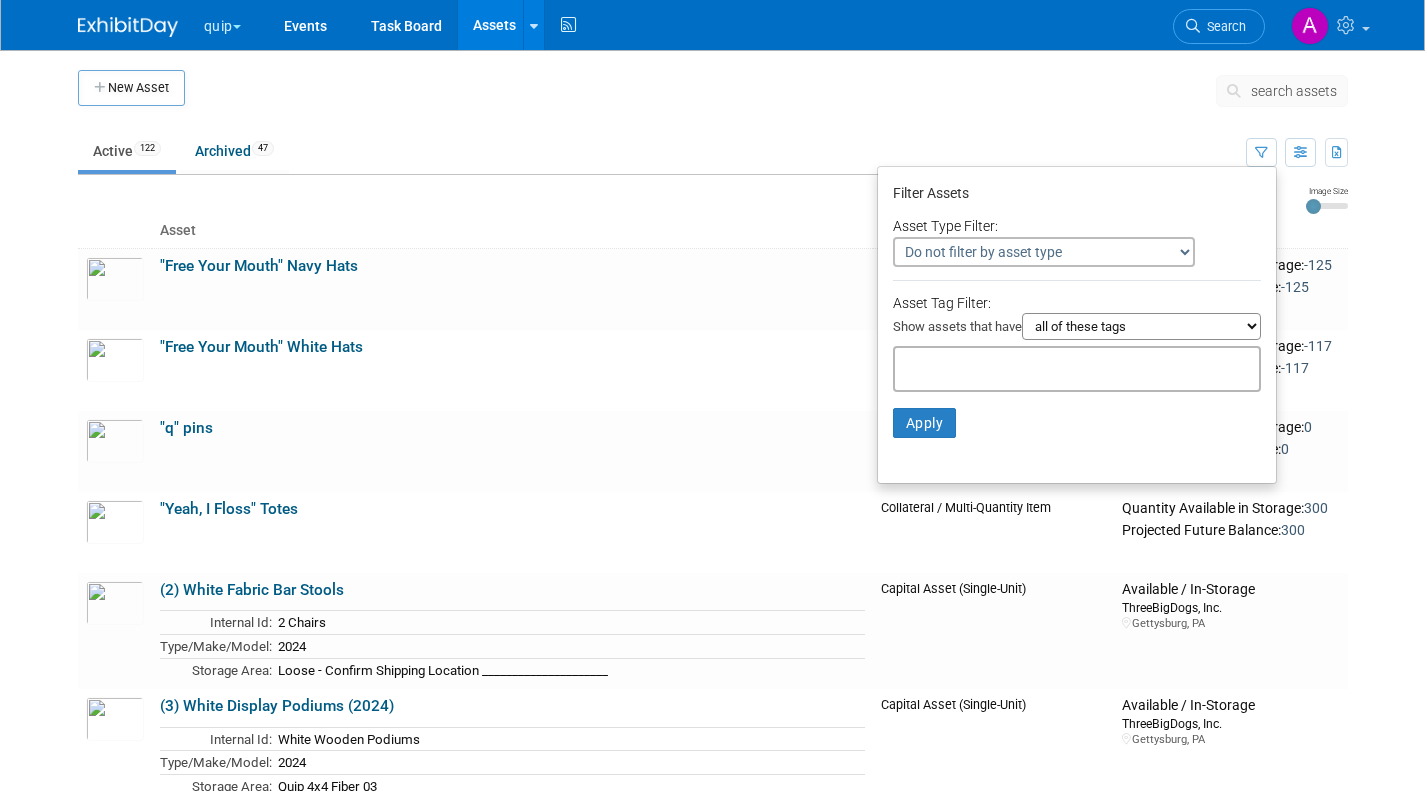 click on "all of these tags
any one of these tags
only and exactly these specific tags" at bounding box center (1141, 326) 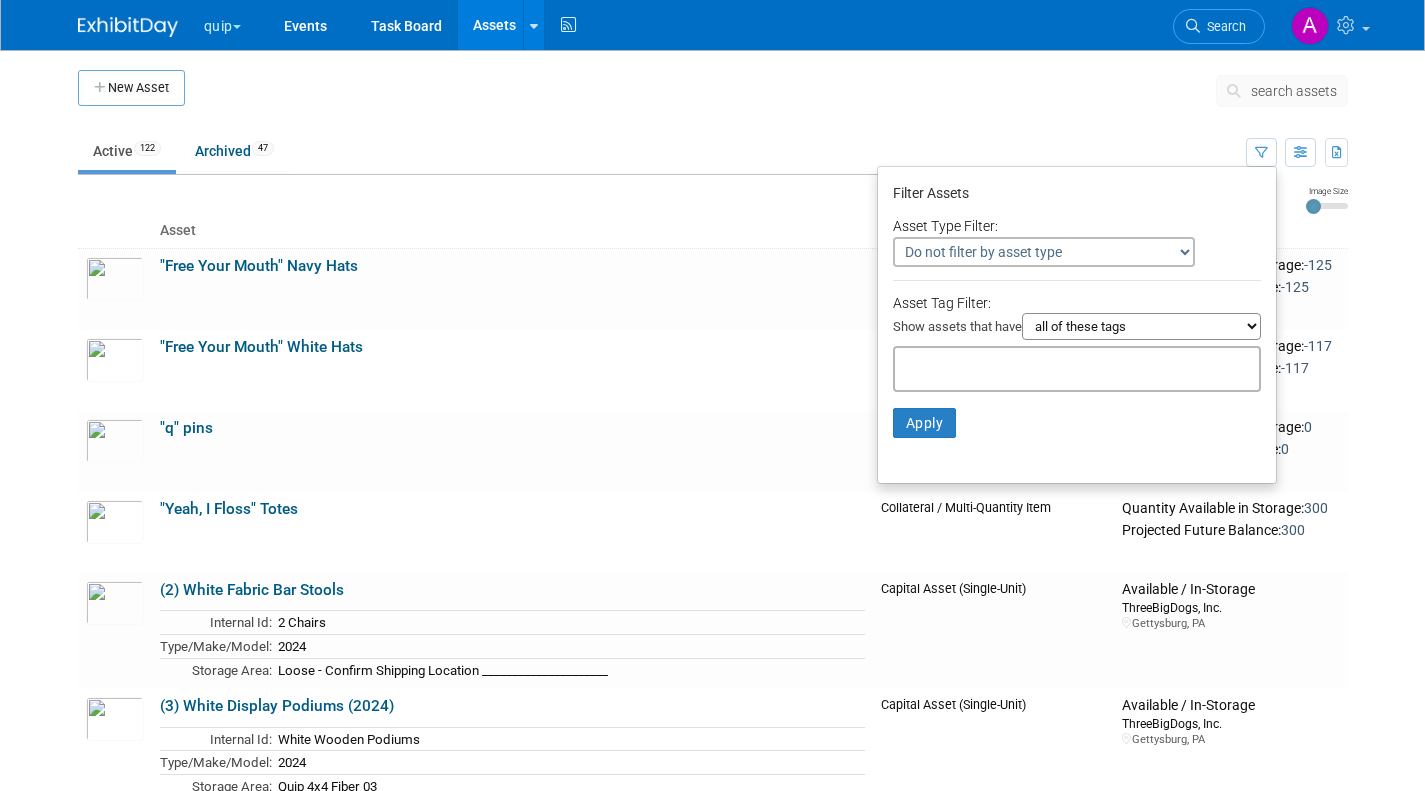 click at bounding box center [983, 366] 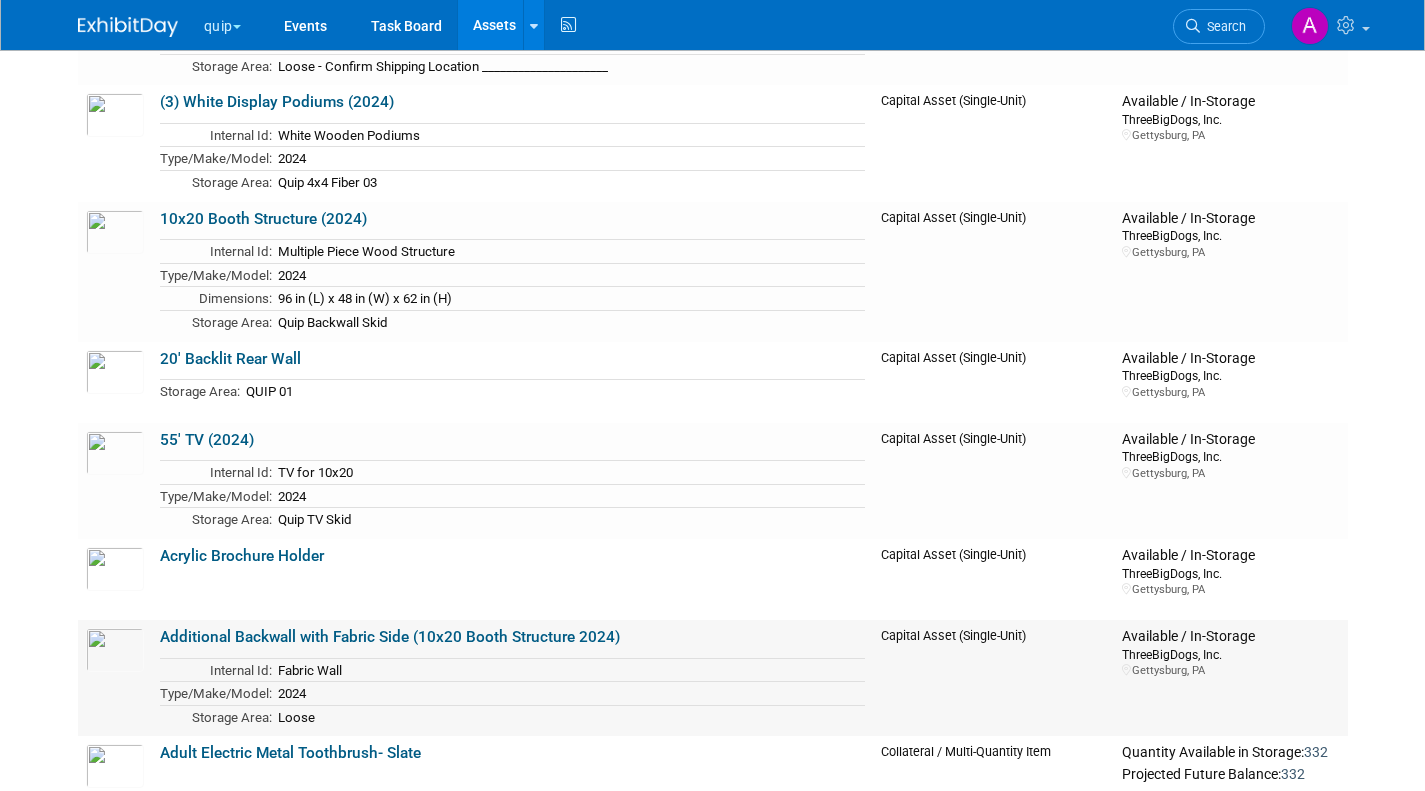 scroll, scrollTop: 600, scrollLeft: 0, axis: vertical 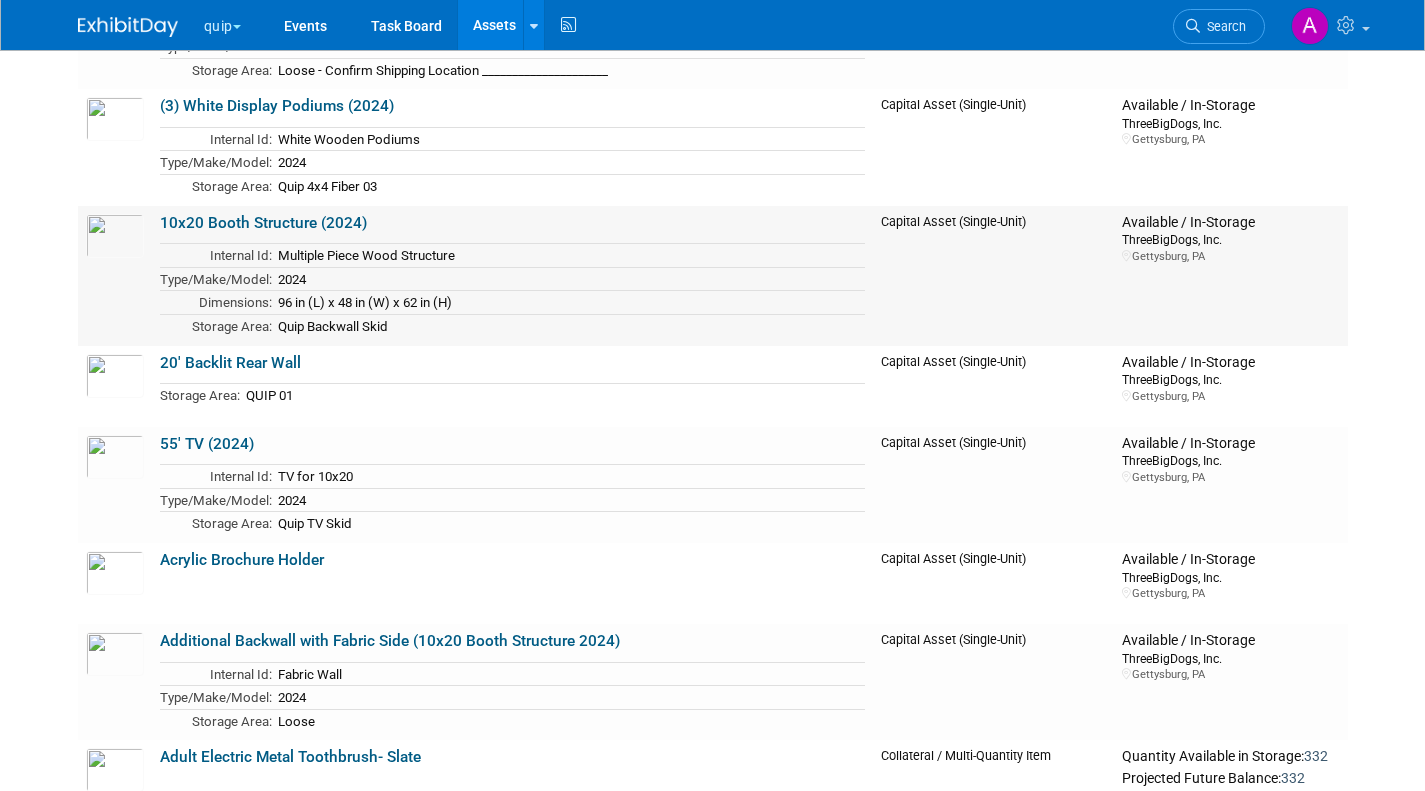 click on "10x20 Booth Structure (2024)" at bounding box center (263, 223) 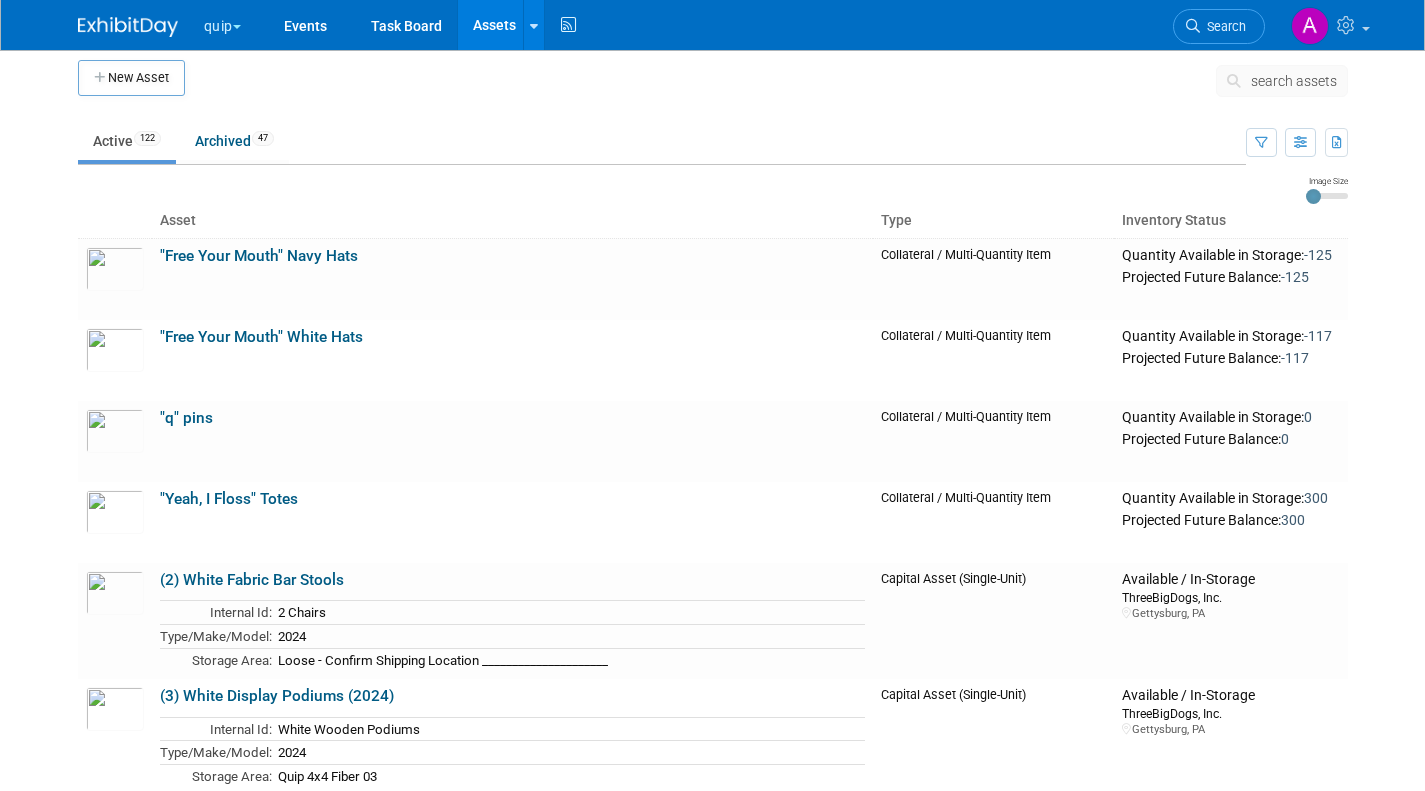 scroll, scrollTop: 0, scrollLeft: 0, axis: both 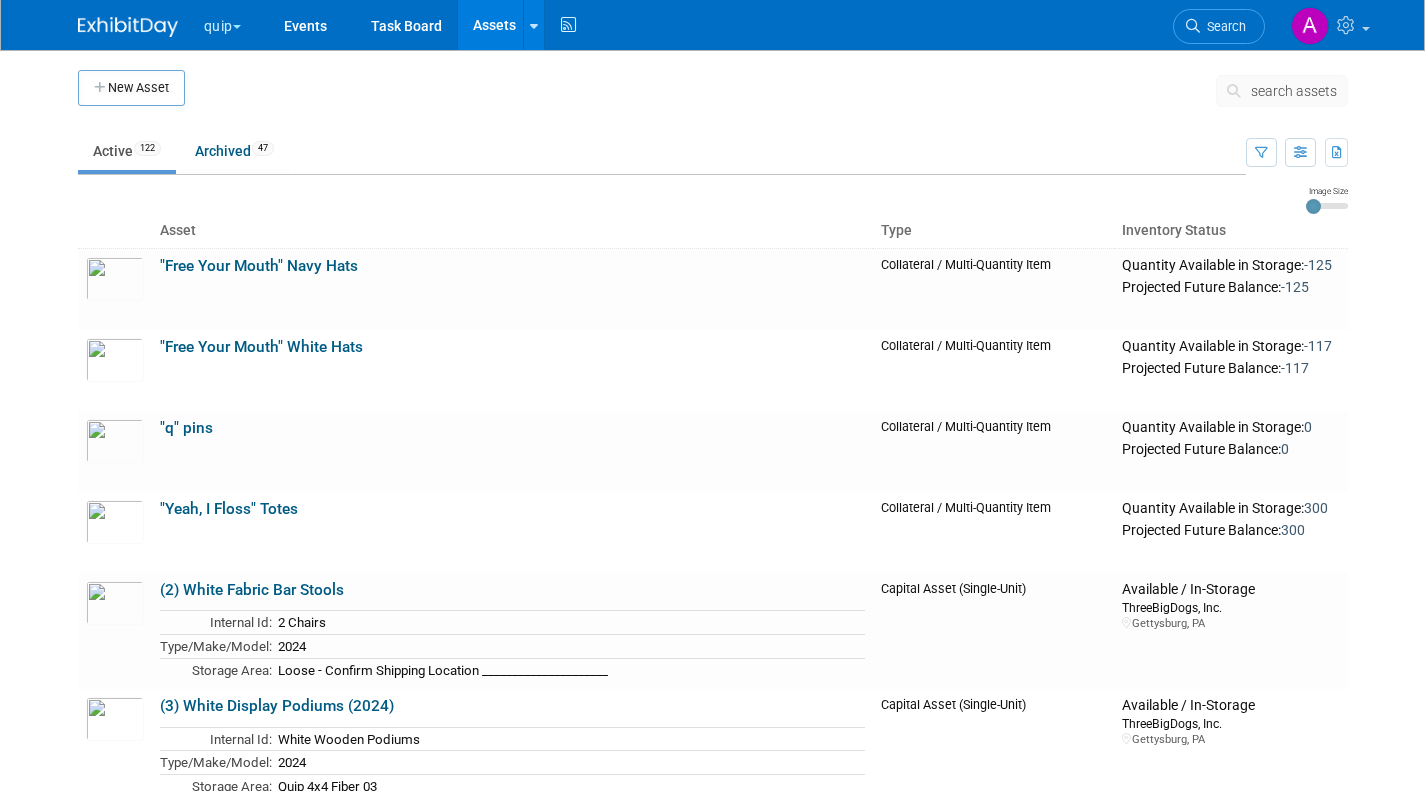 click on "search assets" at bounding box center (1294, 91) 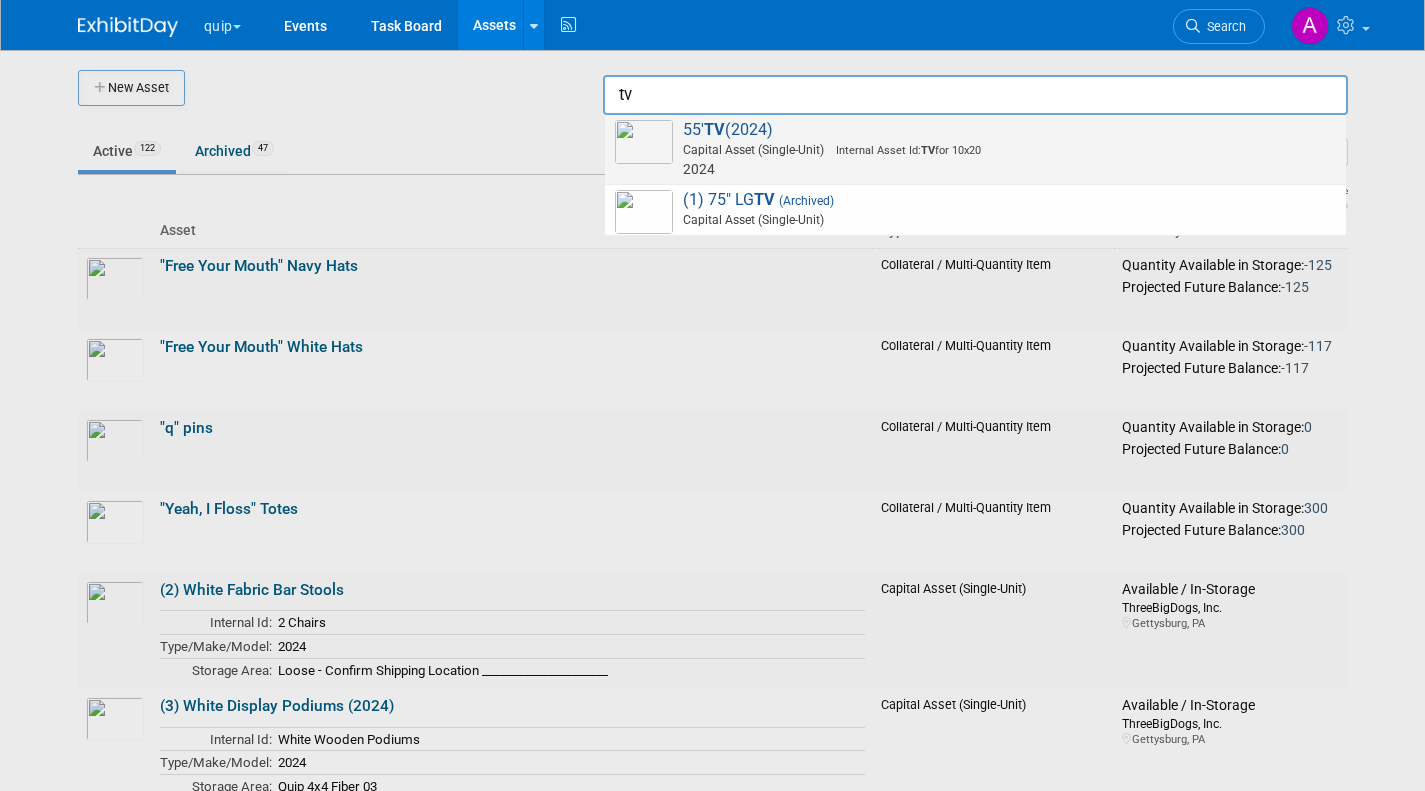 click on "55'  TV  (2024) Capital Asset (Single-Unit) Internal Asset Id:  TV  for 10x20 2024" at bounding box center (975, 149) 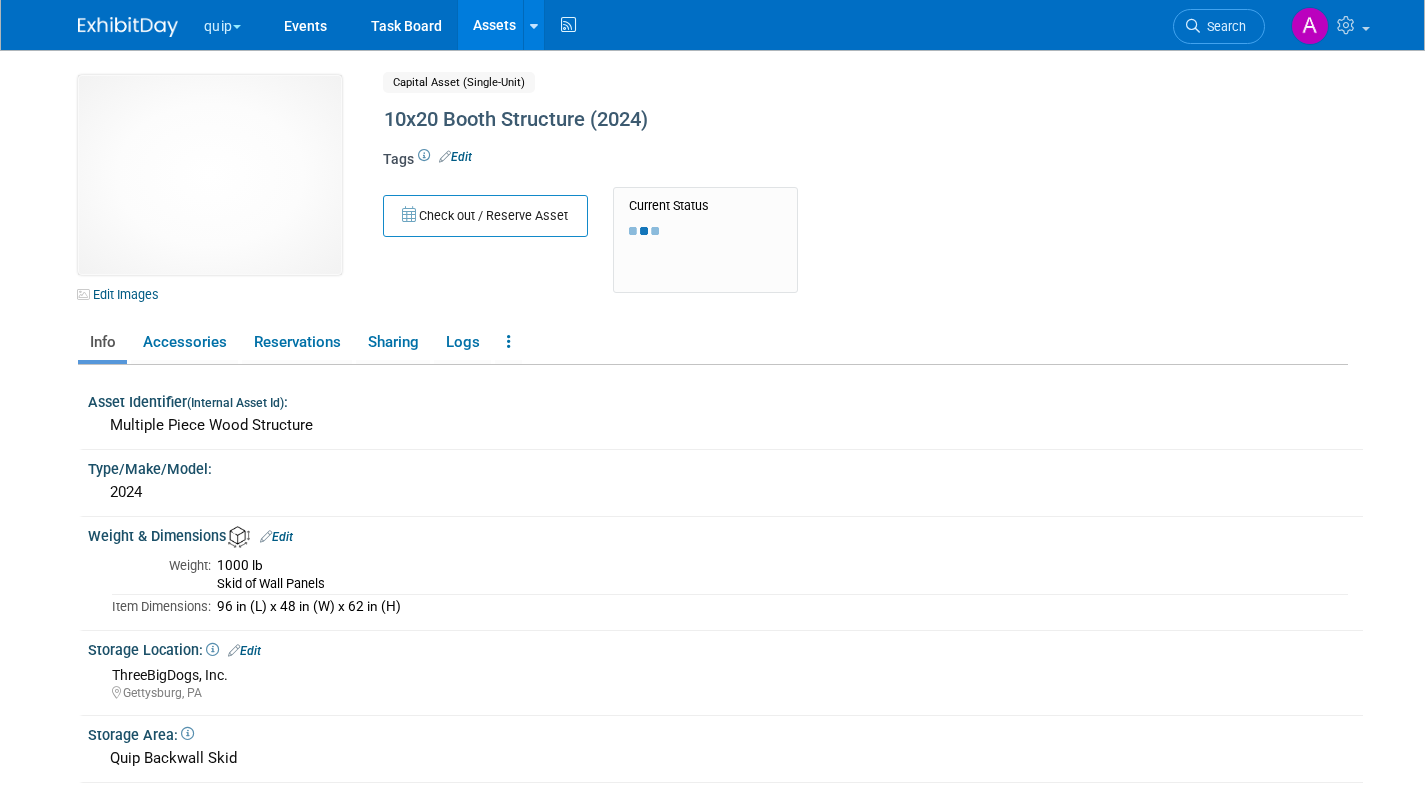 scroll, scrollTop: 0, scrollLeft: 0, axis: both 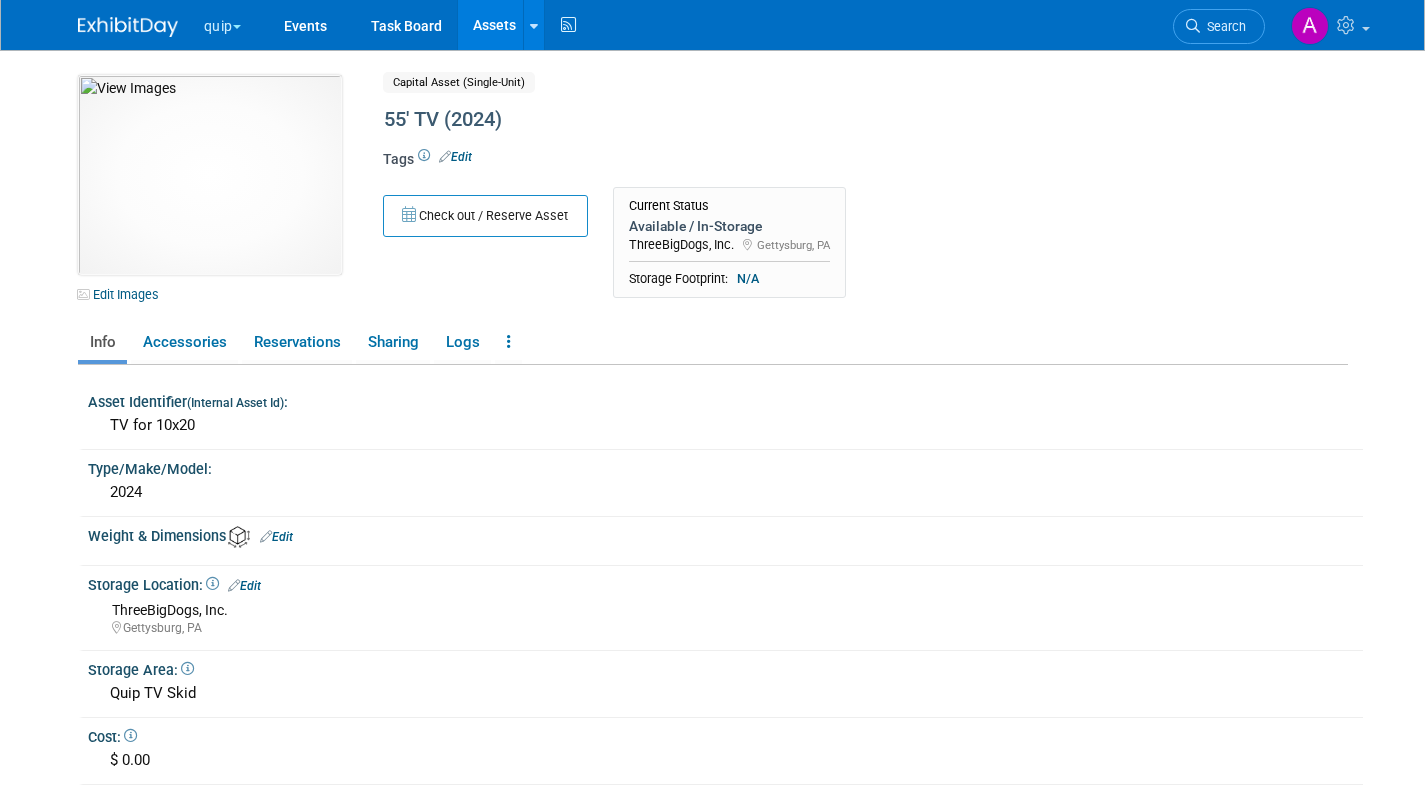 click on "Assets" at bounding box center (494, 25) 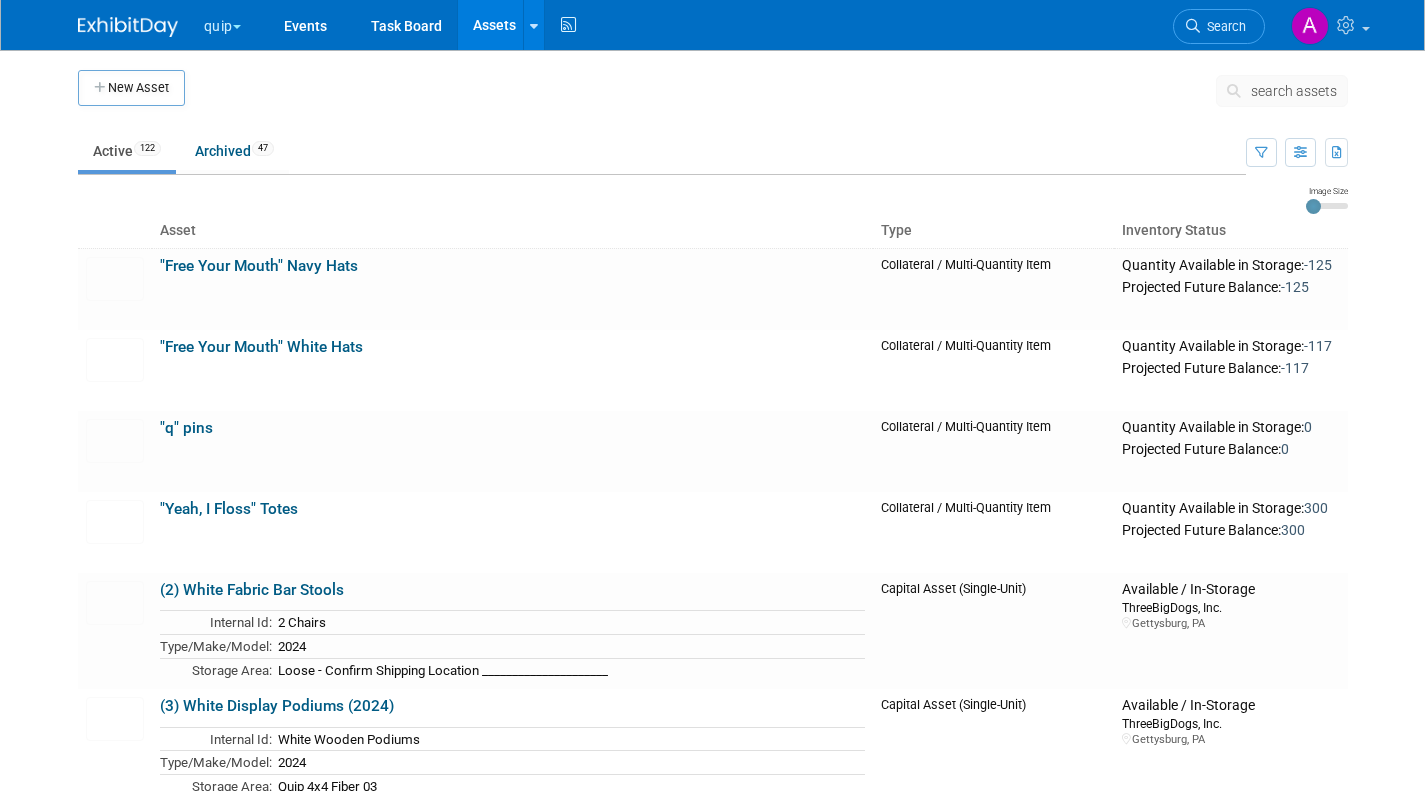 scroll, scrollTop: 0, scrollLeft: 0, axis: both 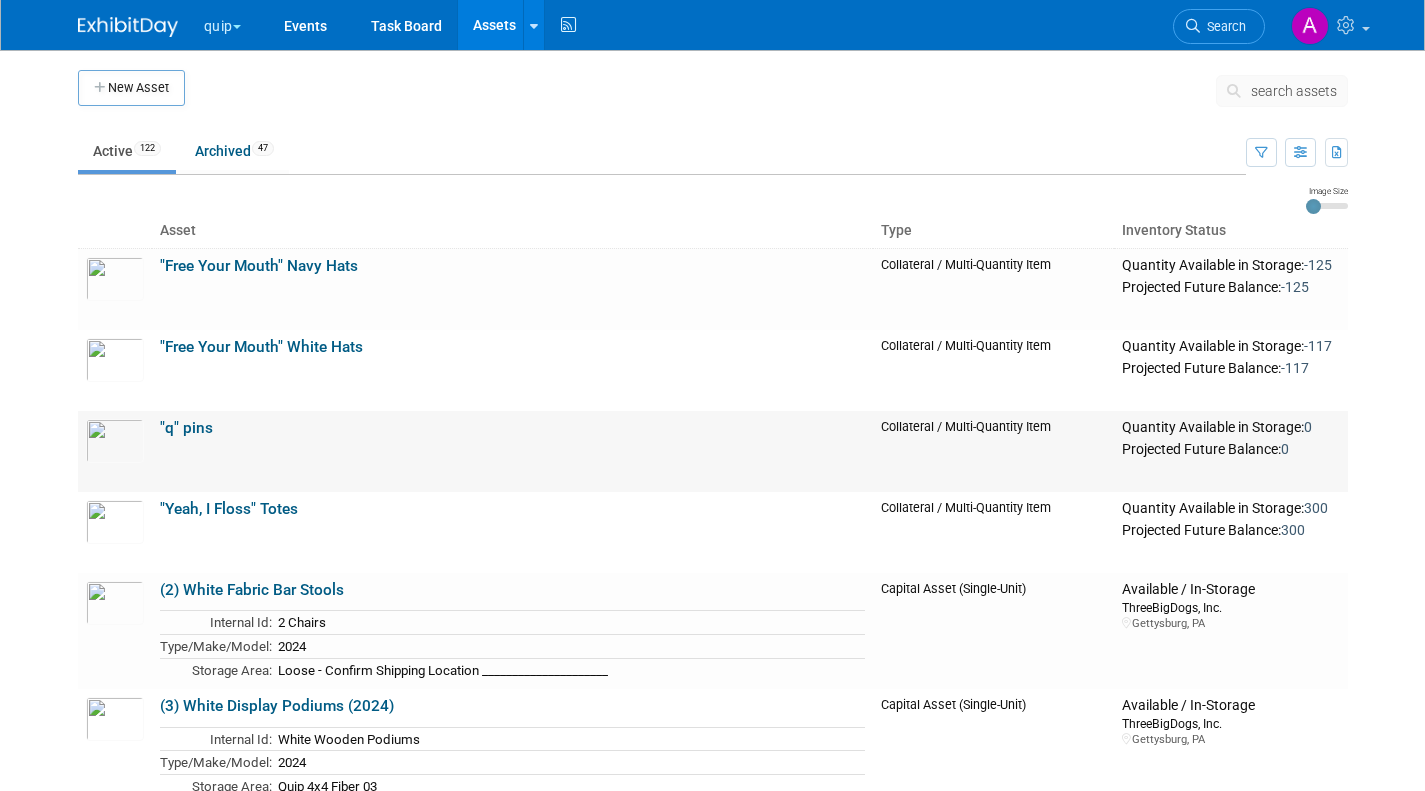 click on ""q" pins" at bounding box center (186, 428) 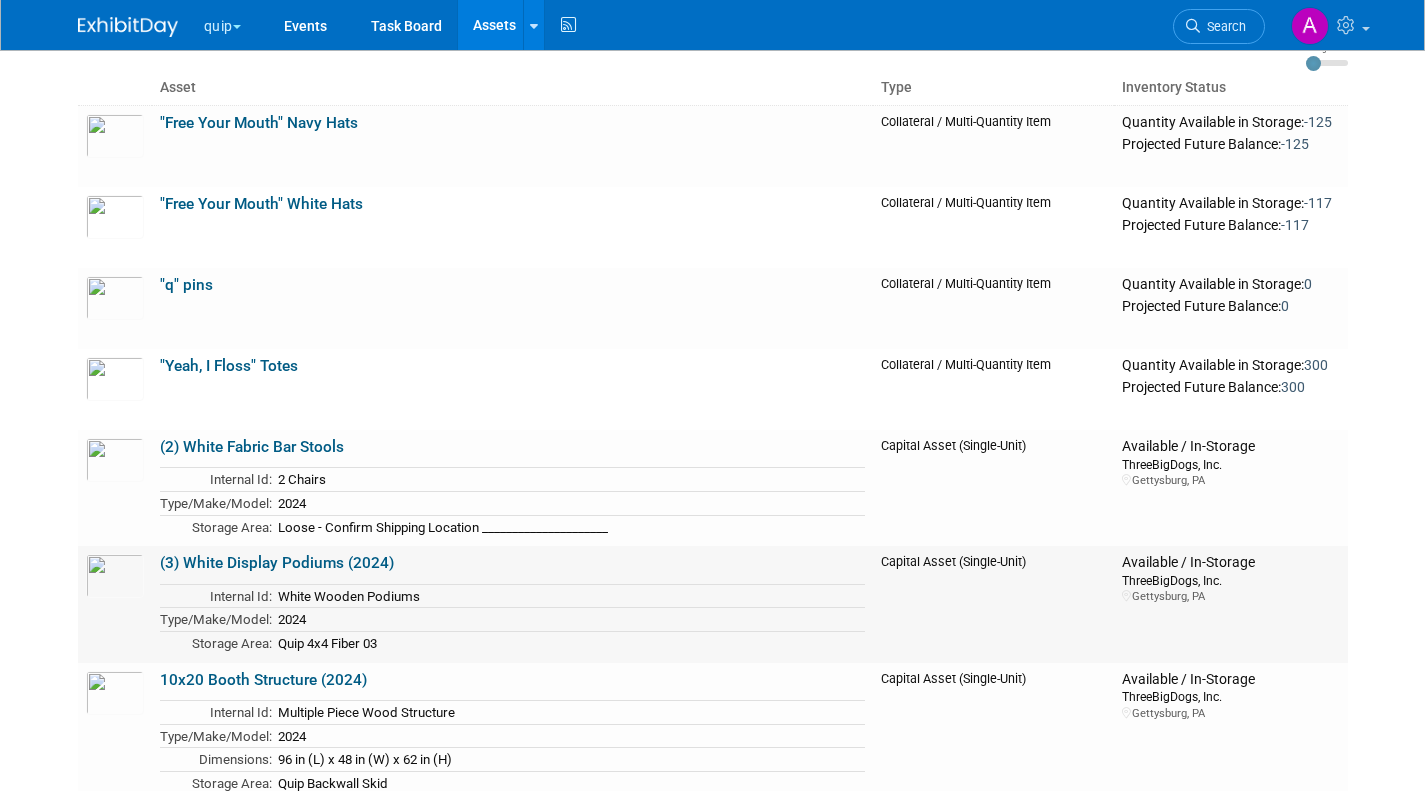 scroll, scrollTop: 200, scrollLeft: 0, axis: vertical 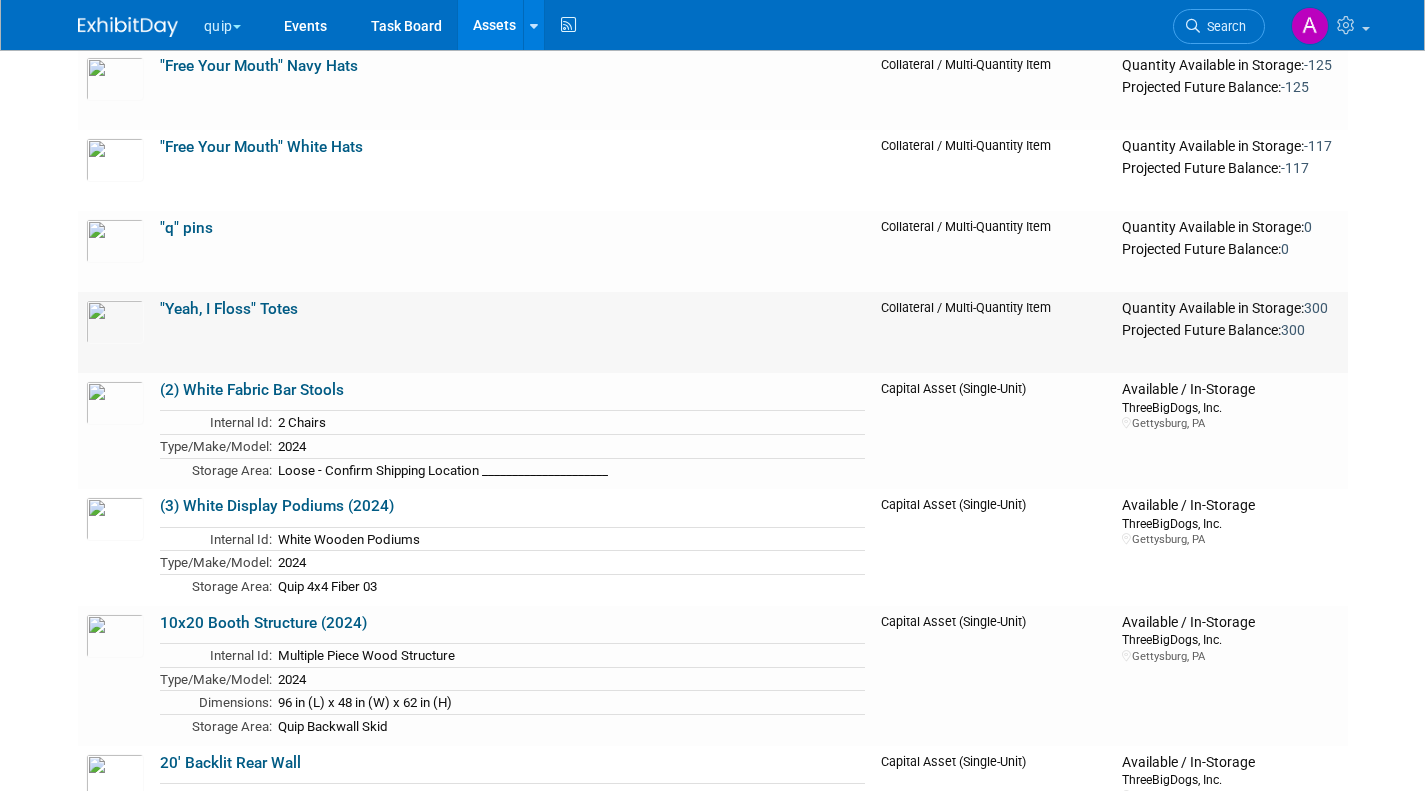 click on ""Yeah, I Floss" Totes" at bounding box center (229, 309) 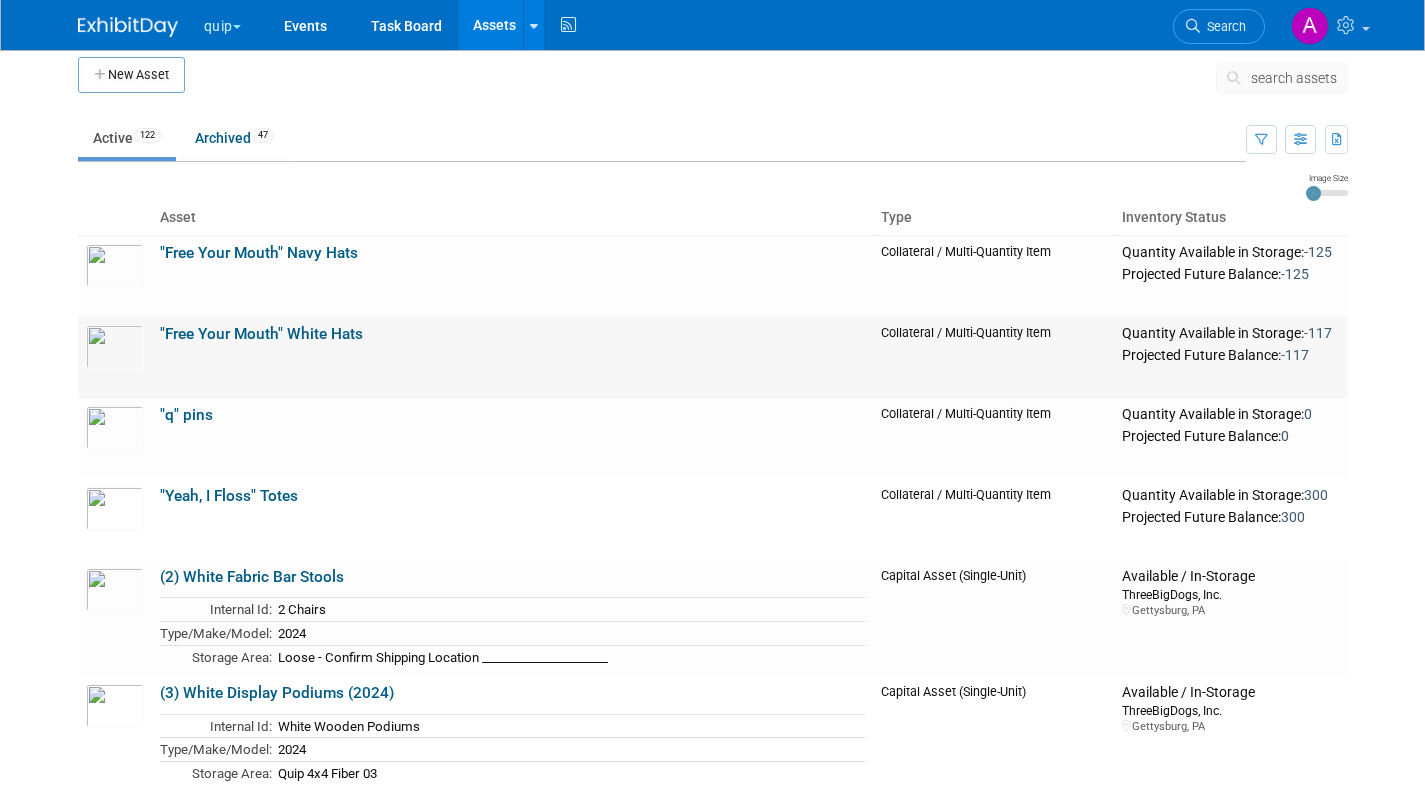 scroll, scrollTop: 0, scrollLeft: 0, axis: both 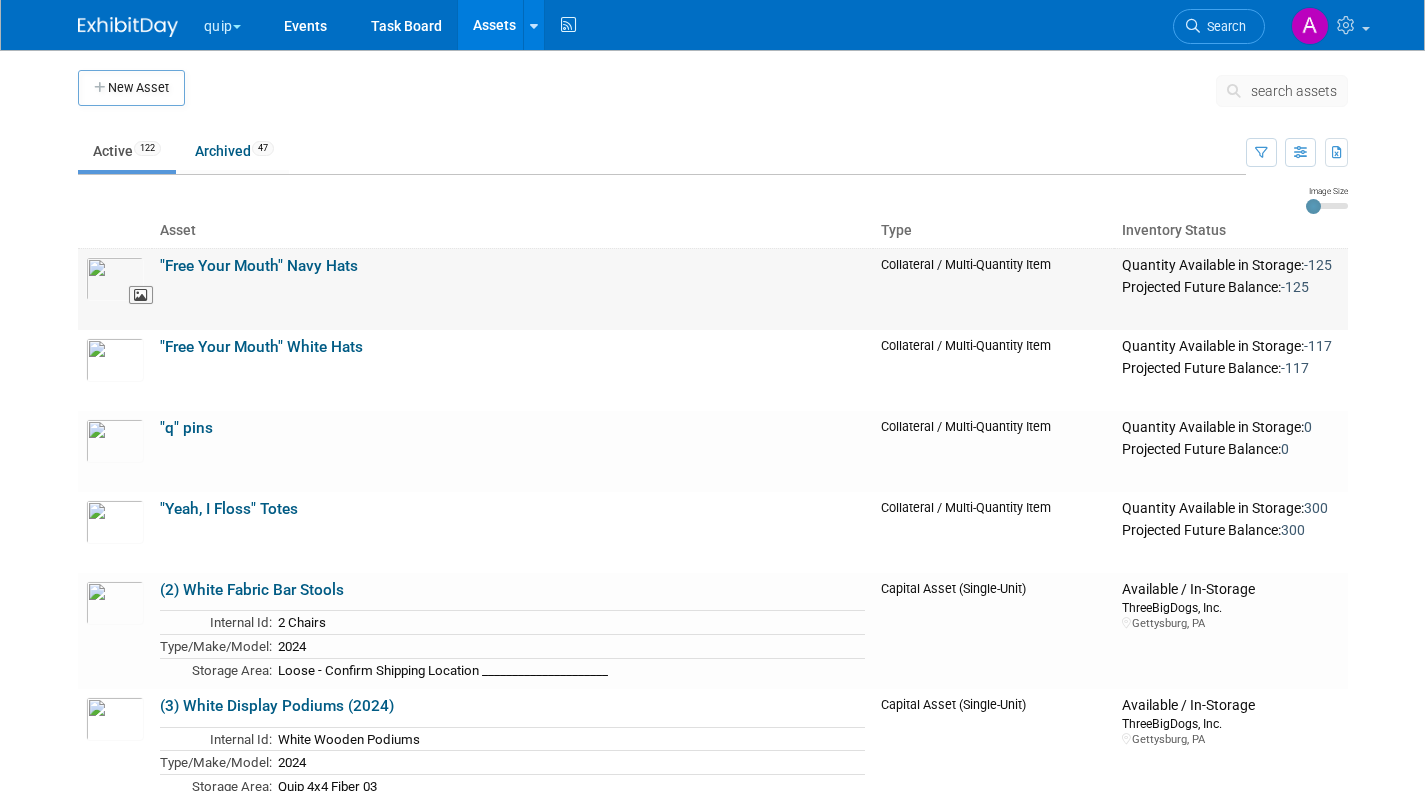 click at bounding box center (115, 279) 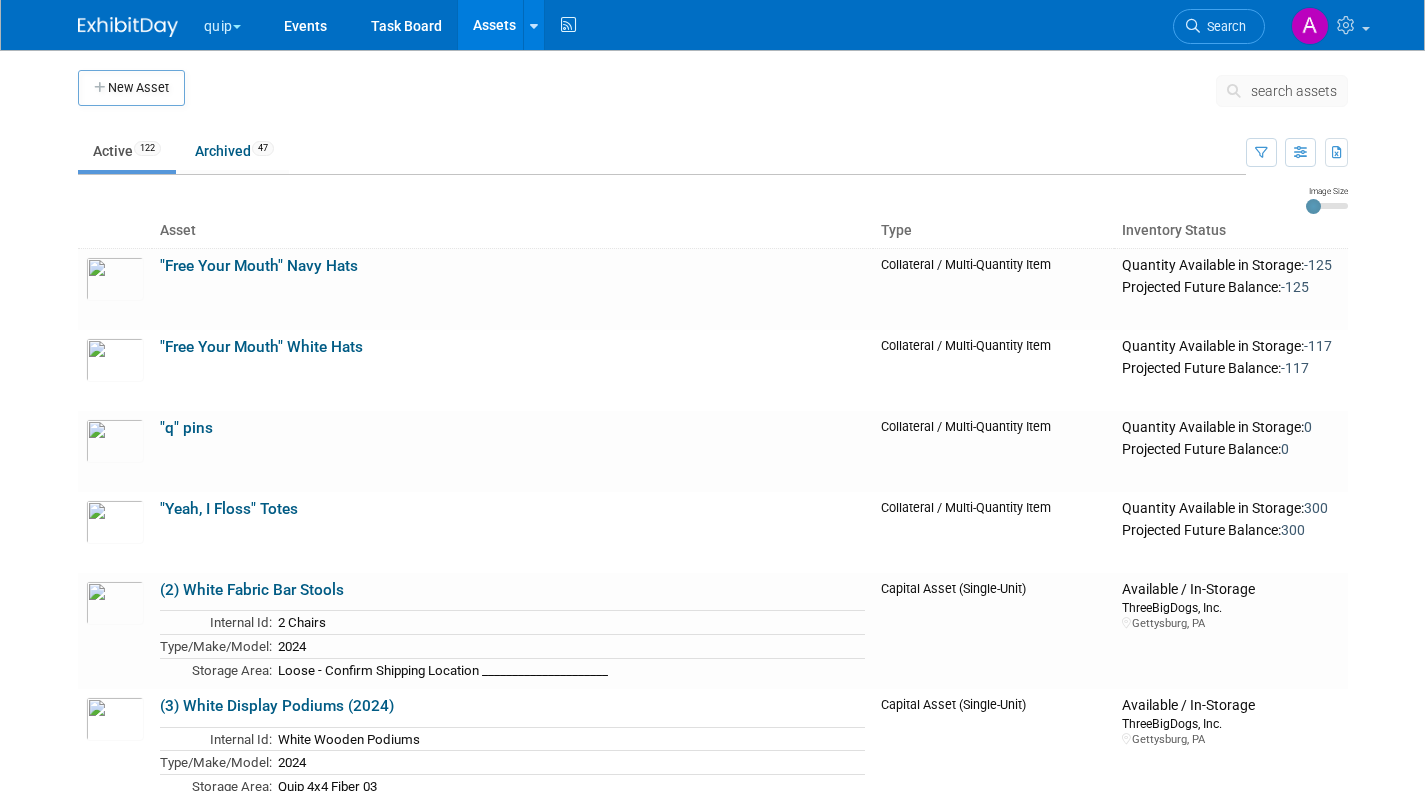 click on "quip" at bounding box center (234, 22) 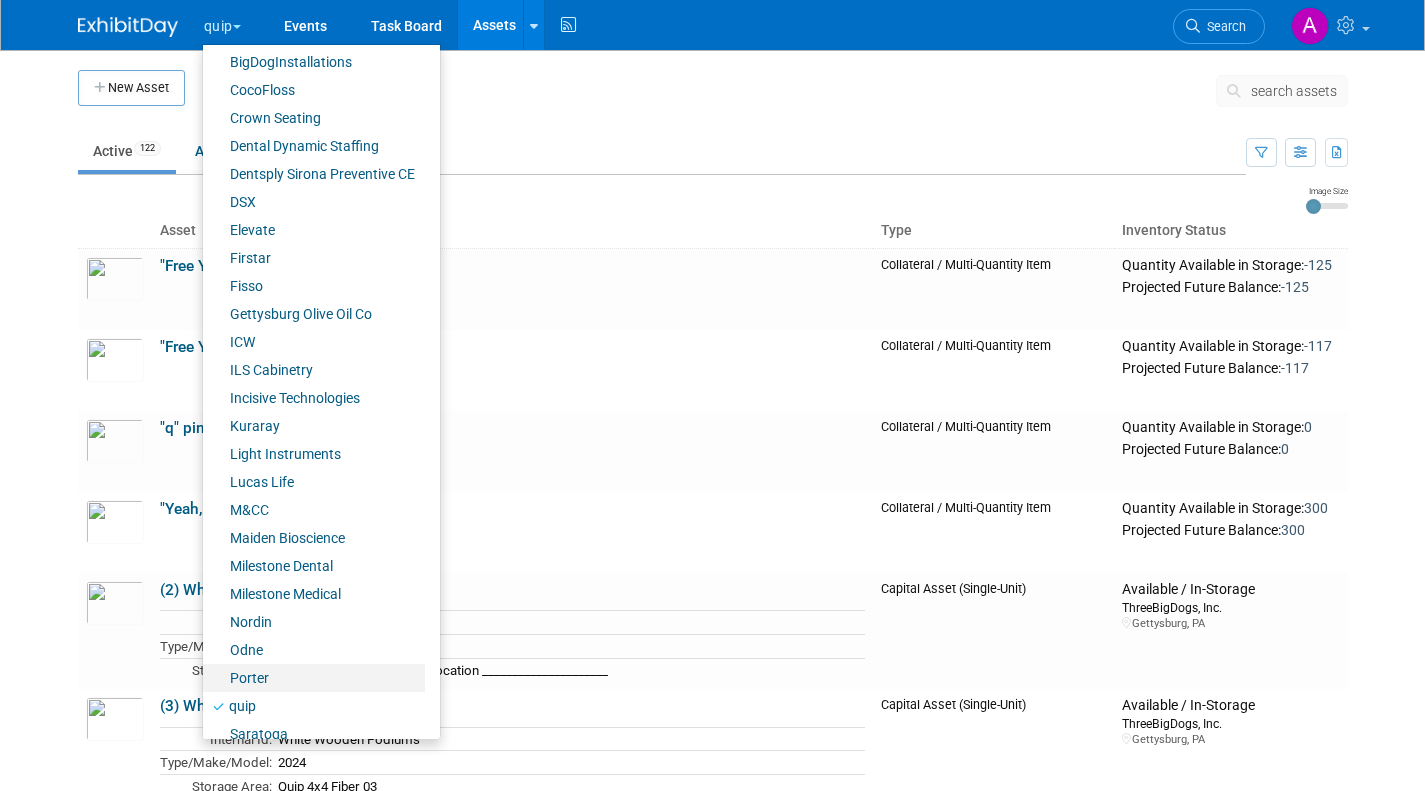 scroll, scrollTop: 301, scrollLeft: 0, axis: vertical 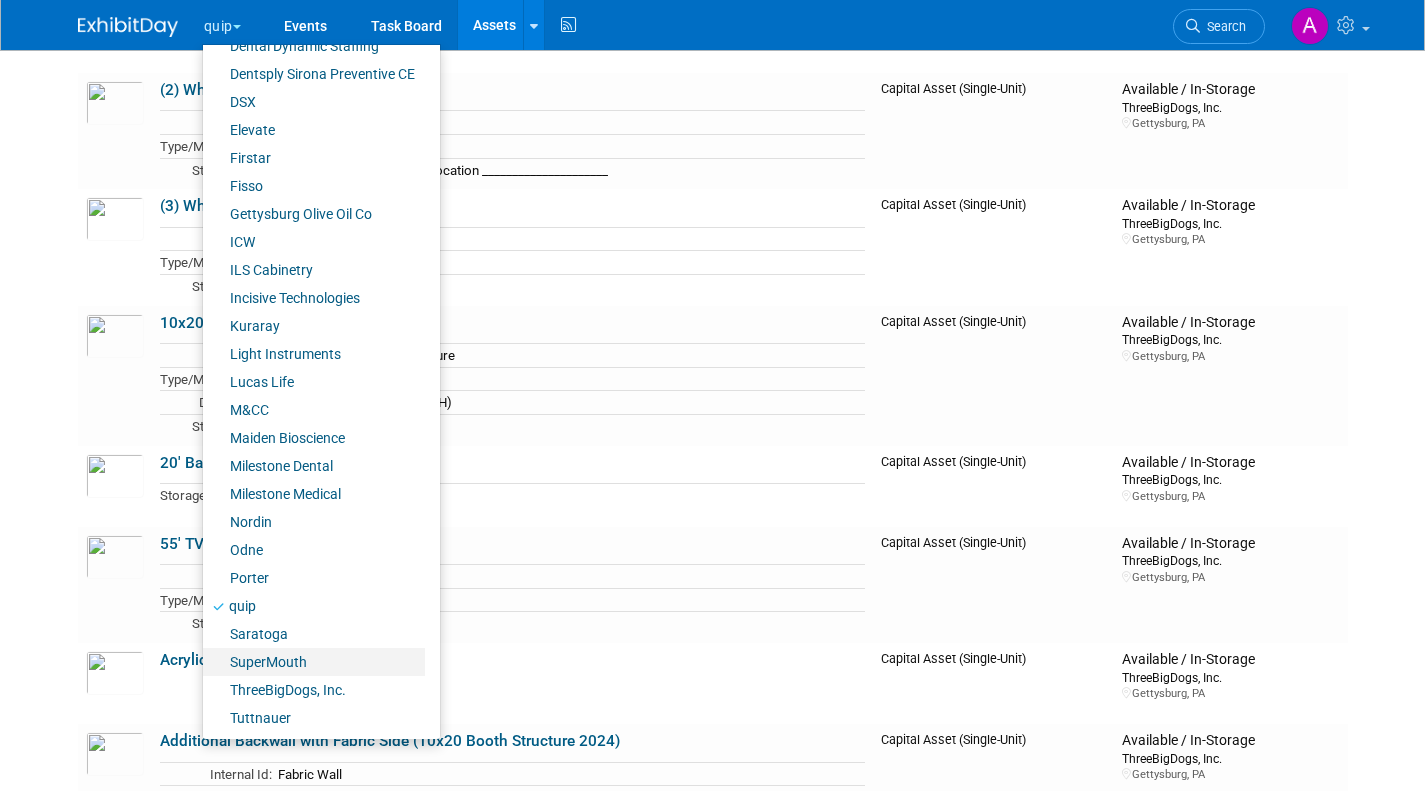 click on "SuperMouth" at bounding box center (314, 662) 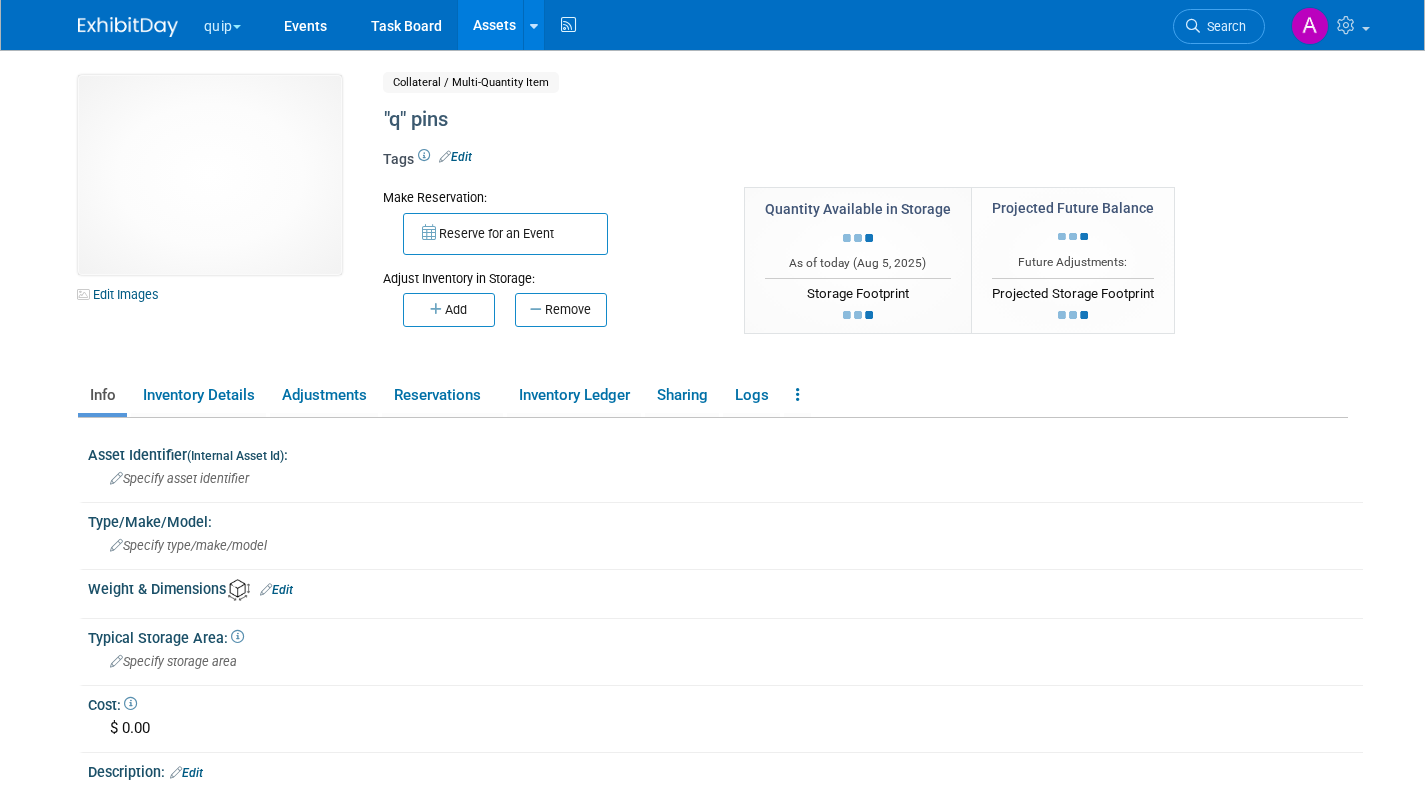 scroll, scrollTop: 0, scrollLeft: 0, axis: both 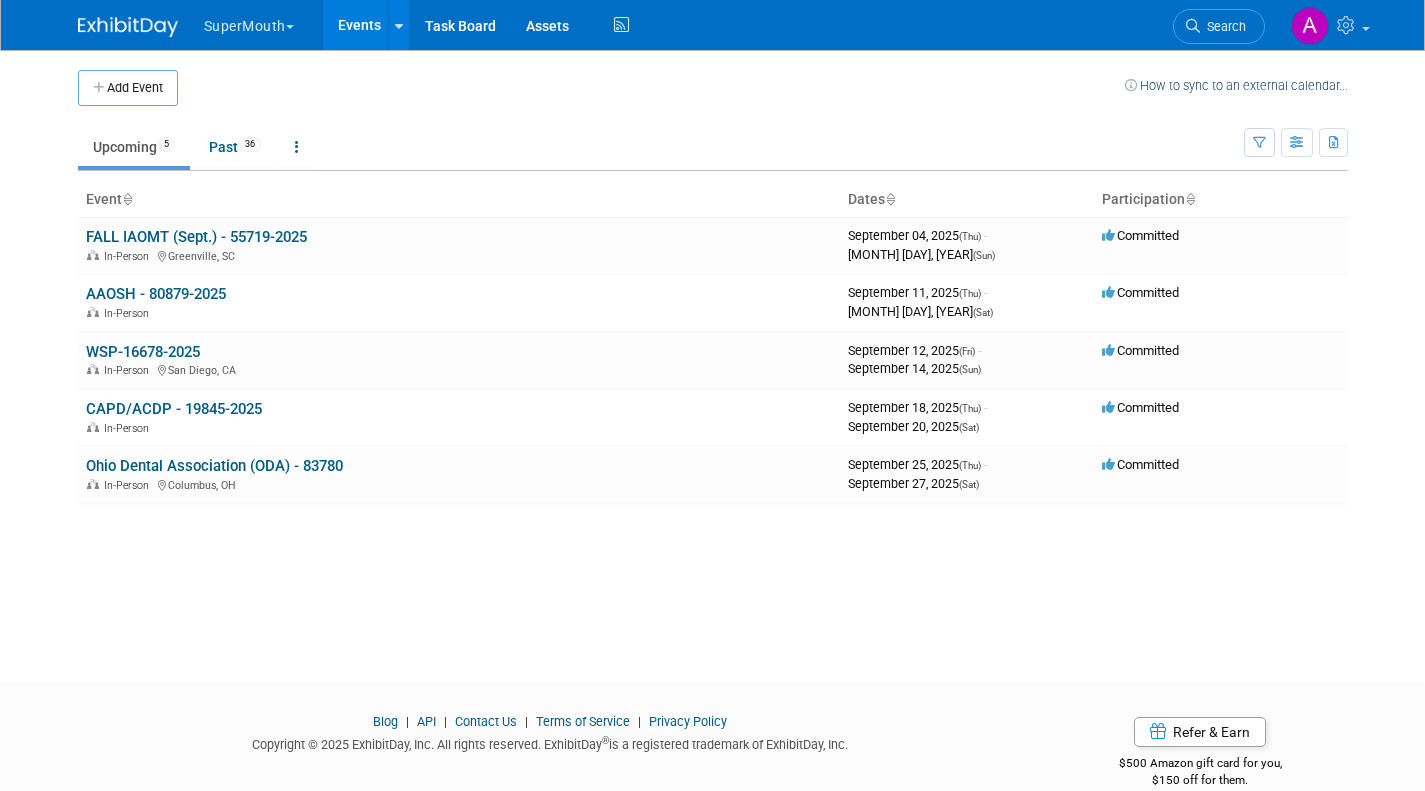 click on "SuperMouth" at bounding box center [260, 22] 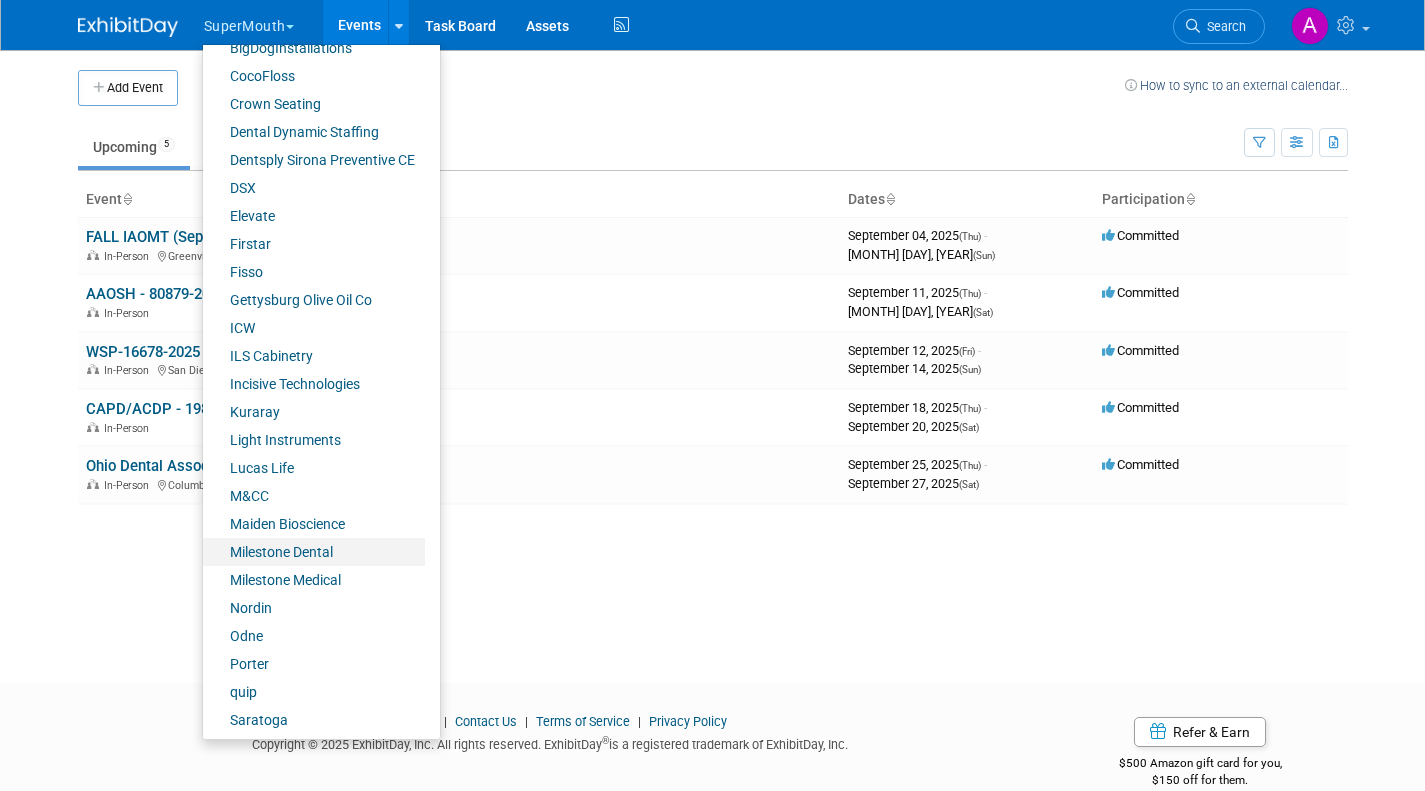 scroll, scrollTop: 301, scrollLeft: 0, axis: vertical 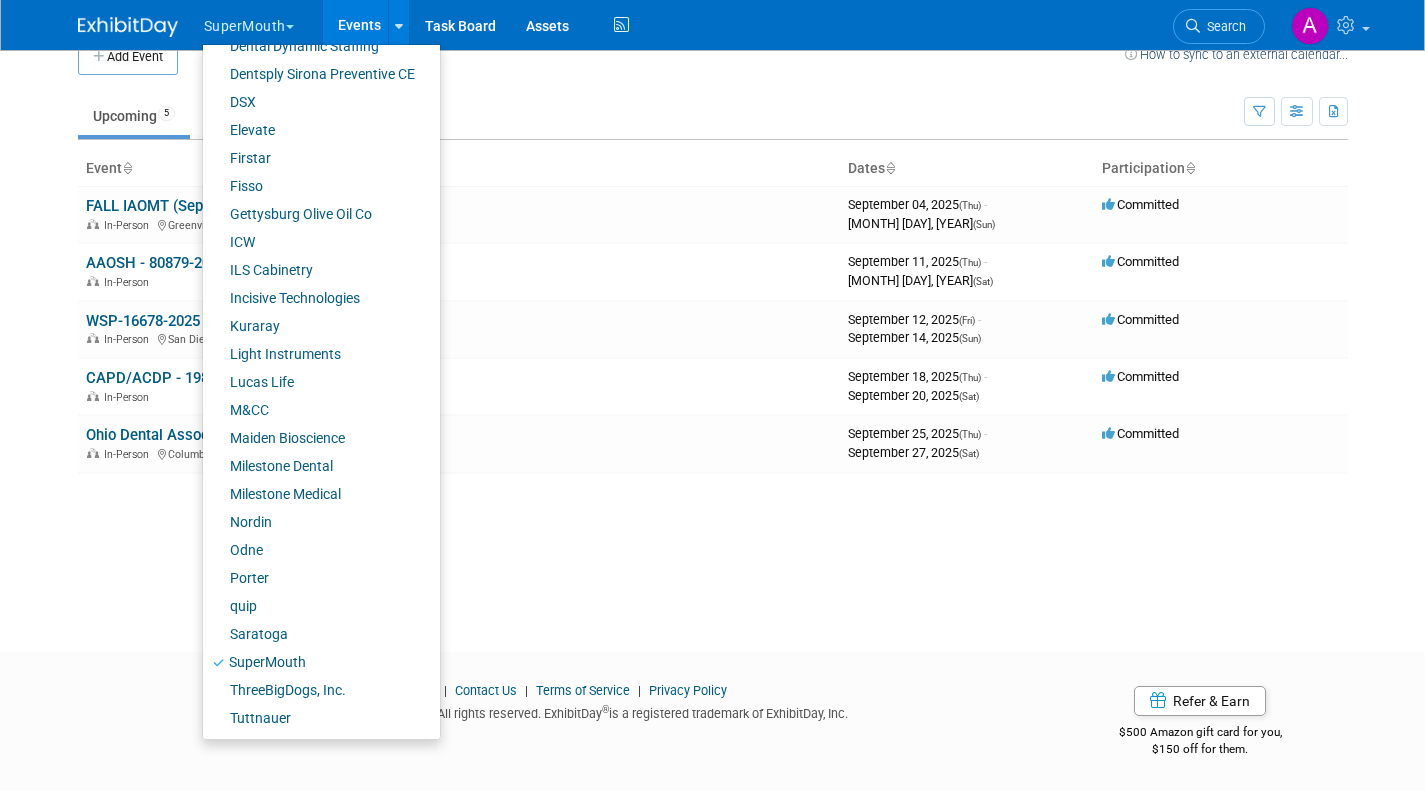click on "SuperMouth
Explore:
My Workspaces  32
Go to Workspace:
Accutron
BaseVac
Bien-Air
Bien-Air Surgery
BigDogInstallations
CocoFloss
Crown Seating
Dental Dynamic Staffing
Dentsply Sirona Preventive CE
DSX
Elevate
Firstar
Fisso
Gettysburg Olive Oil Co
ICW
ILS Cabinetry
Incisive Technologies
Kuraray
Light Instruments
Lucas Life
M&CC
Maiden Bioscience
Milestone Dental
Milestone Medical
Nordin
Odne
Porter
quip
Saratoga
SuperMouth
ThreeBigDogs, Inc.
Tuttnauer
Events
Add Event
Bulk Upload Events
Shareable Event Boards
Recently Viewed Events:
AAPD-86201" at bounding box center (712, 364) 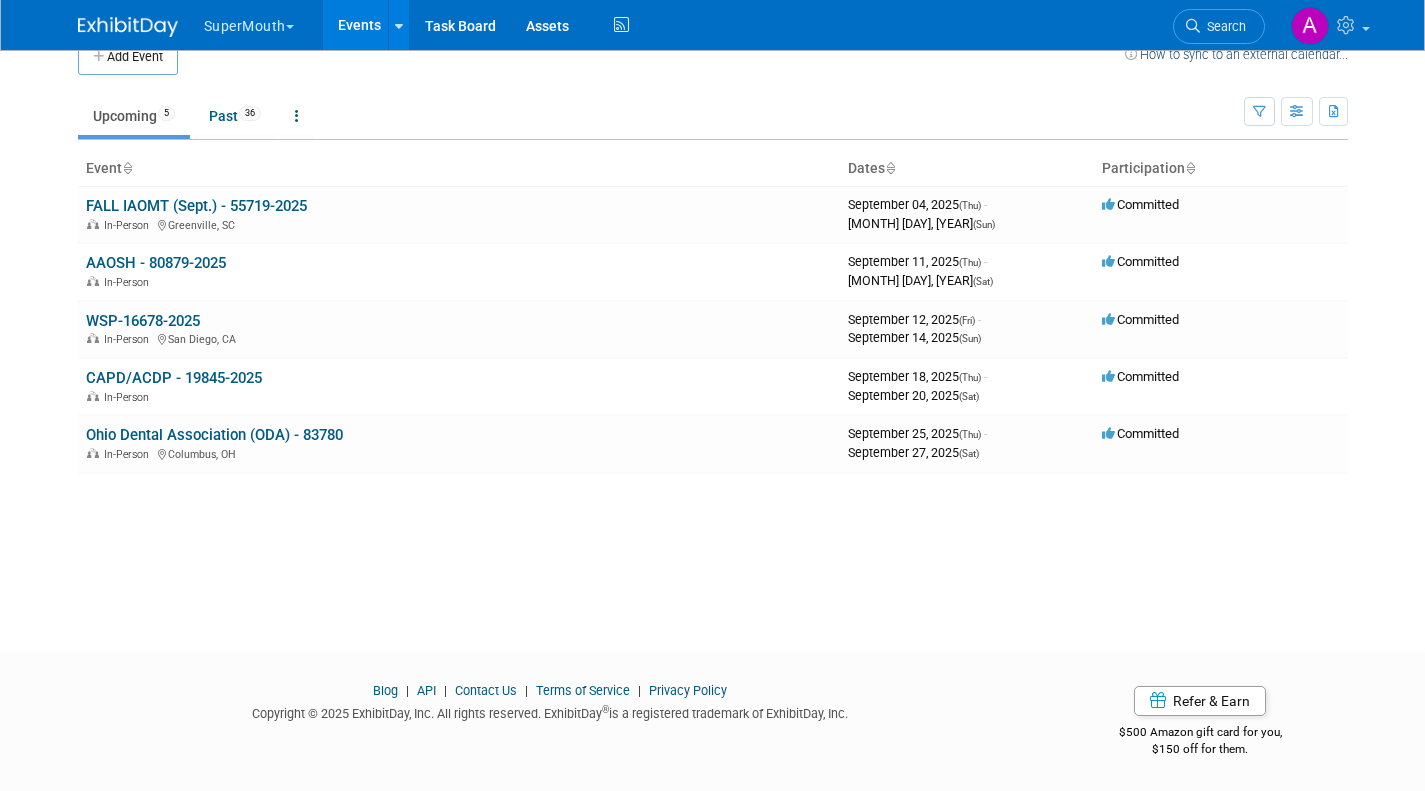 click on "SuperMouth" at bounding box center (260, 22) 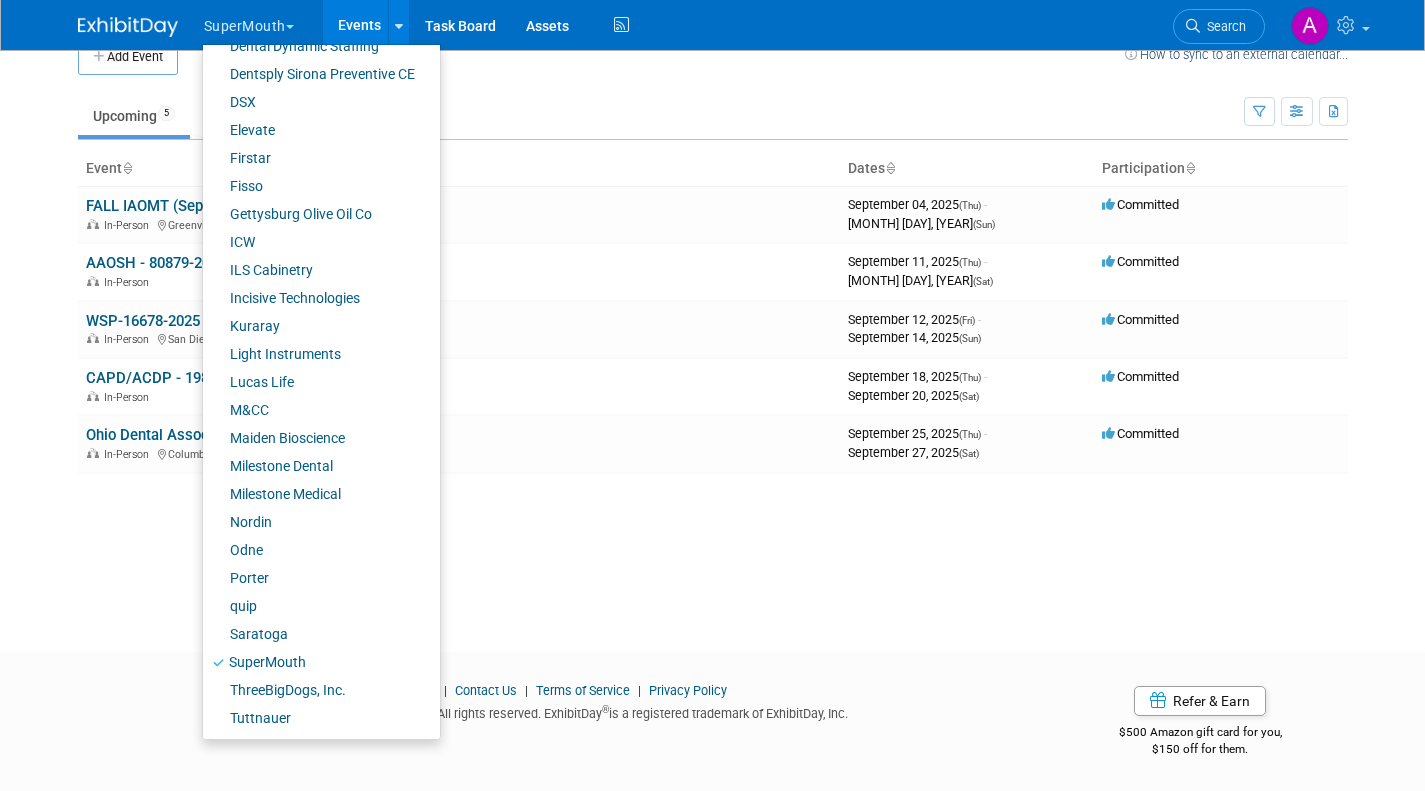 click on "Add Event
How to sync to an external calendar...
New Event
Duplicate Event Warning
There is another event in your workspace with a similar name during the same dates.
Attendance / Format:
<img src="https://www.exhibitday.com/Images/Format-InPerson.png" style="width: 19px; margin-top: 2px; margin-bottom: 2px; margin-left: 2px; filter: grayscale(100%); opacity: 0.75;" />   In-Person
<img src="https://www.exhibitday.com/Images/Format-Virtual.png" style="width: 19px; margin-top: 2px; margin-bottom: 2px; margin-left: 2px; filter: grayscale(100%); opacity: 0.75;" />   Virtual
<img src="https://www.exhibitday.com/Images/Format-Hybrid.png" style="width: 19px; margin-top: 2px; margin-bottom: 2px; margin-left: 2px; filter: grayscale(100%); opacity: 0.75;" />   Hybrid
In-Person        In-Person      Virtual      Hybrid
Participation:
Committed" at bounding box center (713, 317) 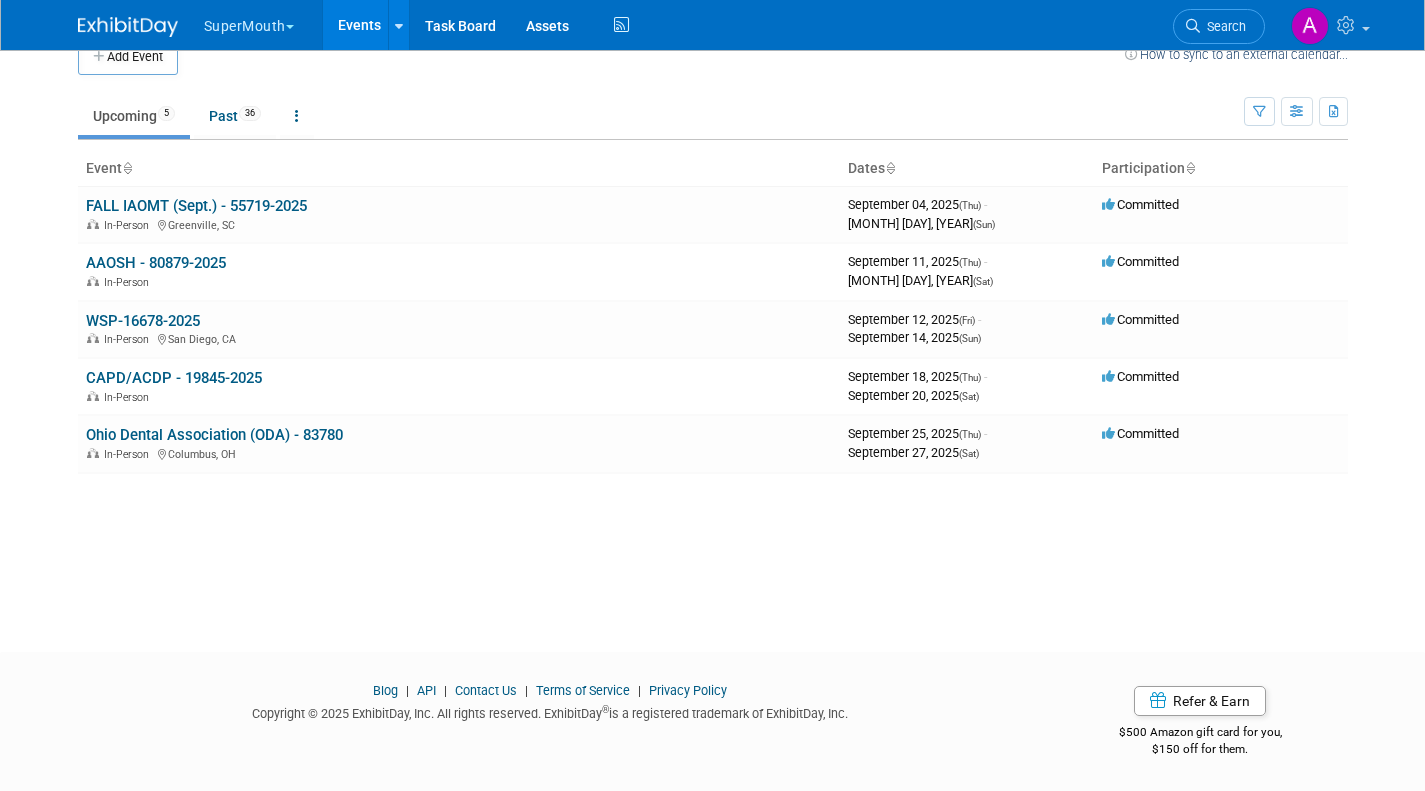 click on "SuperMouth" at bounding box center [260, 22] 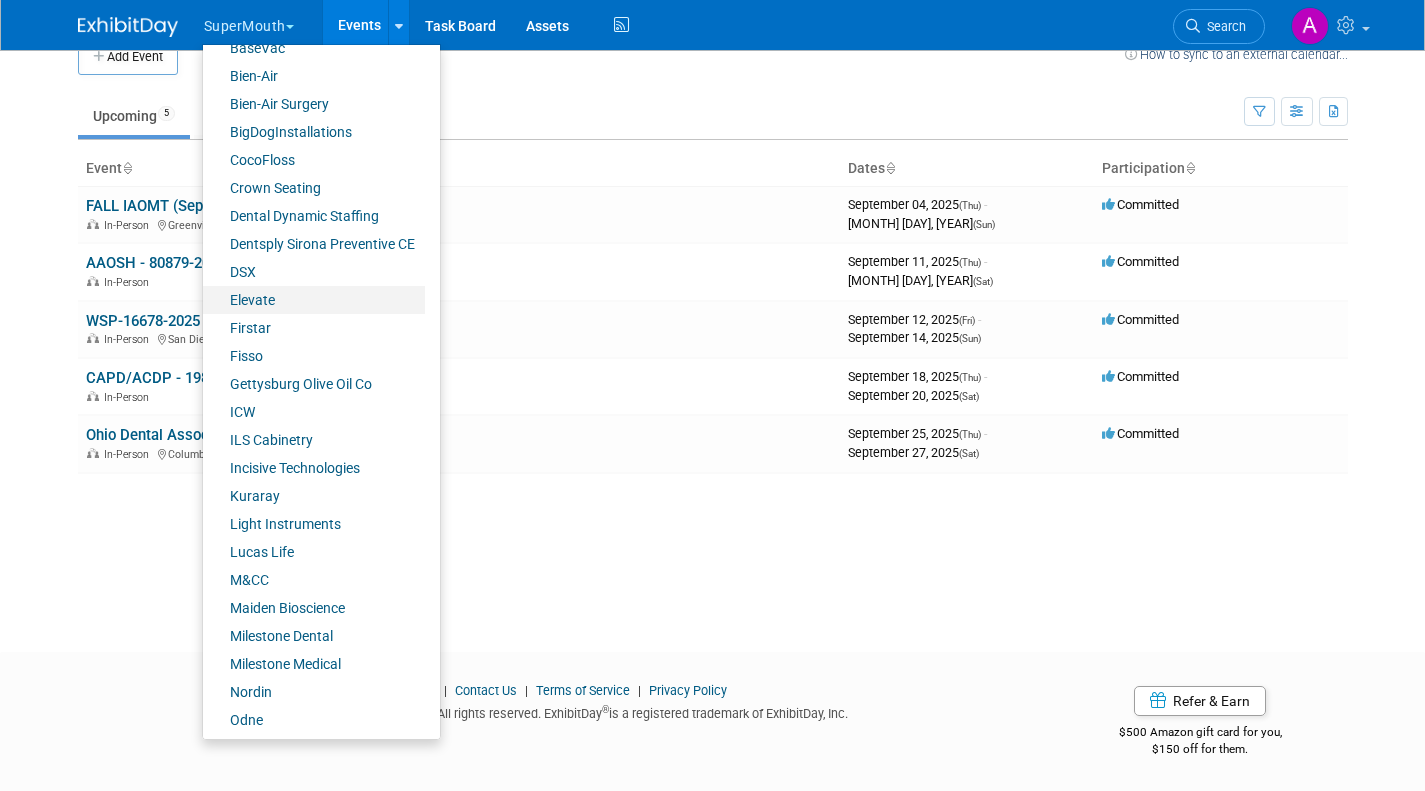 scroll, scrollTop: 0, scrollLeft: 0, axis: both 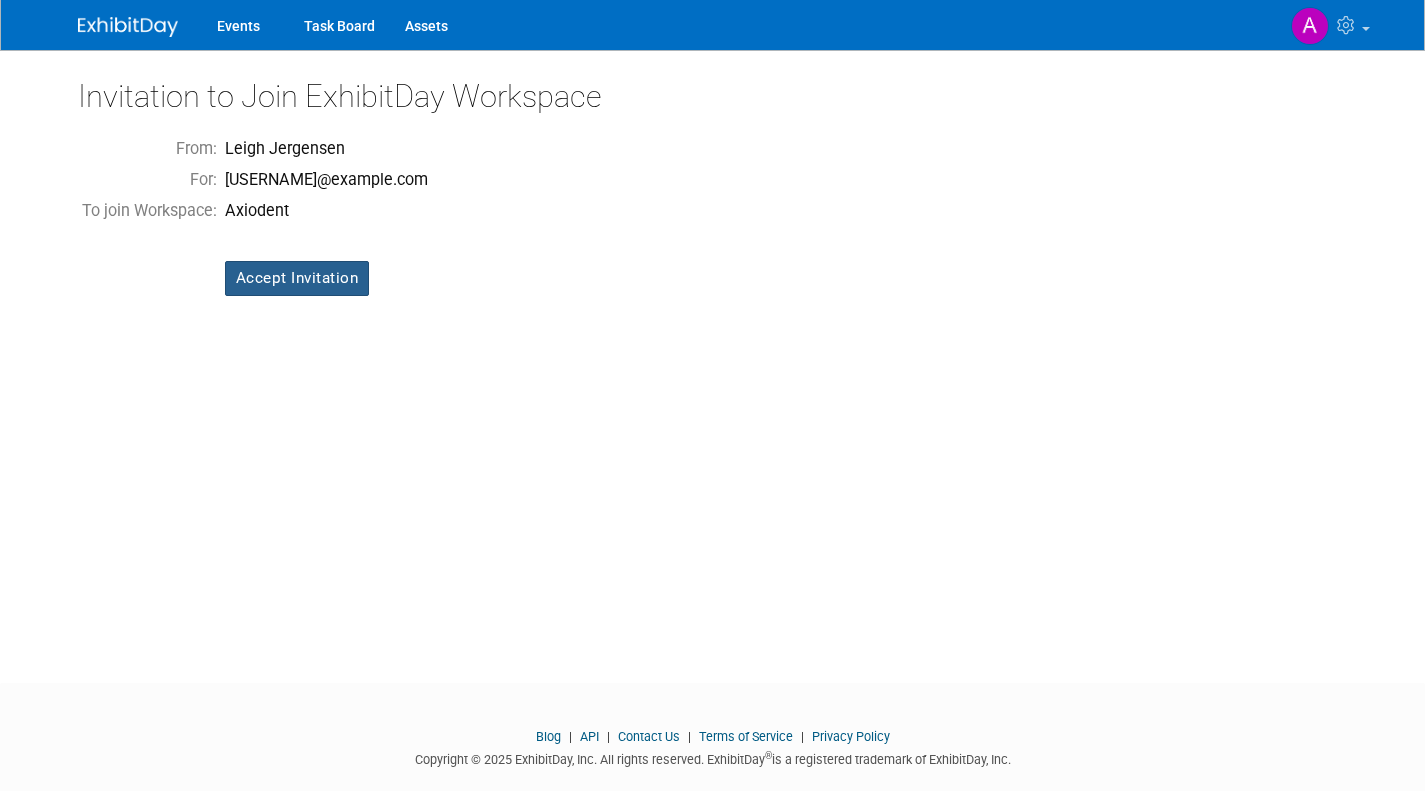 click on "Accept Invitation" at bounding box center (297, 278) 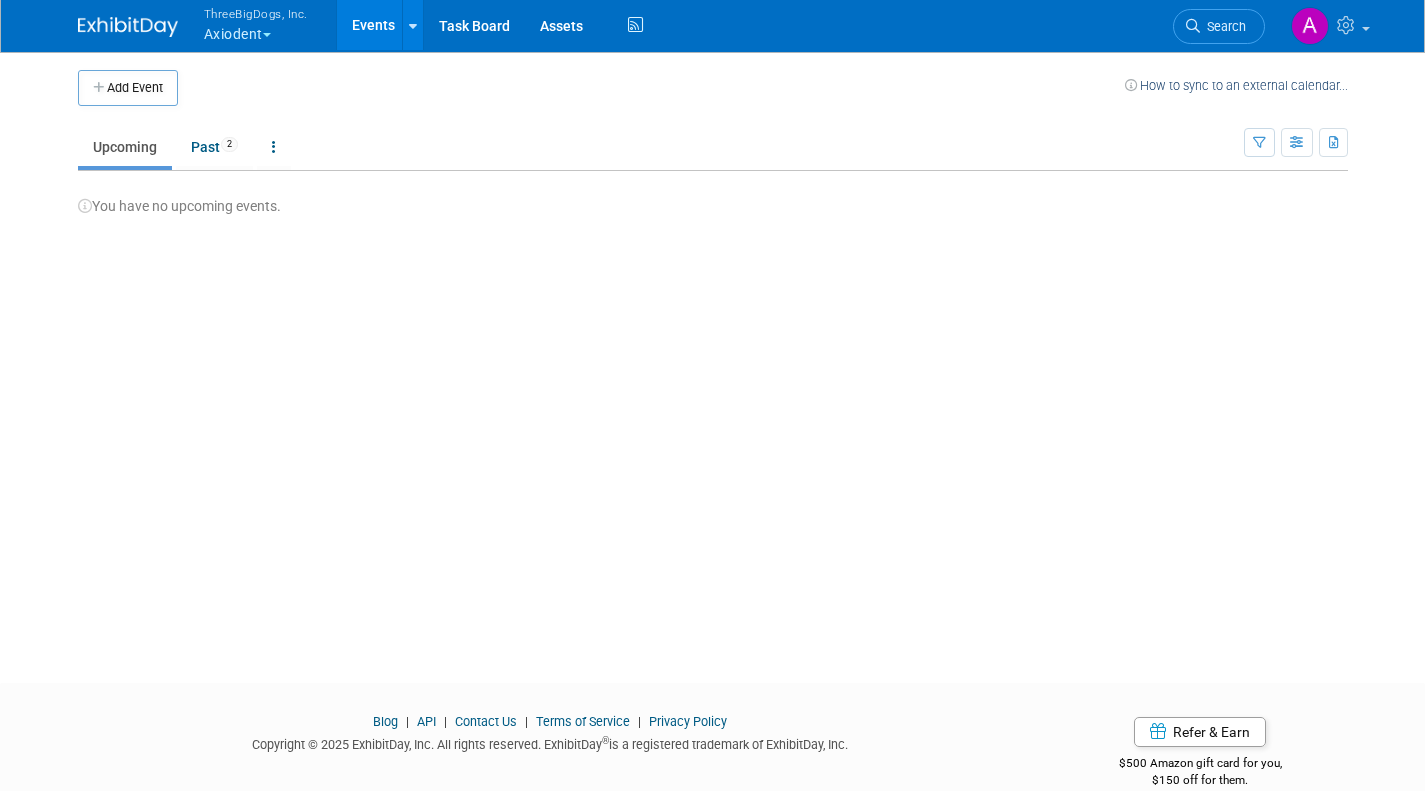 scroll, scrollTop: 0, scrollLeft: 0, axis: both 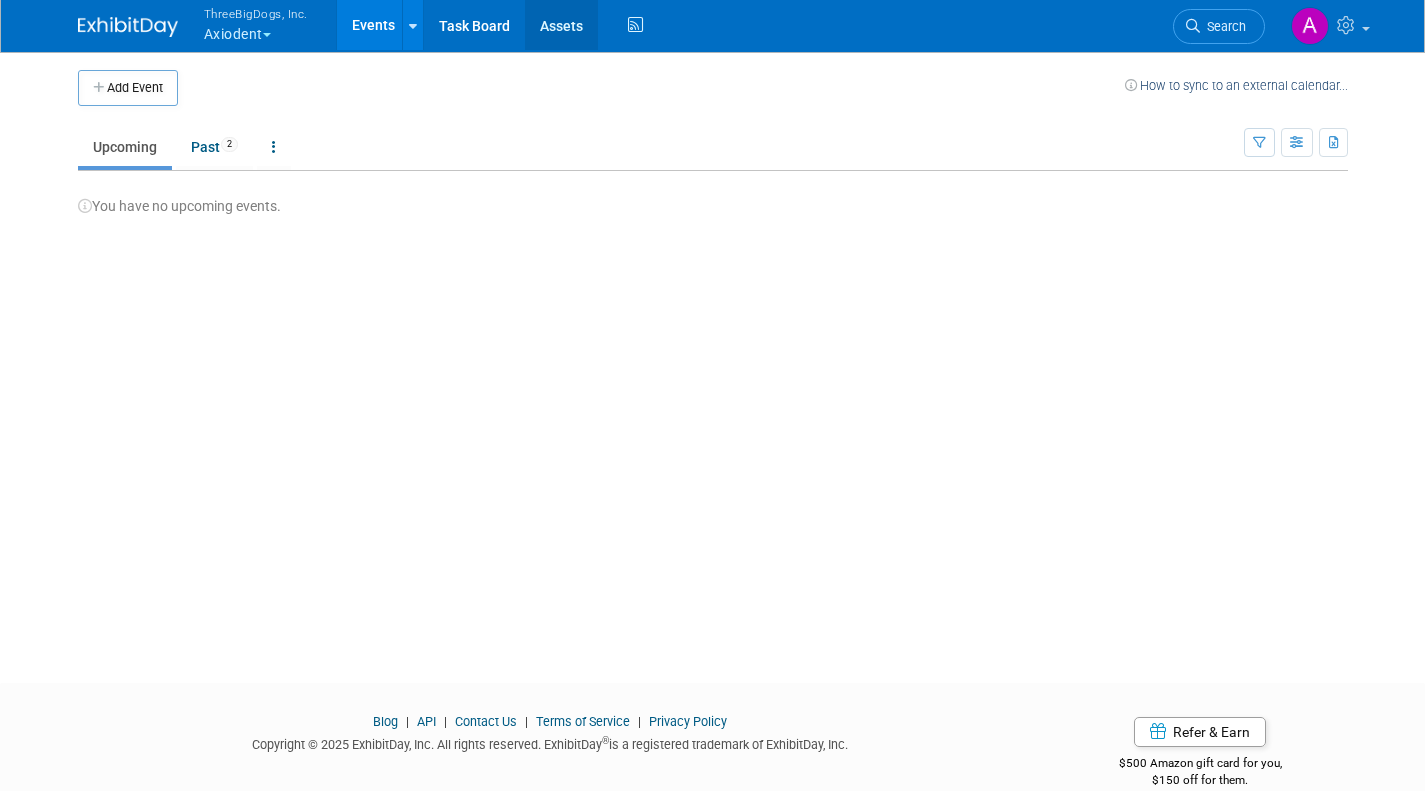 click on "Assets" at bounding box center [561, 25] 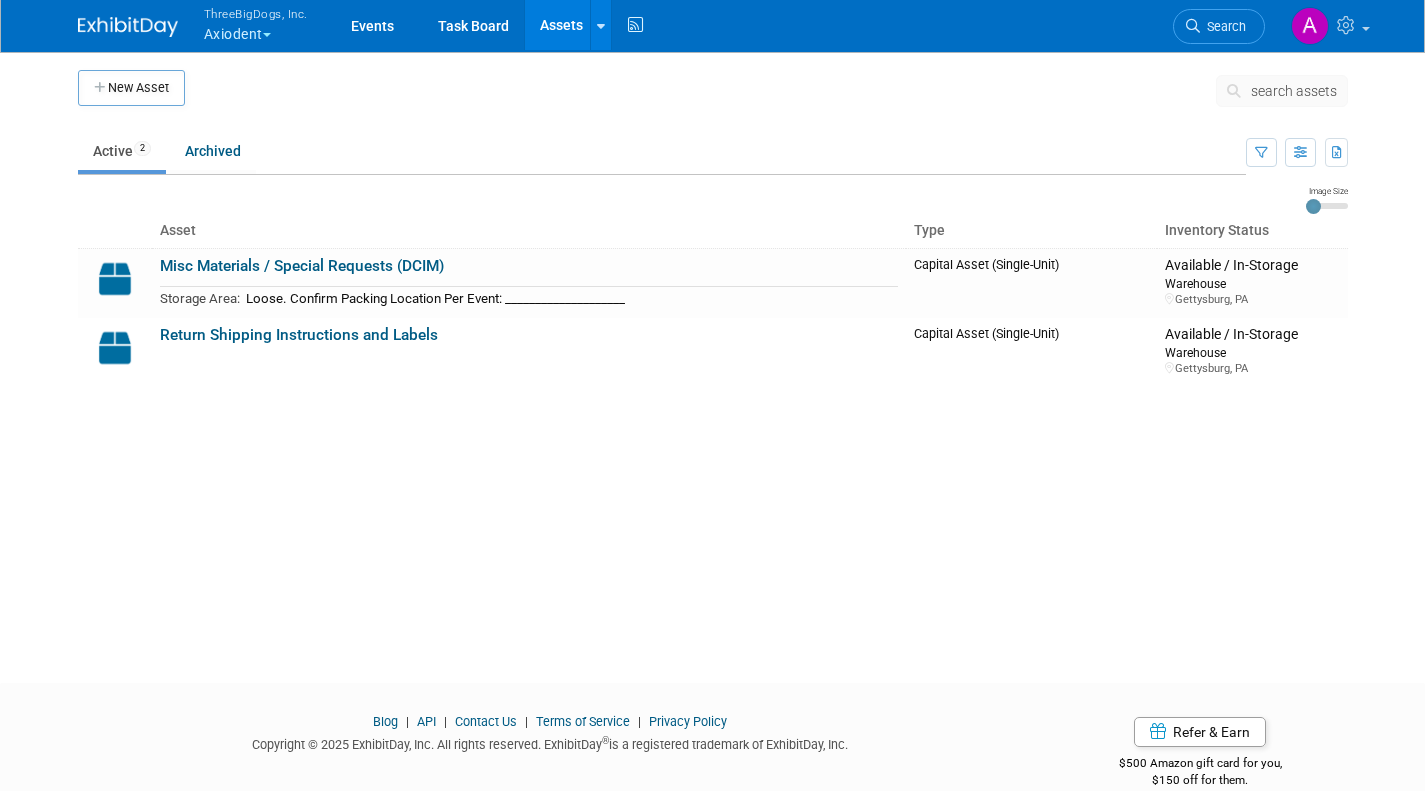 scroll, scrollTop: 0, scrollLeft: 0, axis: both 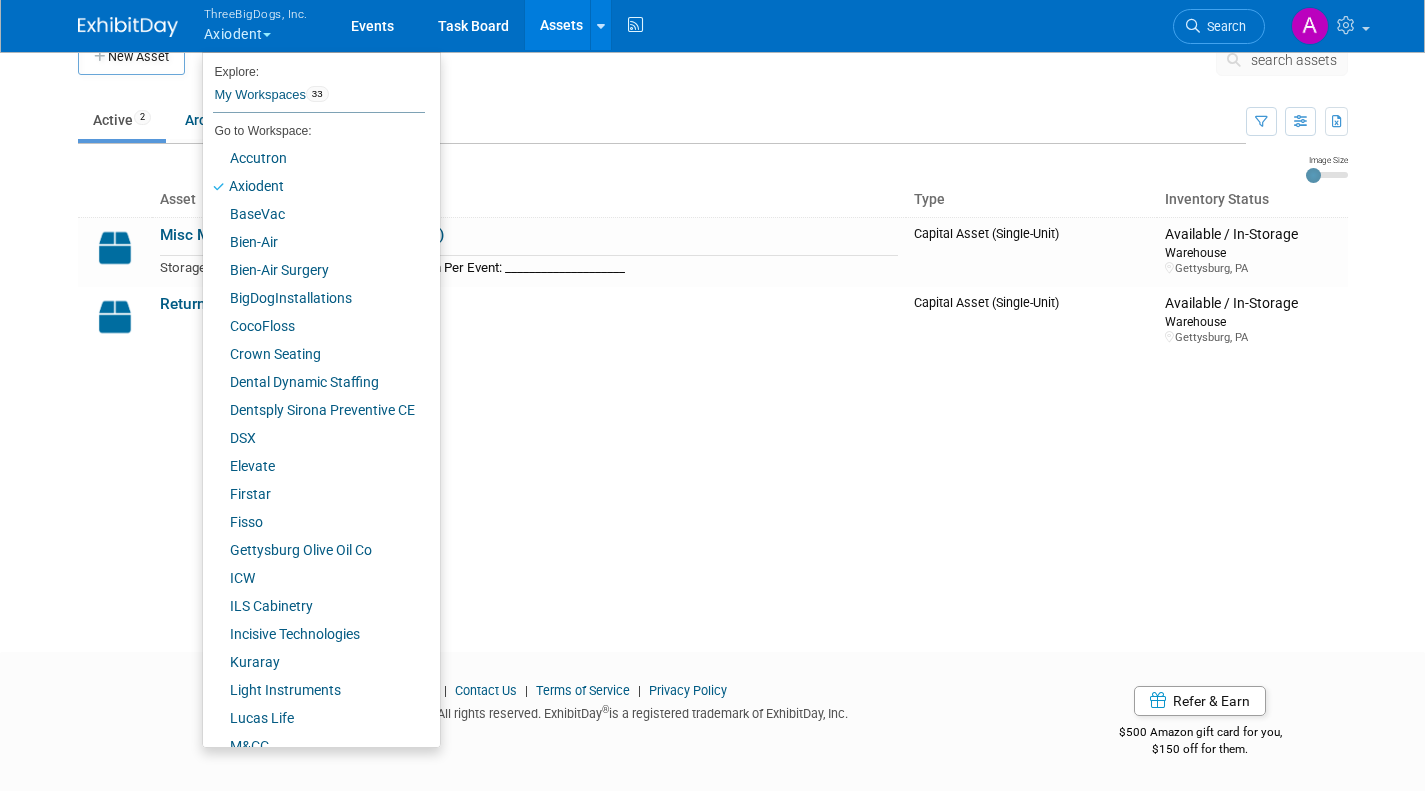 click on "New Asset
search assets
Choose the type of asset you'd like to create:
Capital Asset (Single-Unit)
A single-unit fixed asset (like a booth) that gets "borrowed" from storage and is expected to be returned back to storage.
Quantity cannot be specified when reserving the asset.
Examples: Trade Show Booth, Furniture, Display, etc.
Asset is always treated as a single unit. (i.e. if you have two booths, they should be entered as two separate Capital Assets).
By default, the Asset can only be reserved for an event if it is available in storage during the reservation period (e.g. if the booth is reserved for a trade show for 8 days next month, it cannot be reserved for another event during the same period).
Collateral / Multi-Quantity Item
Collateral (like swag and marketing material) and multiple-quantity assets (like chairs and table-tops) that are typically  not" at bounding box center (713, 317) 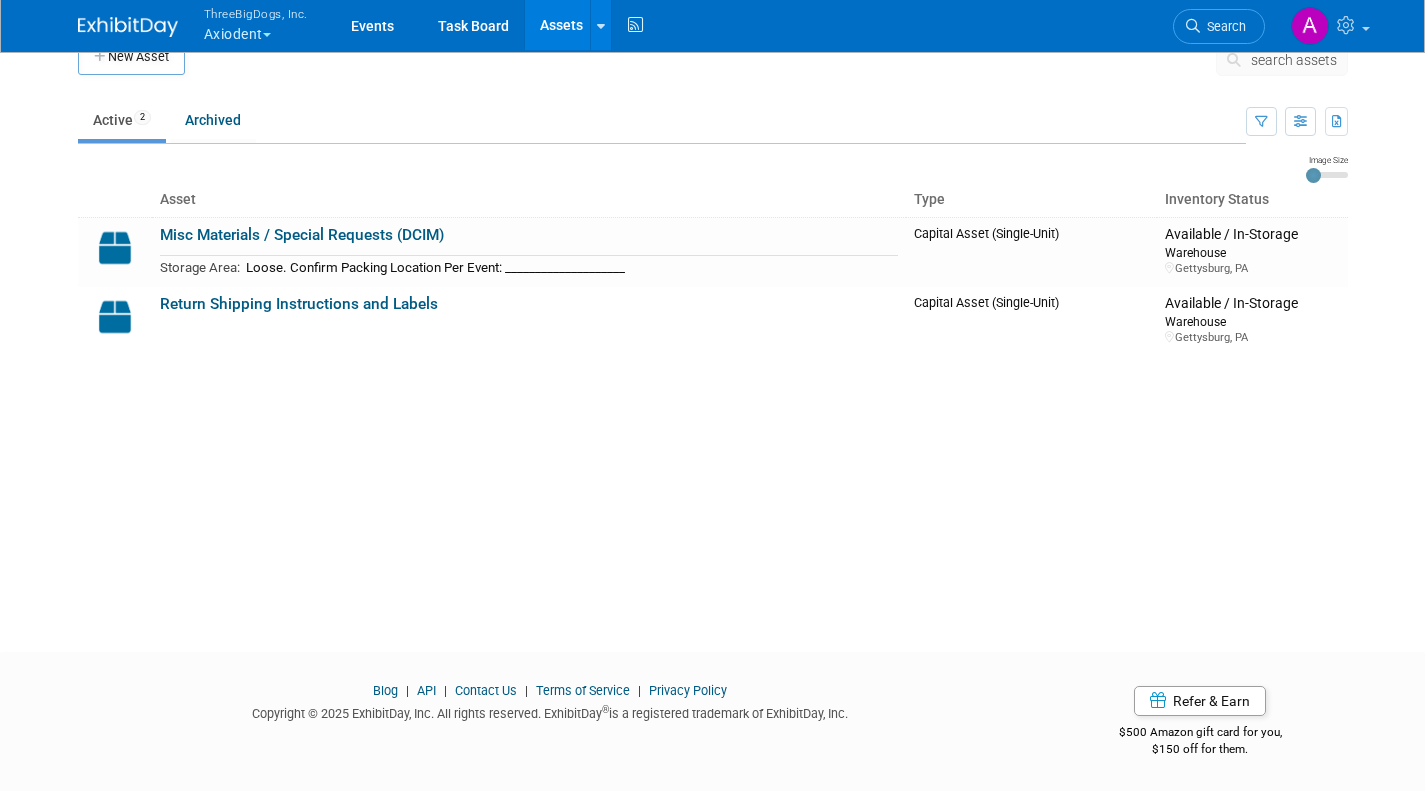click on "ThreeBigDogs, Inc.
Axiodent" at bounding box center (267, 26) 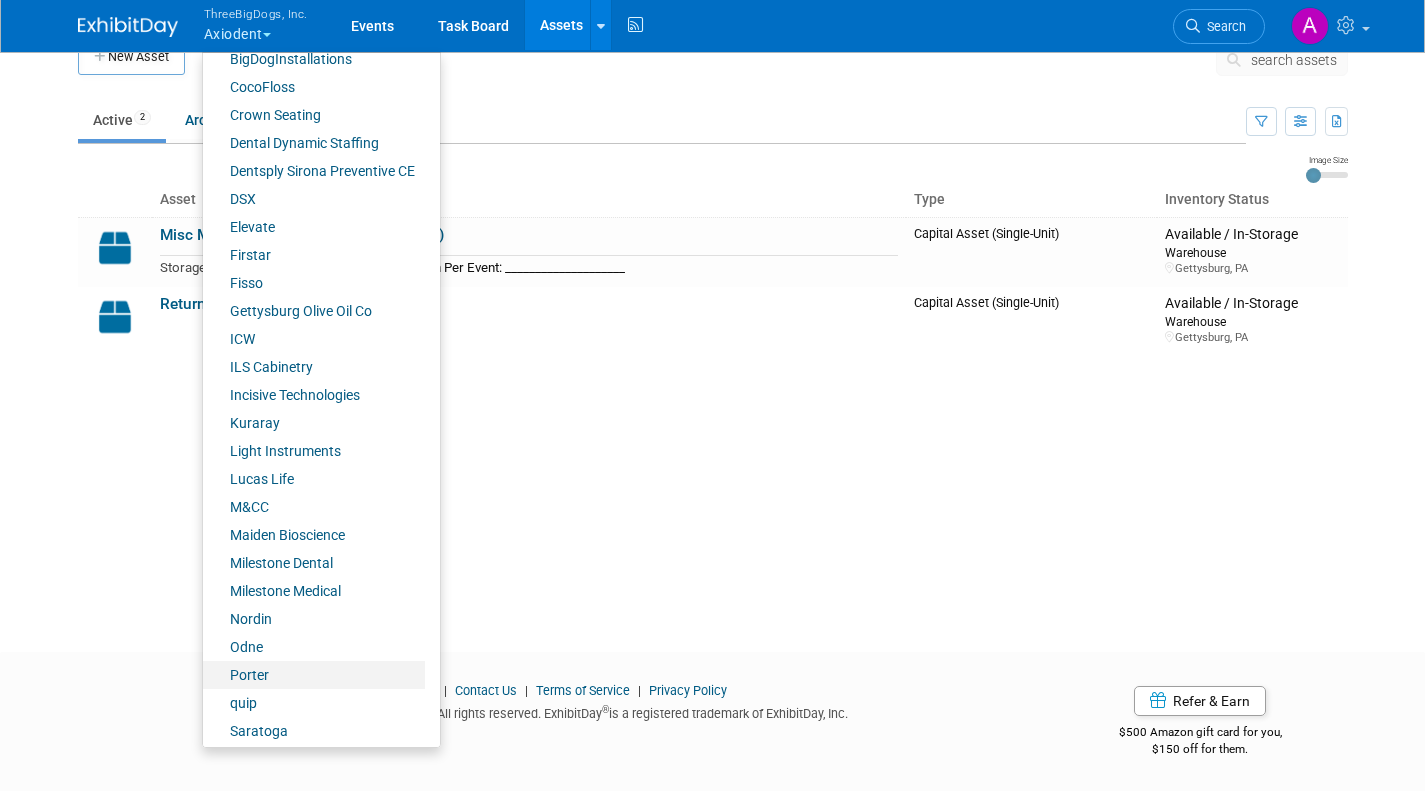 scroll, scrollTop: 329, scrollLeft: 0, axis: vertical 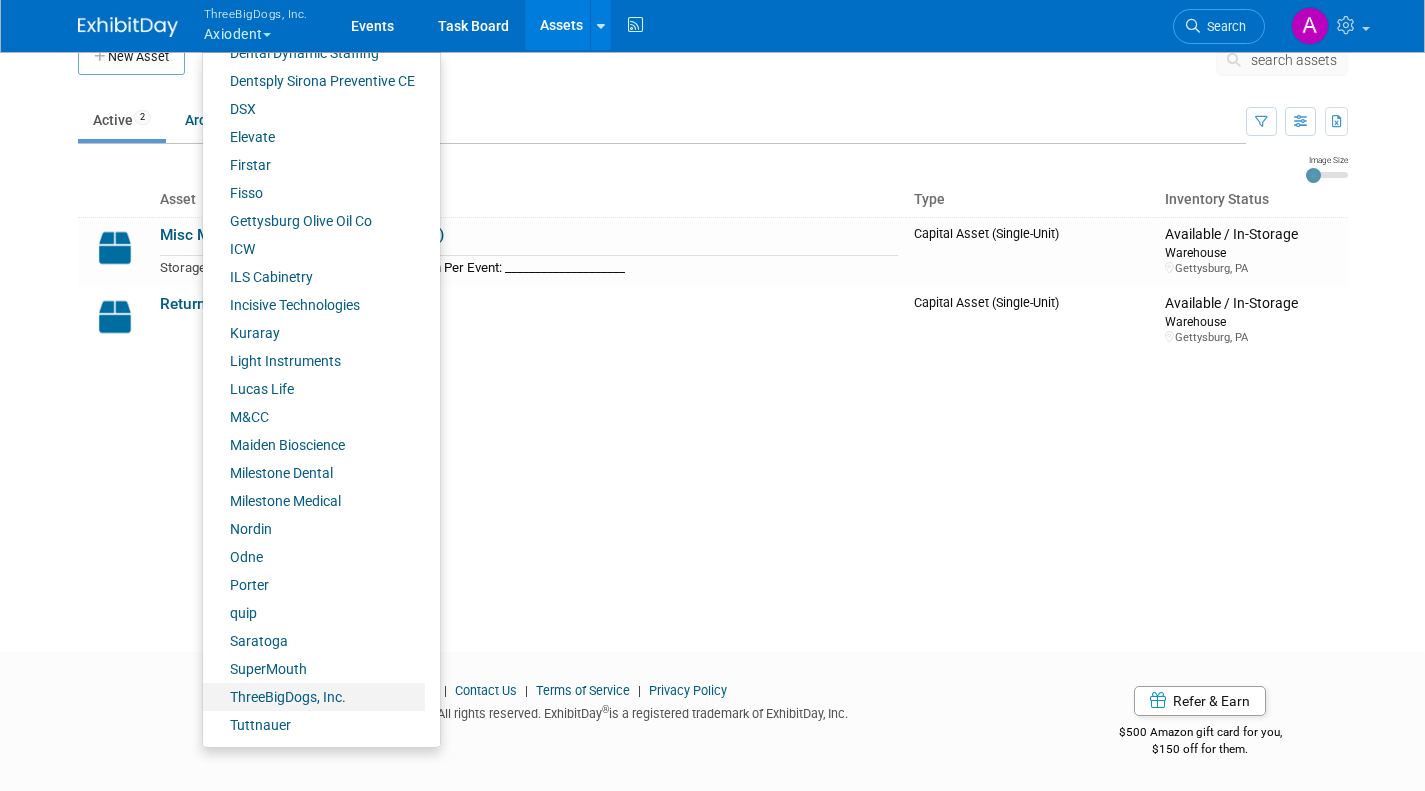 click on "ThreeBigDogs, Inc." at bounding box center [314, 697] 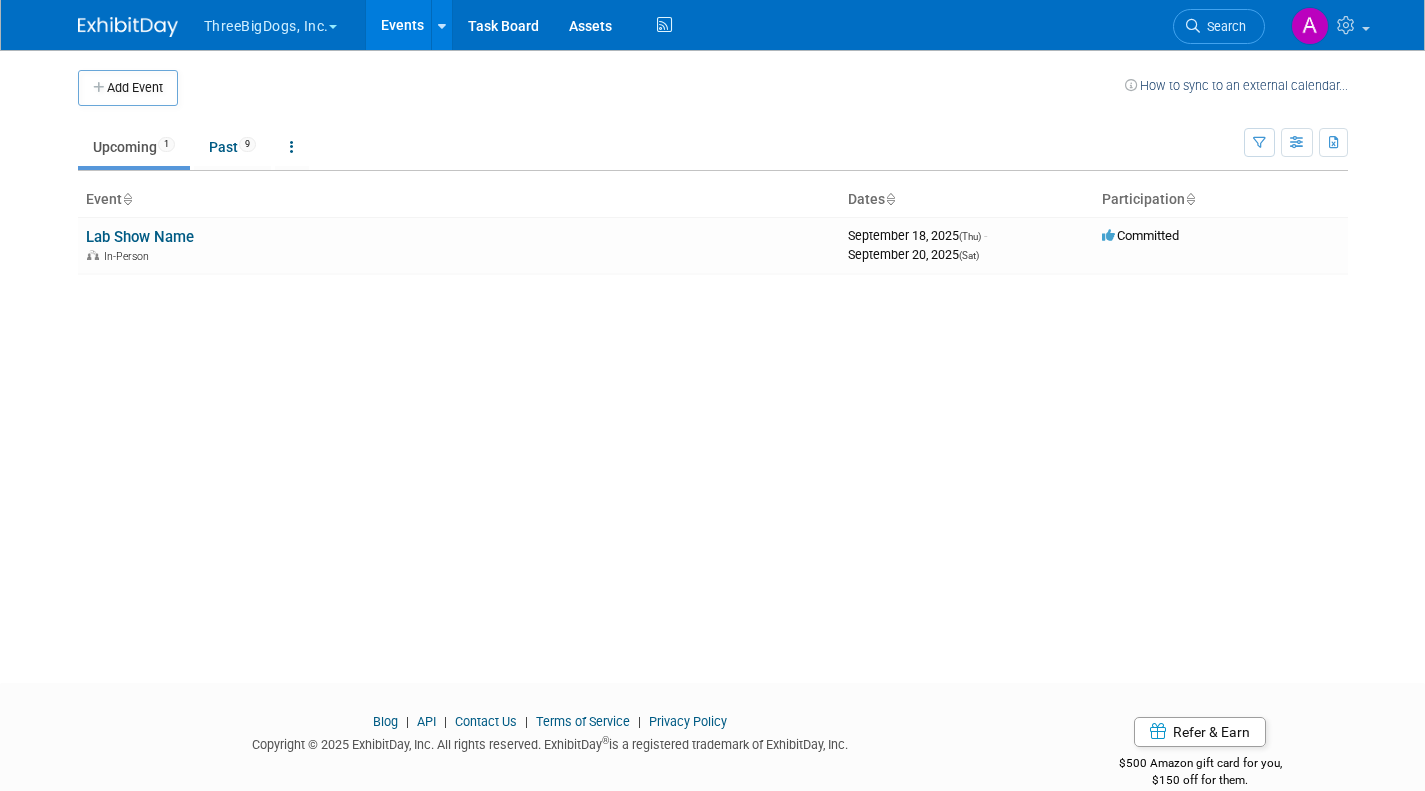 scroll, scrollTop: 0, scrollLeft: 0, axis: both 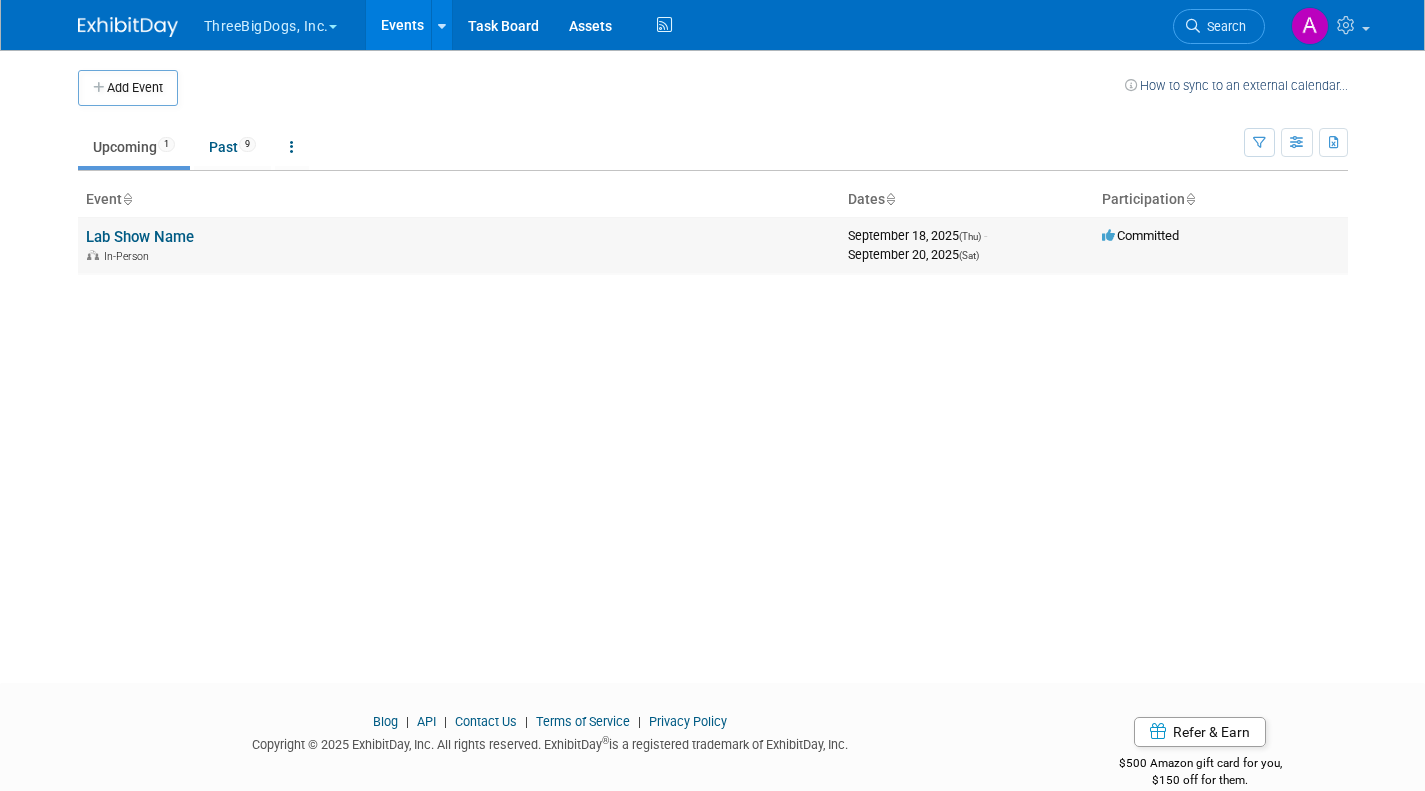 click on "Lab Show Name" at bounding box center [140, 237] 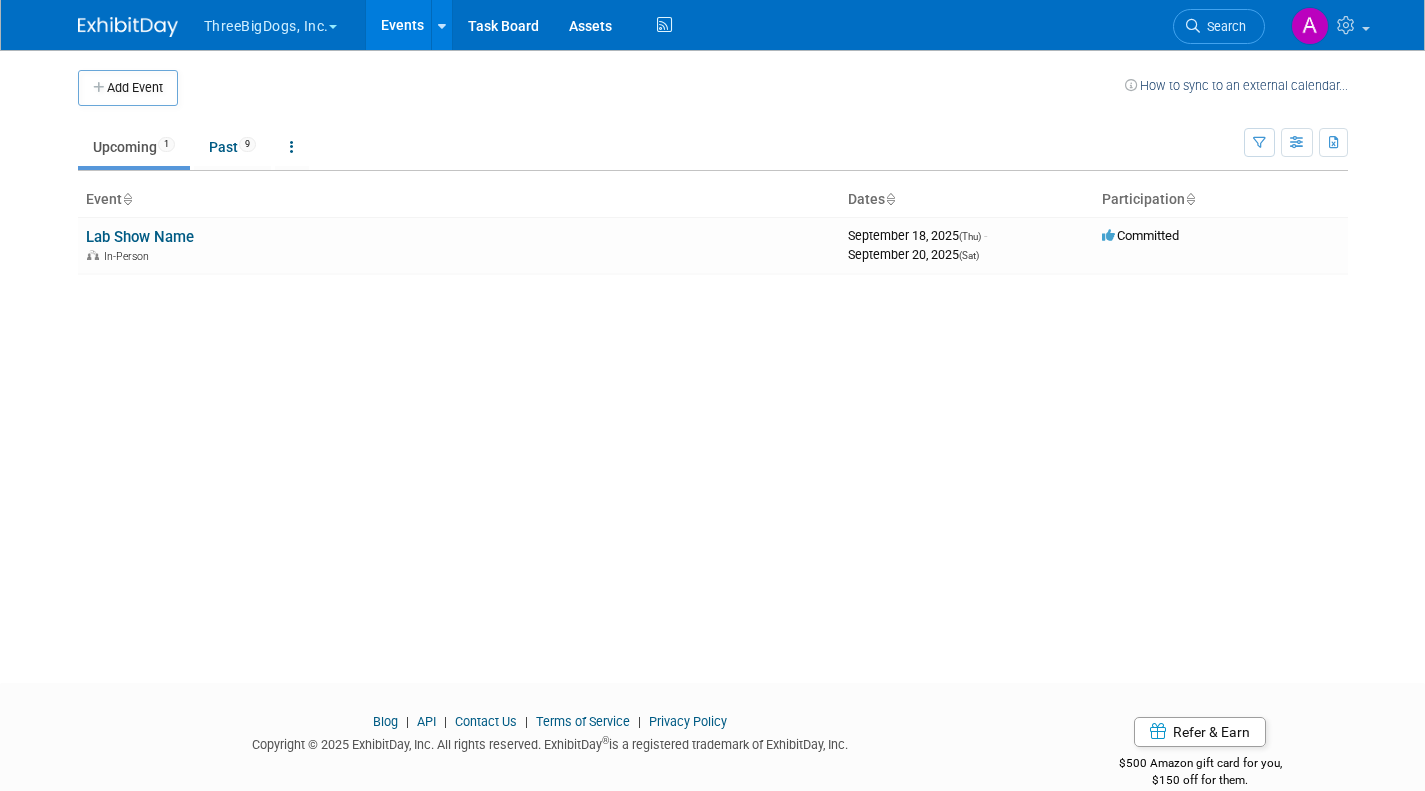 click on "ThreeBigDogs, Inc." at bounding box center (282, 22) 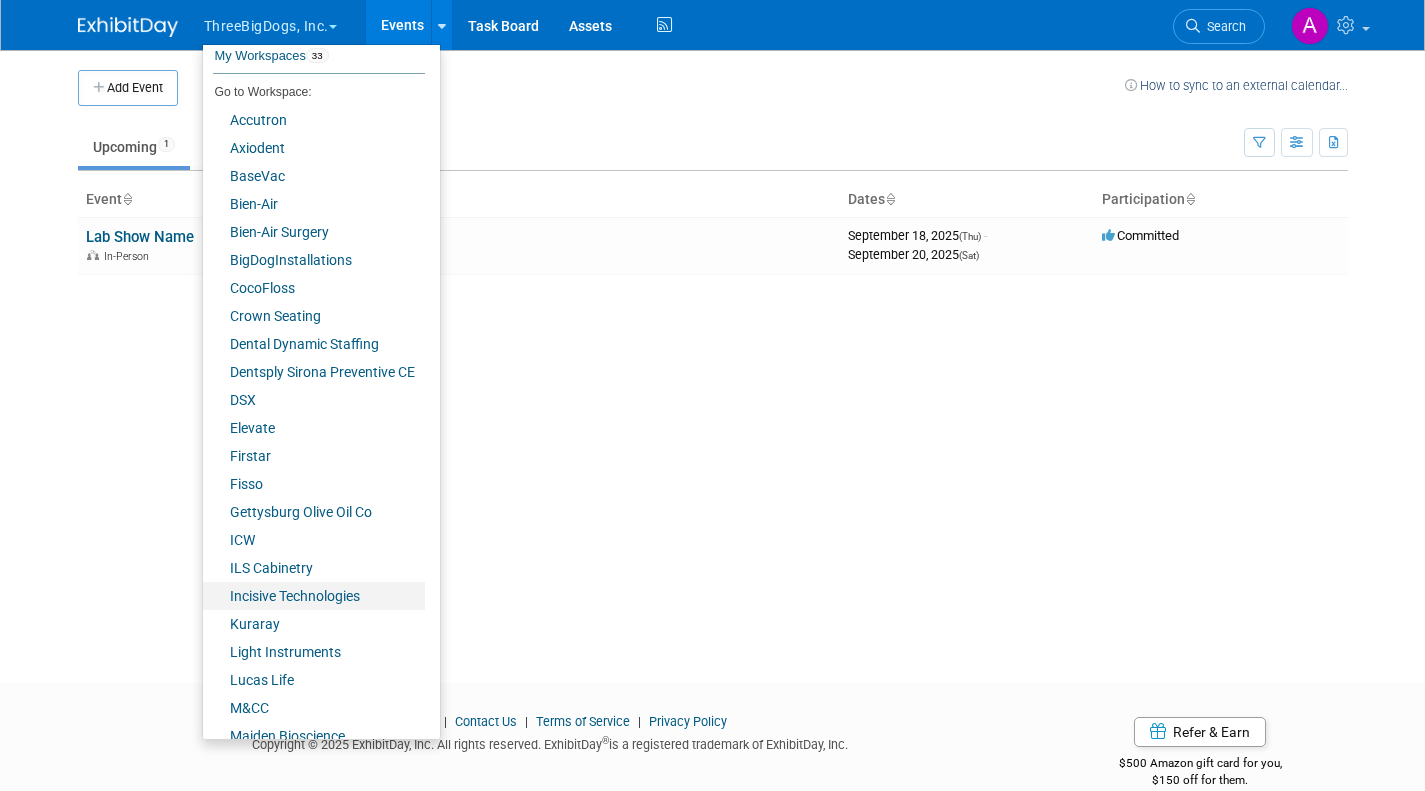 scroll, scrollTop: 0, scrollLeft: 0, axis: both 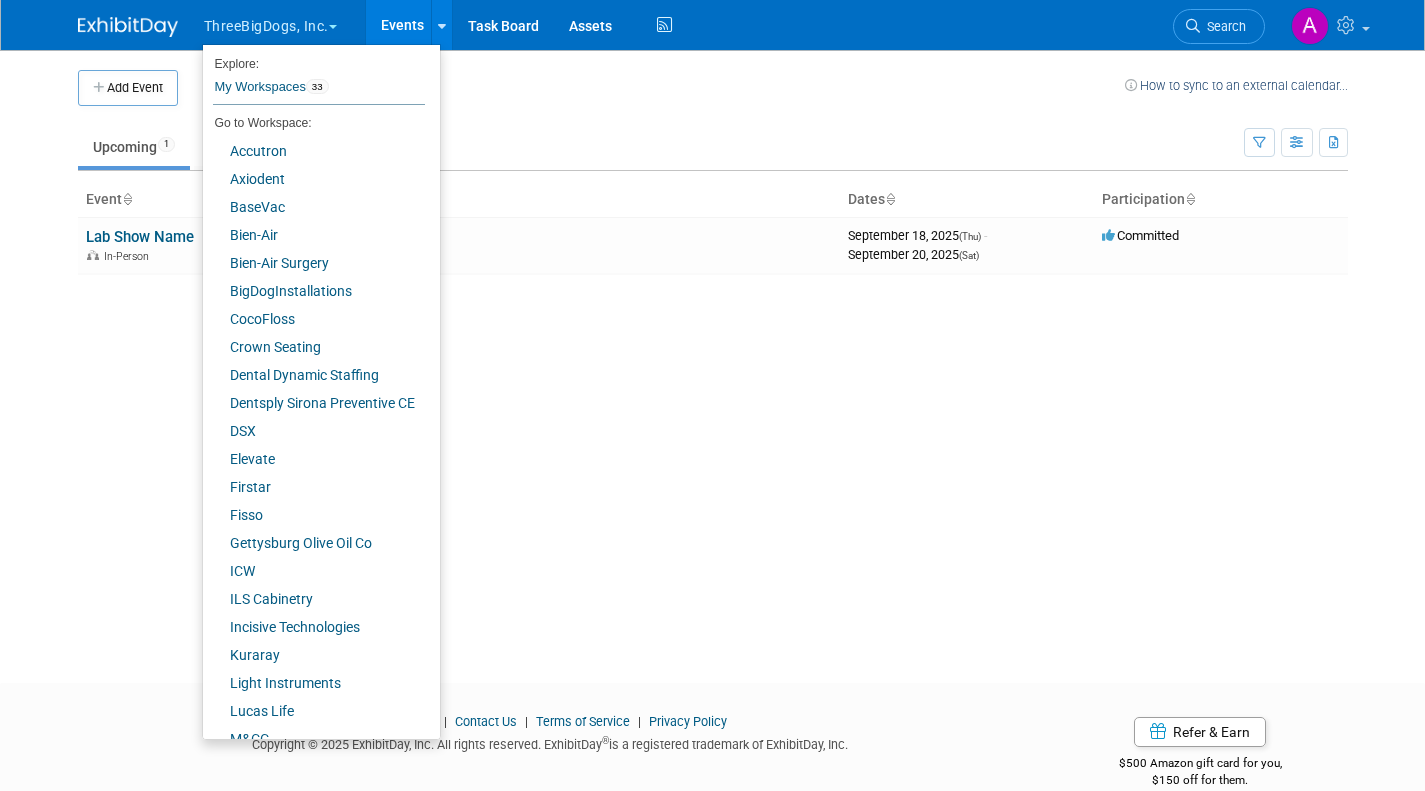 click on "Add Event
How to sync to an external calendar...
New Event
Duplicate Event Warning
There is another event in your workspace with a similar name during the same dates.
Attendance / Format:
<img src="https://www.exhibitday.com/Images/Format-InPerson.png" style="width: 19px; margin-top: 2px; margin-bottom: 2px; margin-left: 2px; filter: grayscale(100%); opacity: 0.75;" />   In-Person
<img src="https://www.exhibitday.com/Images/Format-Virtual.png" style="width: 19px; margin-top: 2px; margin-bottom: 2px; margin-left: 2px; filter: grayscale(100%); opacity: 0.75;" />   Virtual
<img src="https://www.exhibitday.com/Images/Format-Hybrid.png" style="width: 19px; margin-top: 2px; margin-bottom: 2px; margin-left: 2px; filter: grayscale(100%); opacity: 0.75;" />   Hybrid
In-Person        In-Person      Virtual      Hybrid
Participation:
Committed" at bounding box center [713, 348] 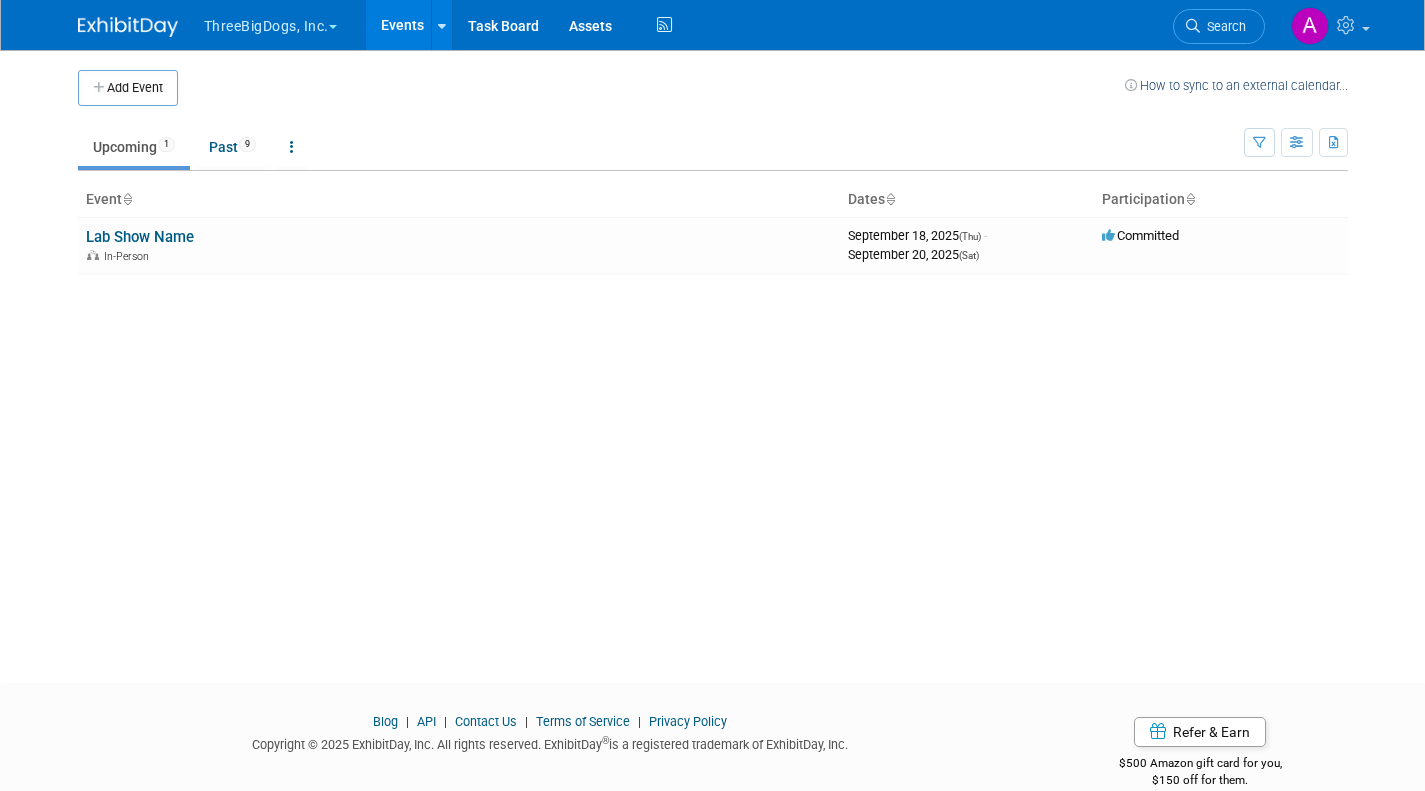 click on "Add Event
How to sync to an external calendar...
New Event
Duplicate Event Warning
There is another event in your workspace with a similar name during the same dates.
Attendance / Format:
<img src="https://www.exhibitday.com/Images/Format-InPerson.png" style="width: 19px; margin-top: 2px; margin-bottom: 2px; margin-left: 2px; filter: grayscale(100%); opacity: 0.75;" />   In-Person
<img src="https://www.exhibitday.com/Images/Format-Virtual.png" style="width: 19px; margin-top: 2px; margin-bottom: 2px; margin-left: 2px; filter: grayscale(100%); opacity: 0.75;" />   Virtual
<img src="https://www.exhibitday.com/Images/Format-Hybrid.png" style="width: 19px; margin-top: 2px; margin-bottom: 2px; margin-left: 2px; filter: grayscale(100%); opacity: 0.75;" />   Hybrid
In-Person        In-Person      Virtual      Hybrid
Participation:
Committed" at bounding box center [713, 348] 